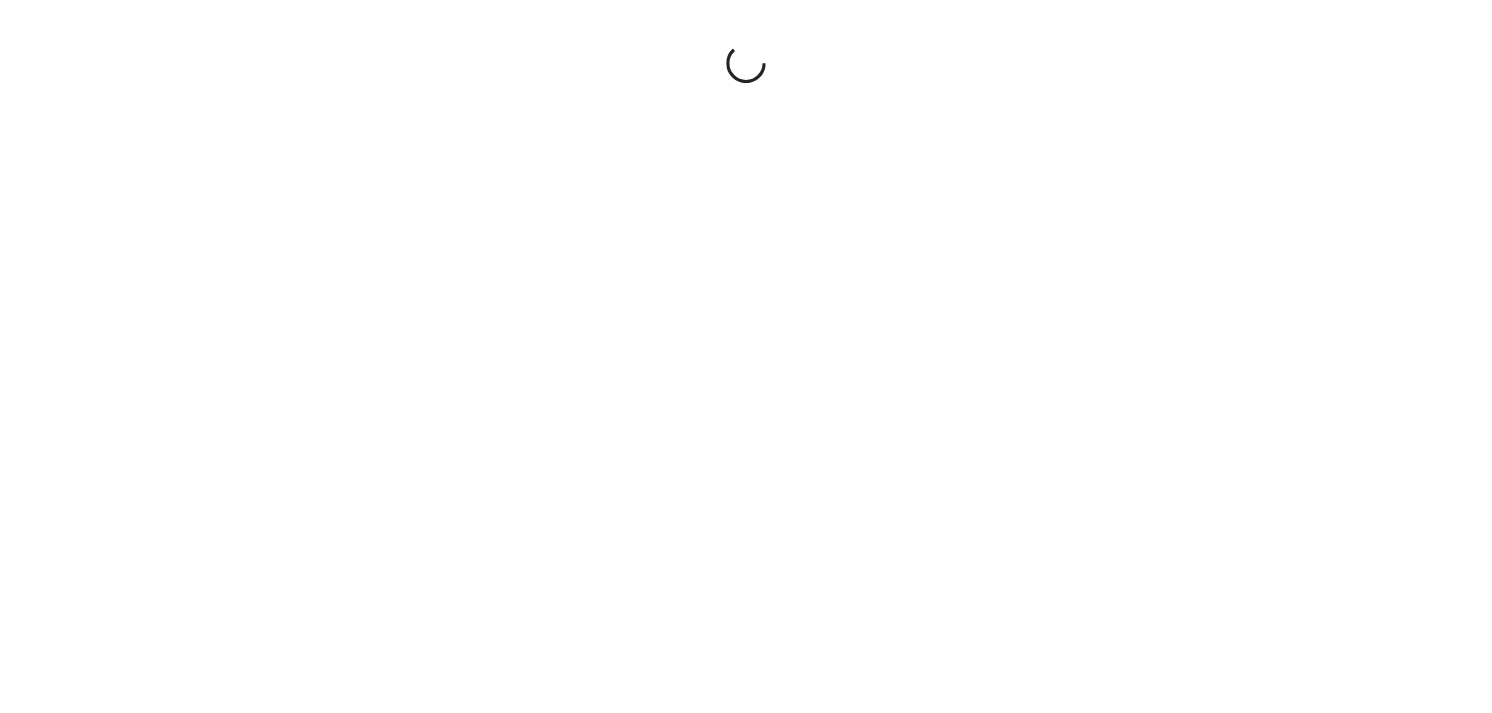 scroll, scrollTop: 0, scrollLeft: 0, axis: both 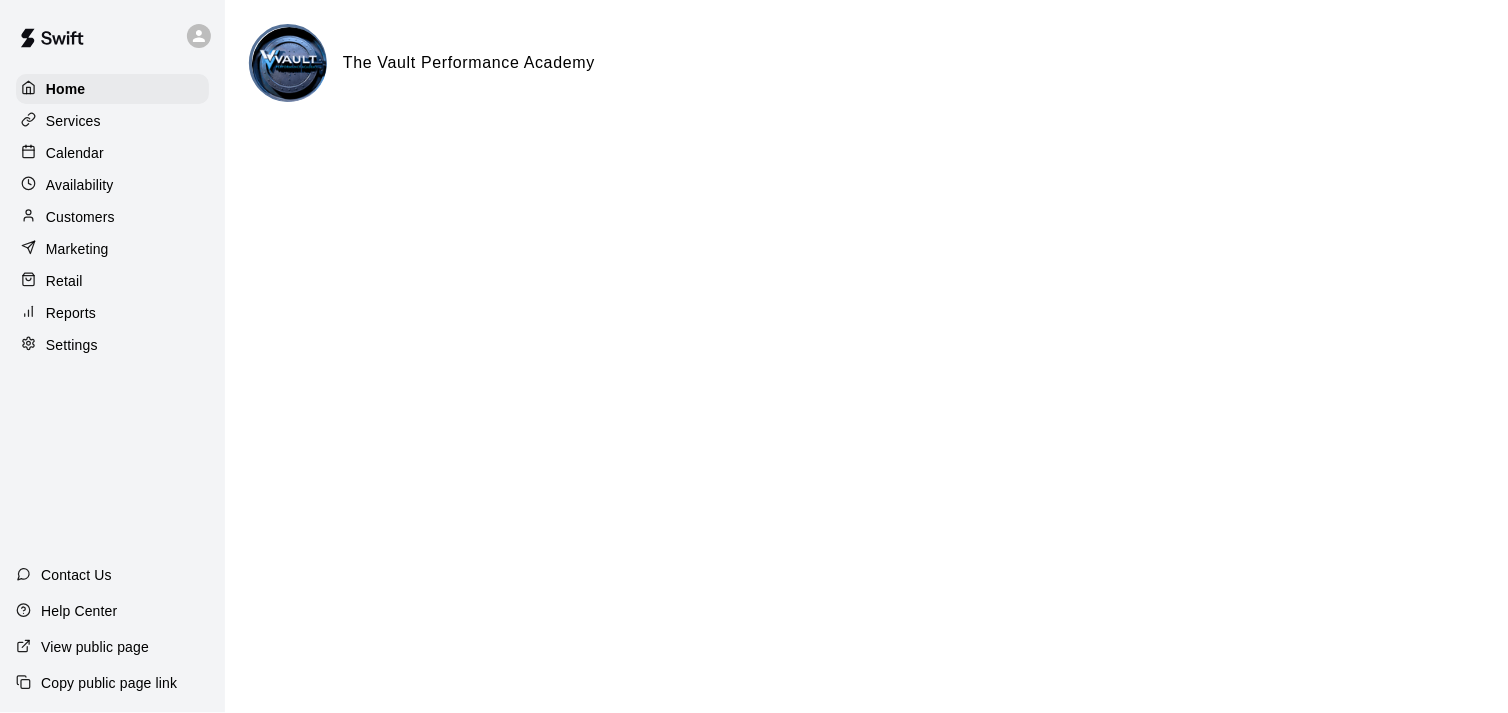 click on "Home Services Calendar Availability Customers Marketing Retail Reports Settings Contact Us Help Center View public page Copy public page link The Vault Performance Academy Close cross-small" at bounding box center [754, 80] 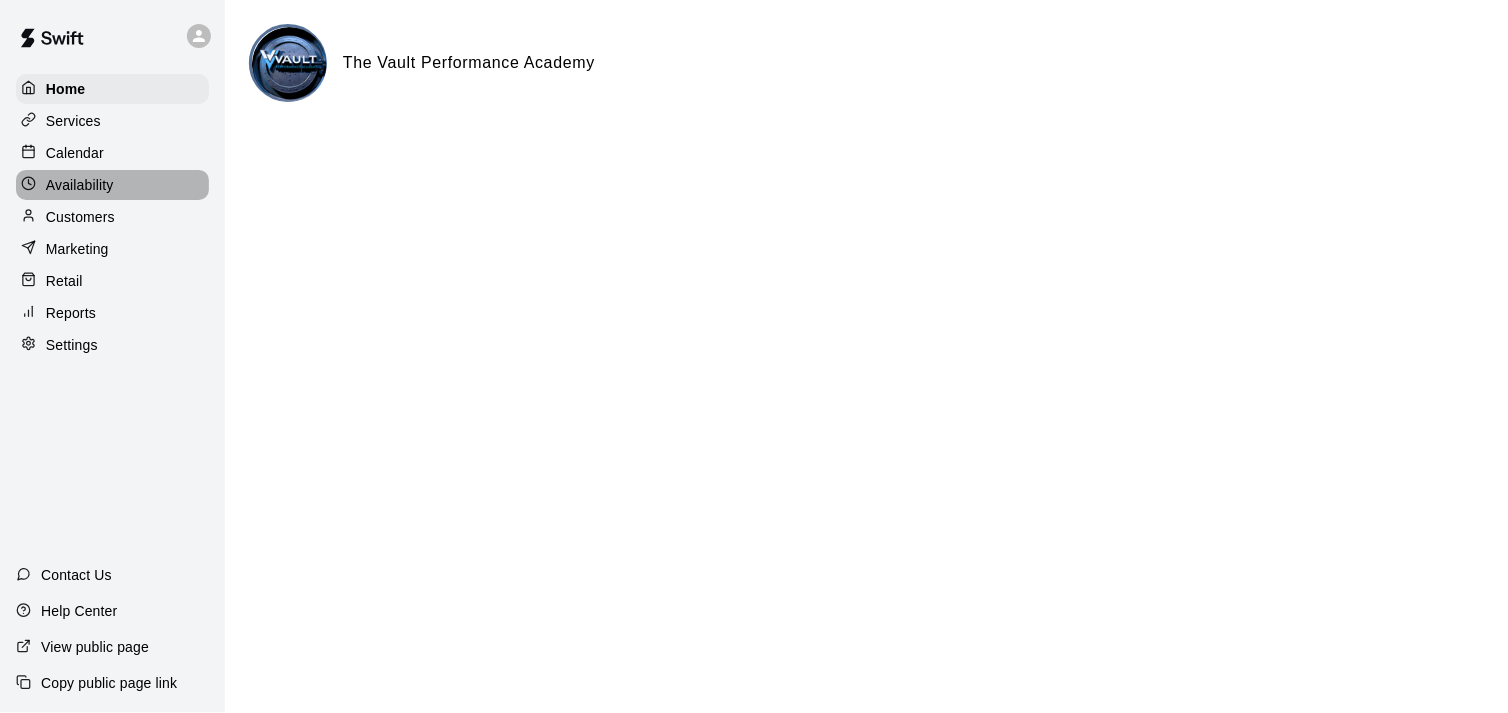 click on "Availability" at bounding box center [80, 185] 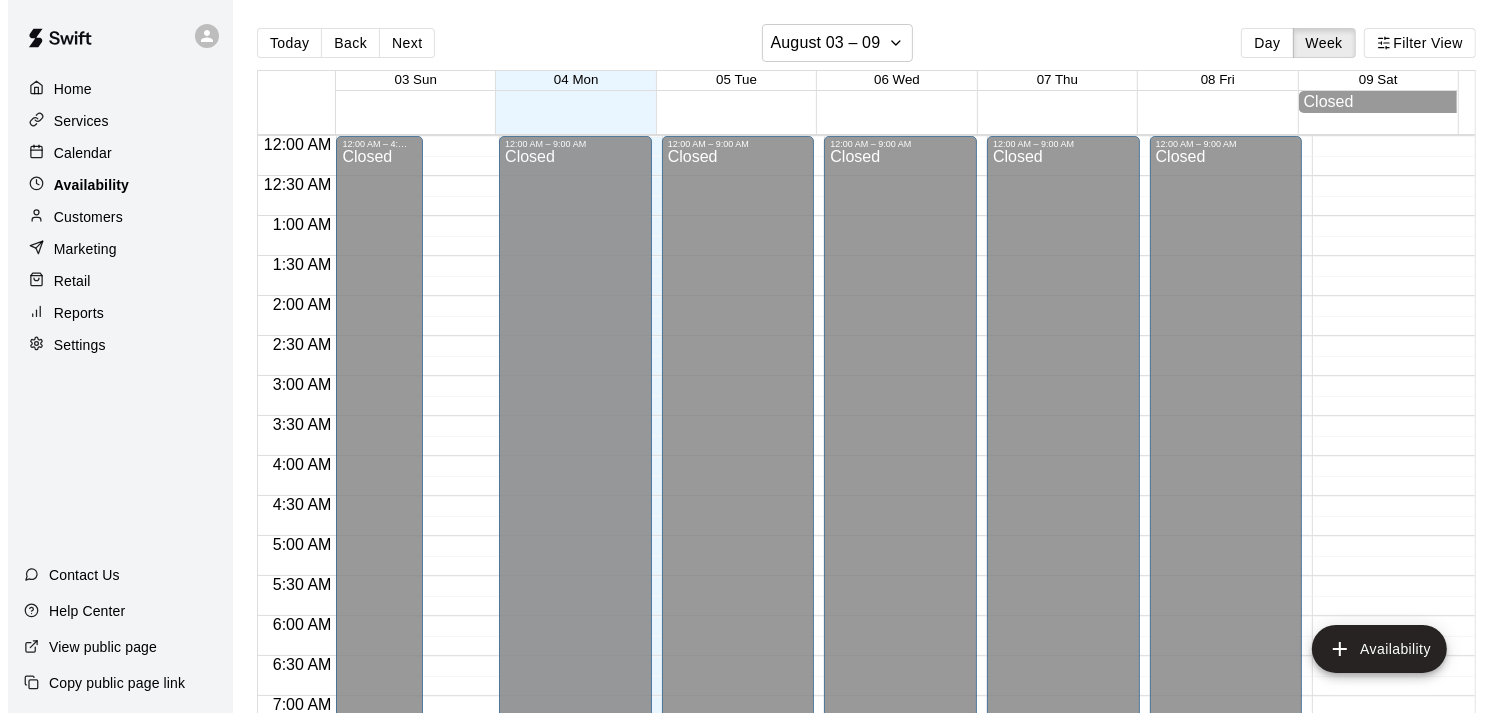 scroll, scrollTop: 1316, scrollLeft: 0, axis: vertical 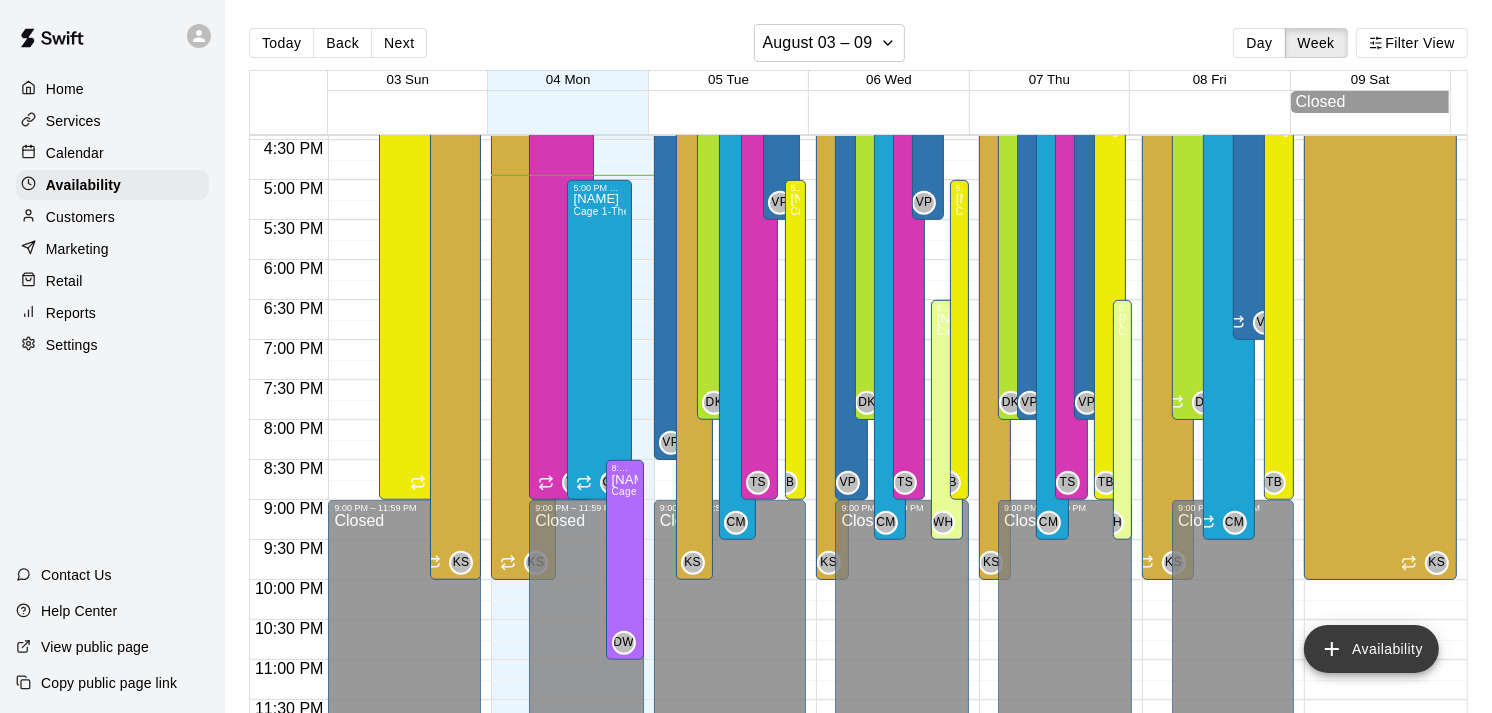 click on "Availability" at bounding box center [1371, 649] 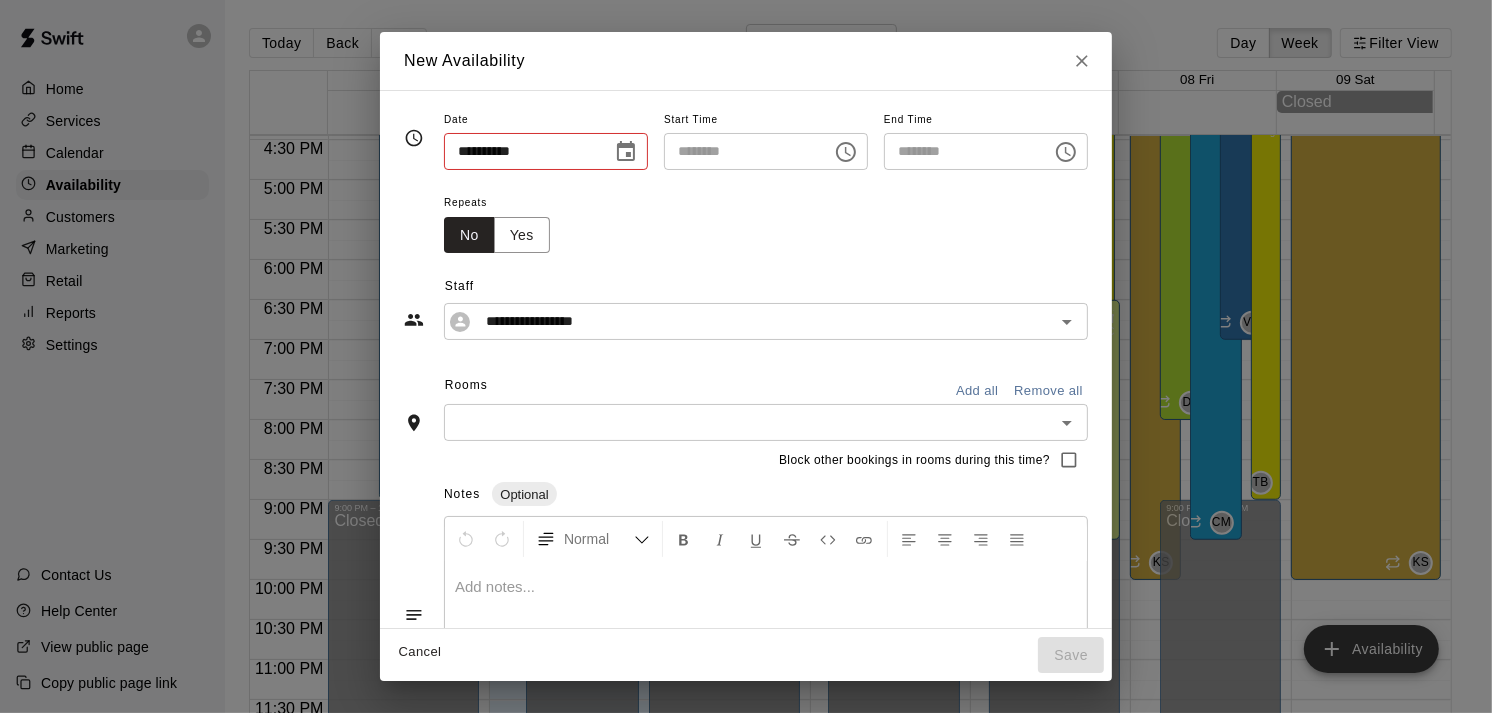 type on "**********" 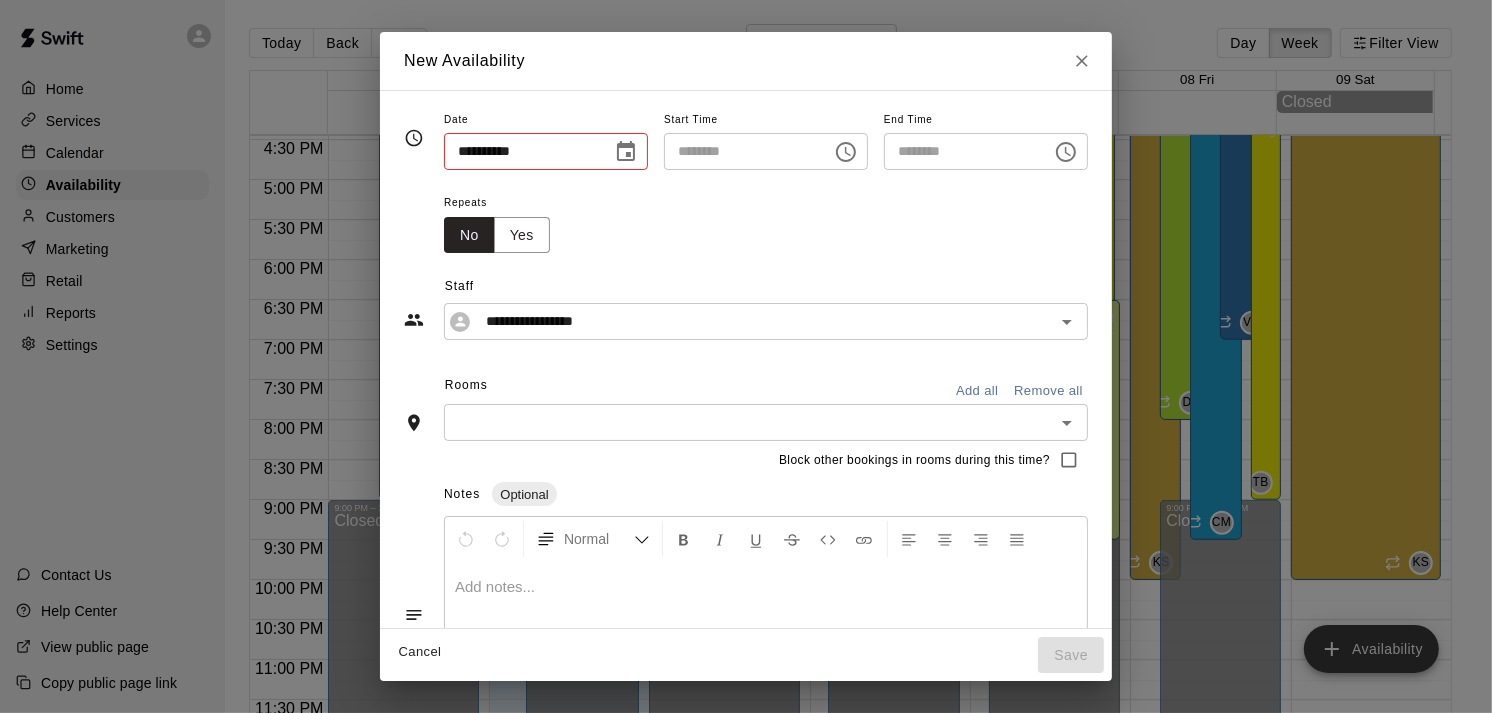 type on "**********" 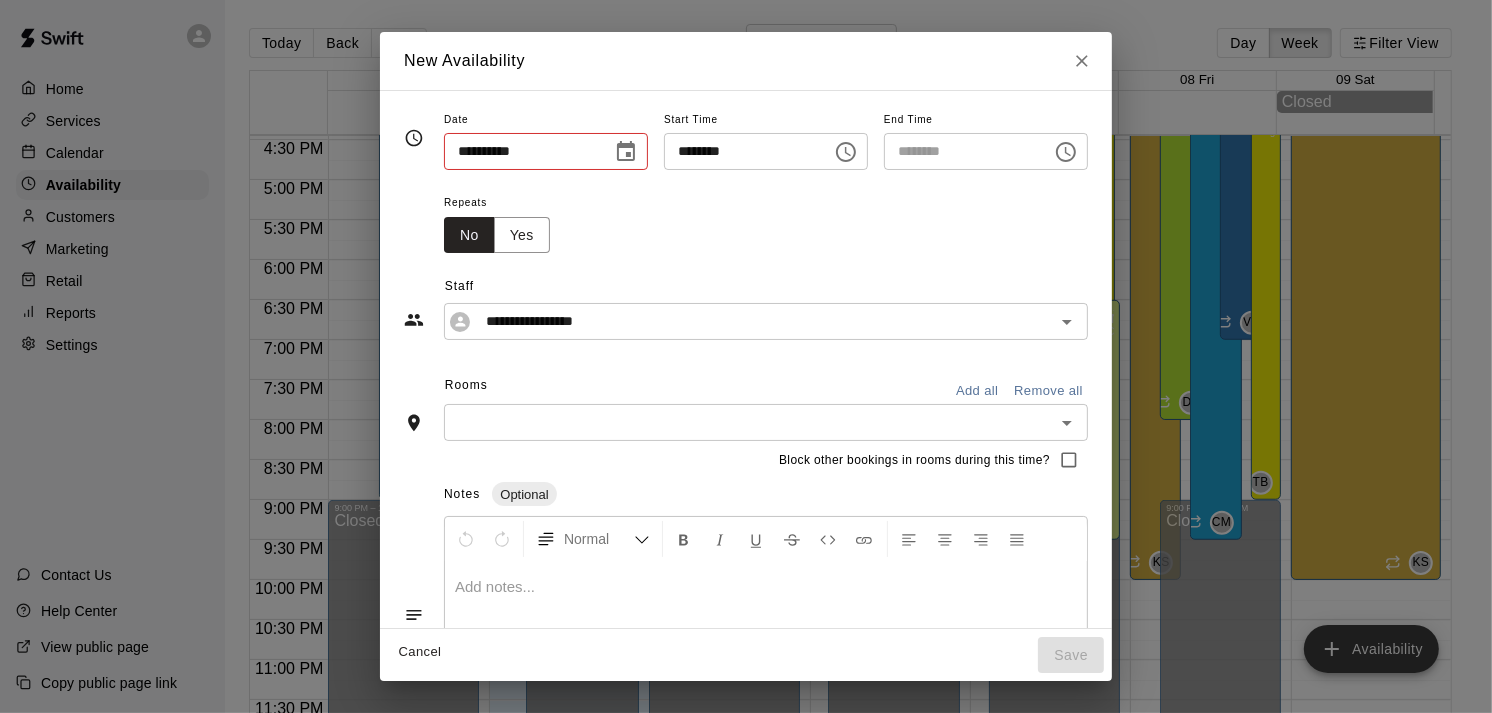 type on "********" 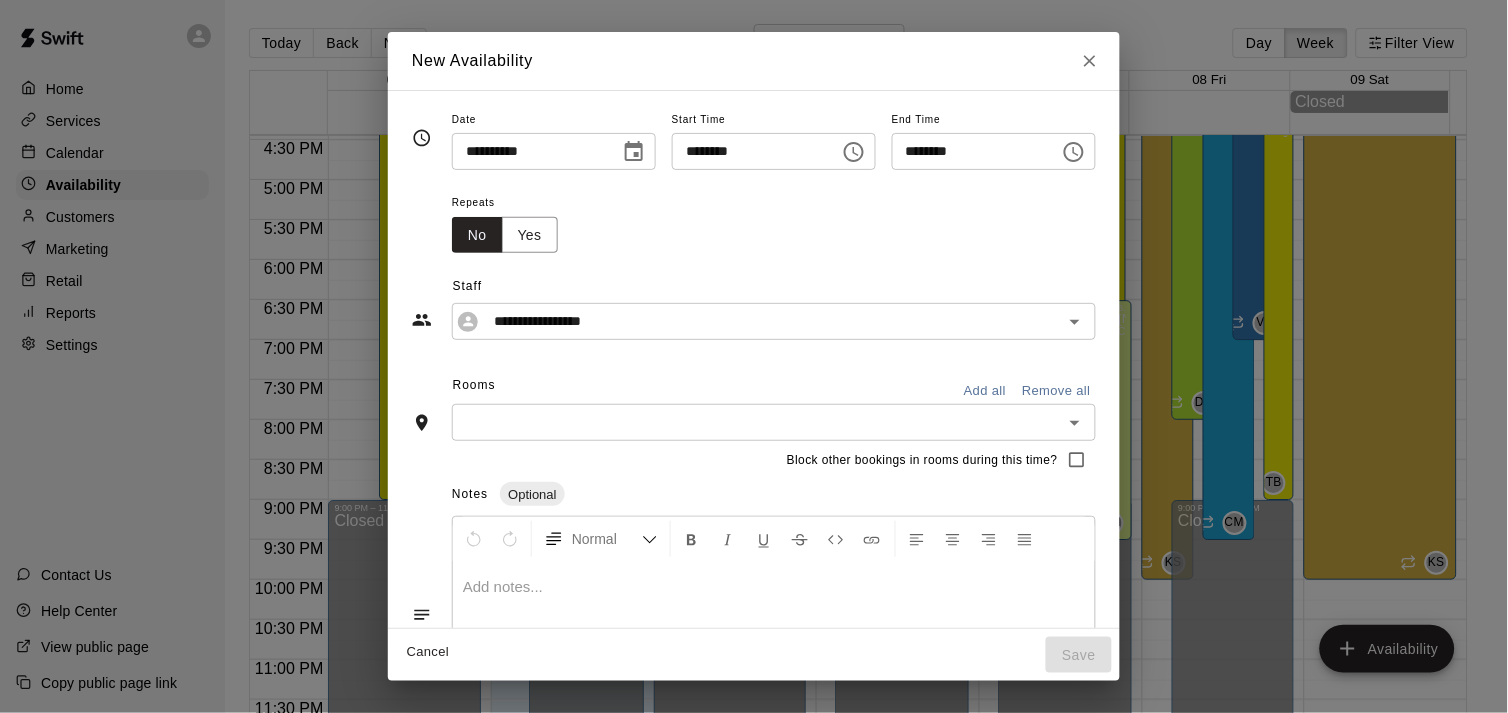 click 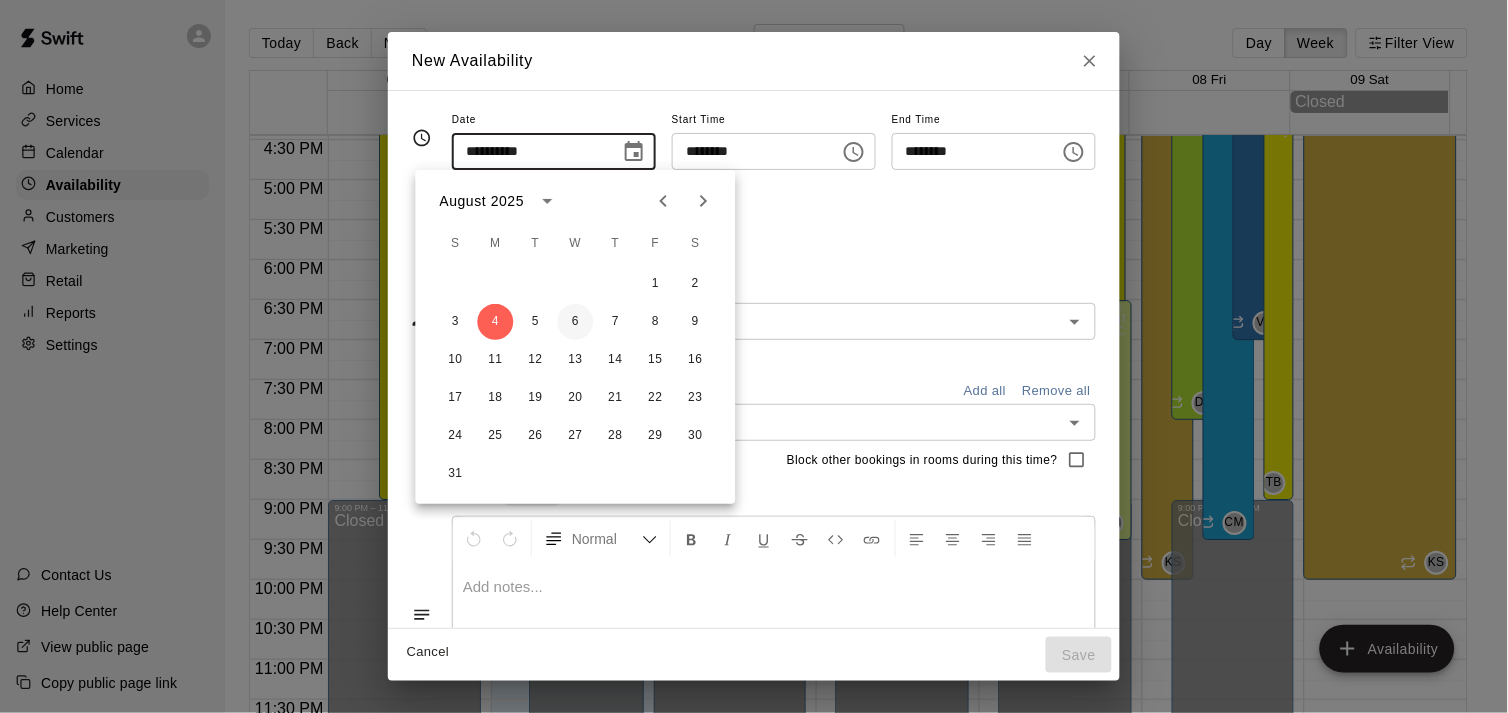 click on "6" at bounding box center (576, 322) 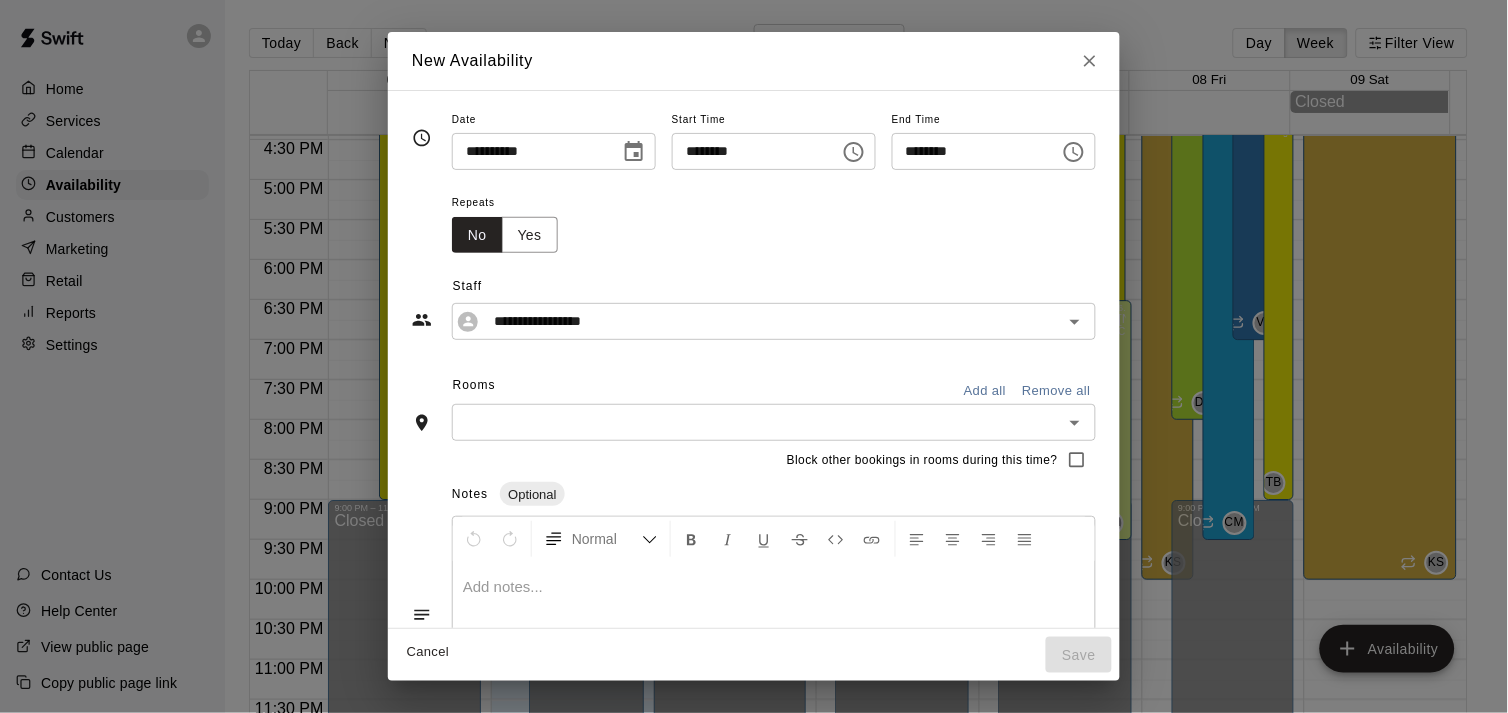 click at bounding box center [634, 152] 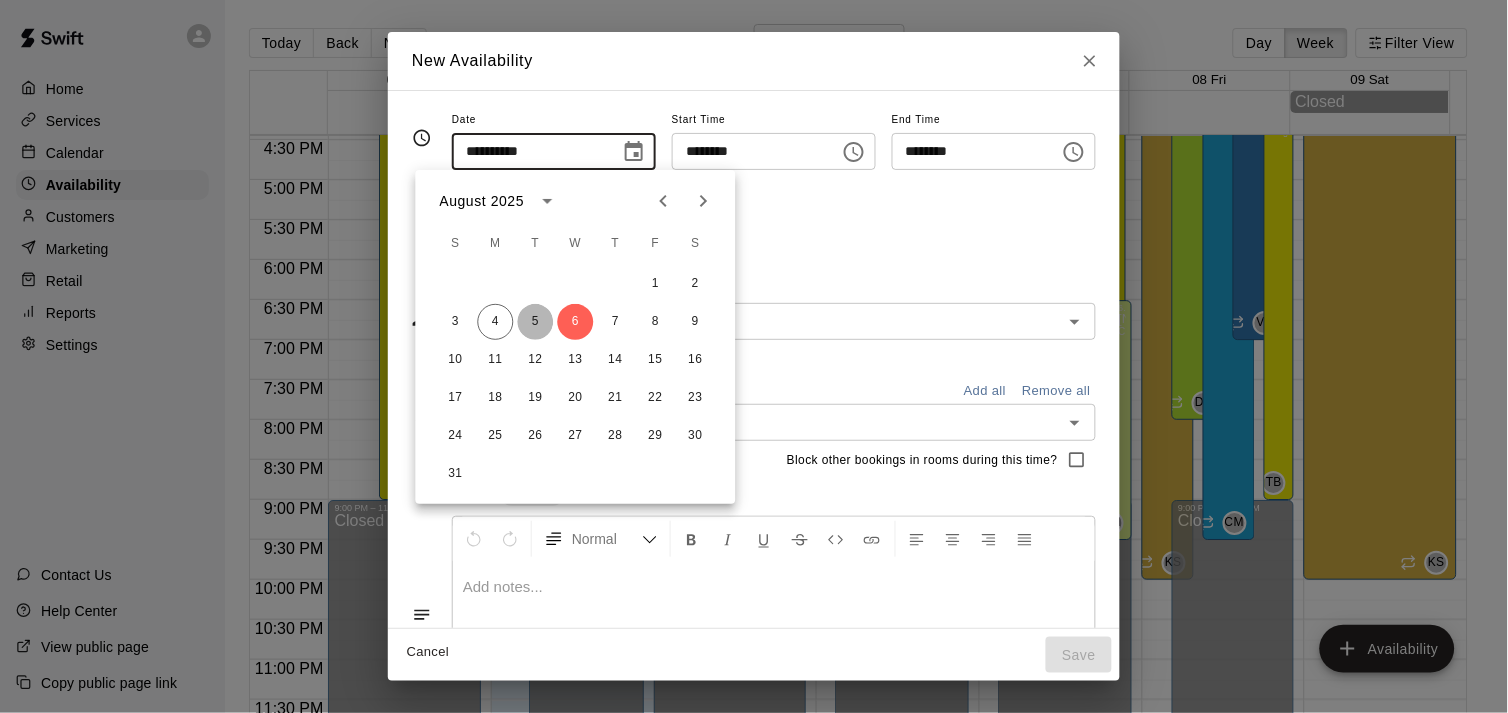 click on "5" at bounding box center [536, 322] 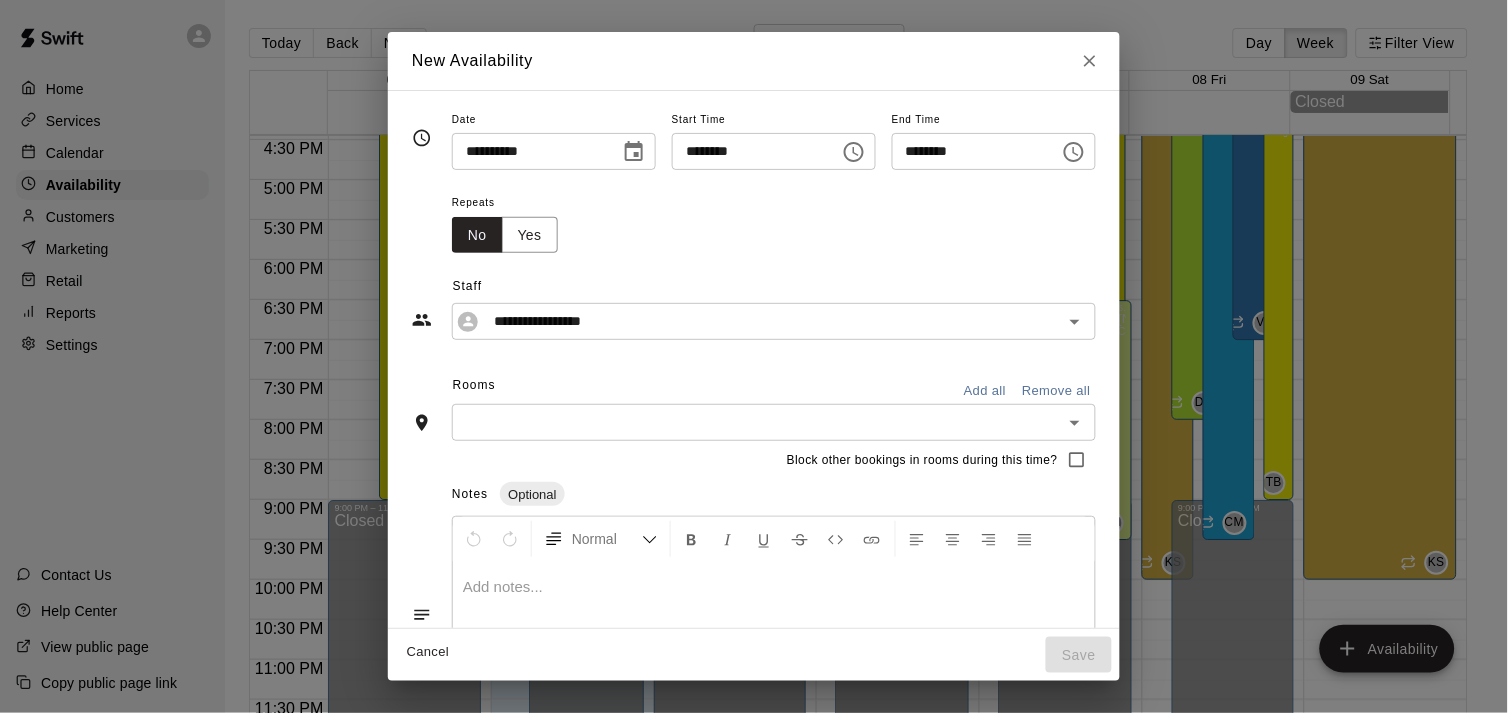 click on "********" at bounding box center [749, 151] 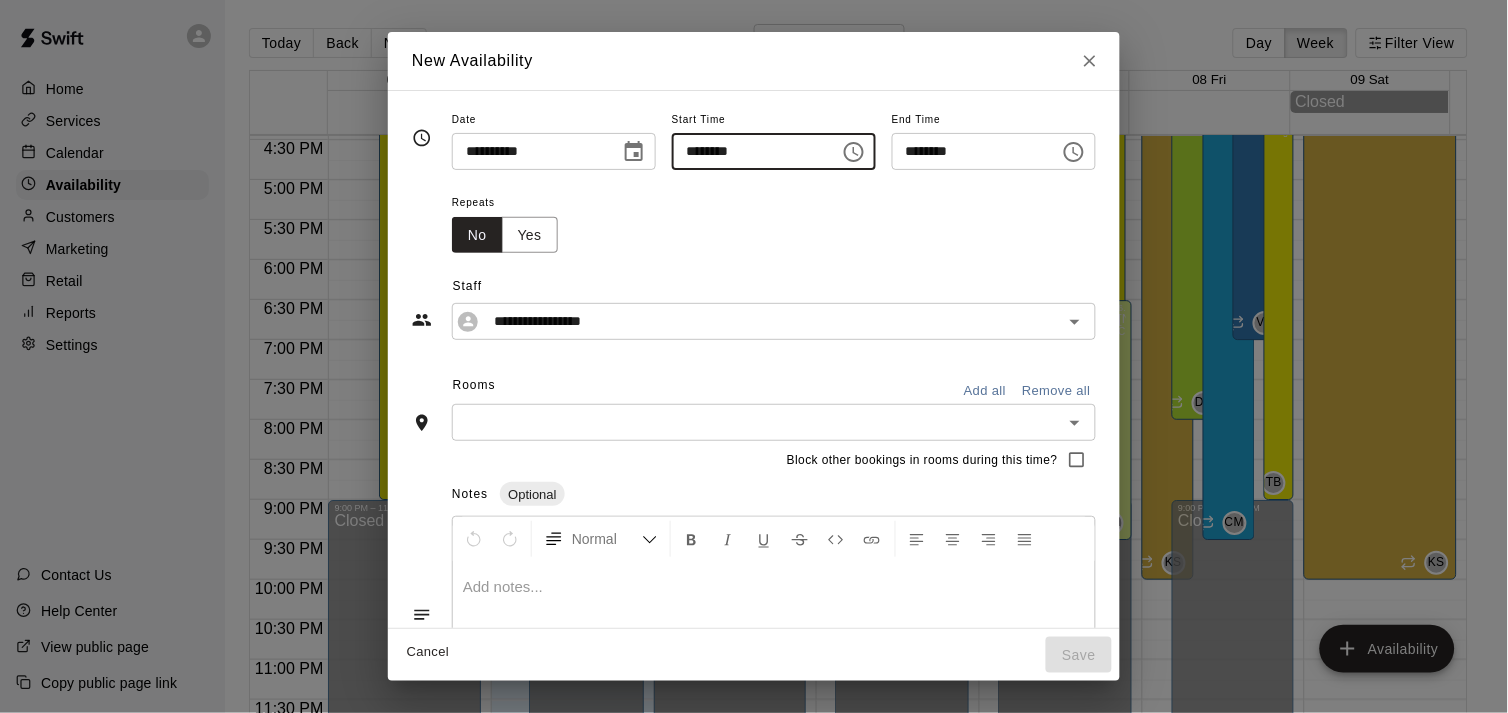 type on "********" 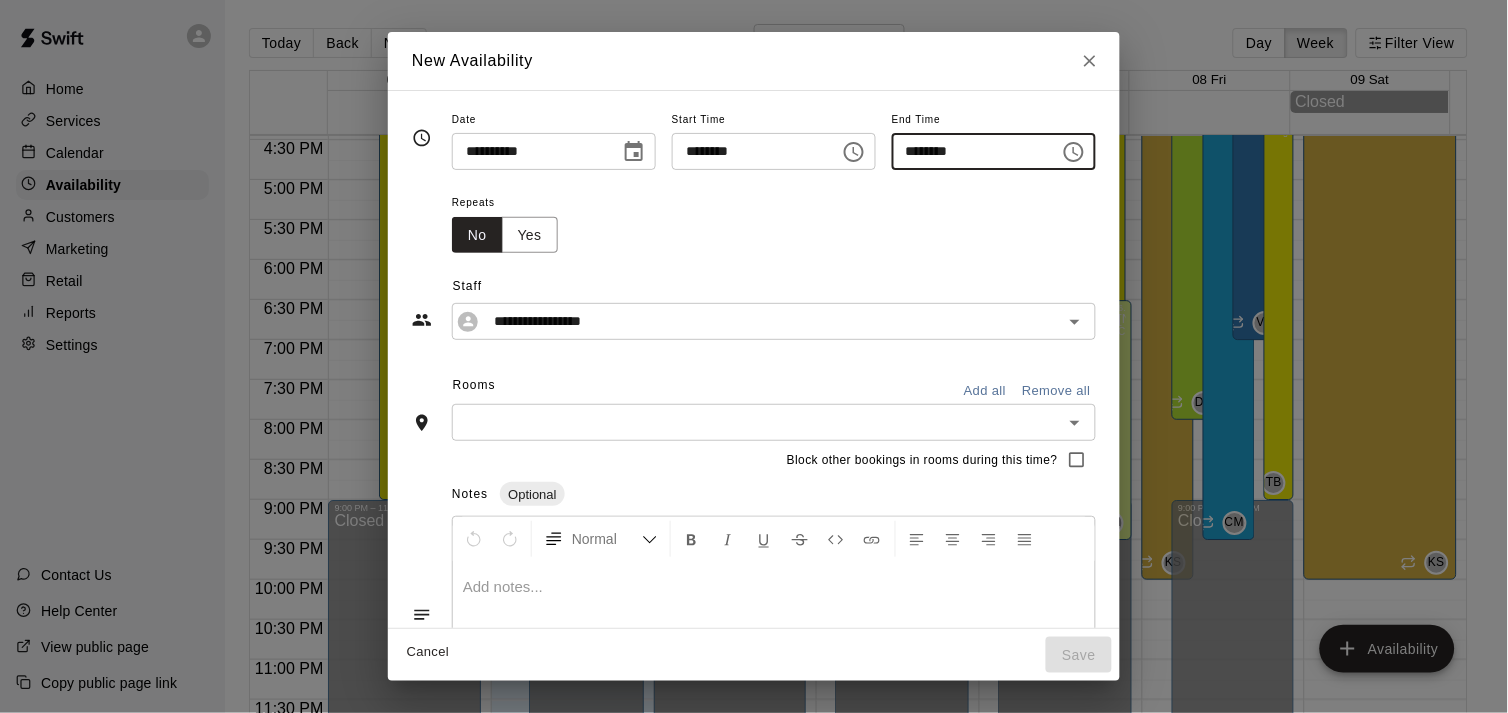 type on "********" 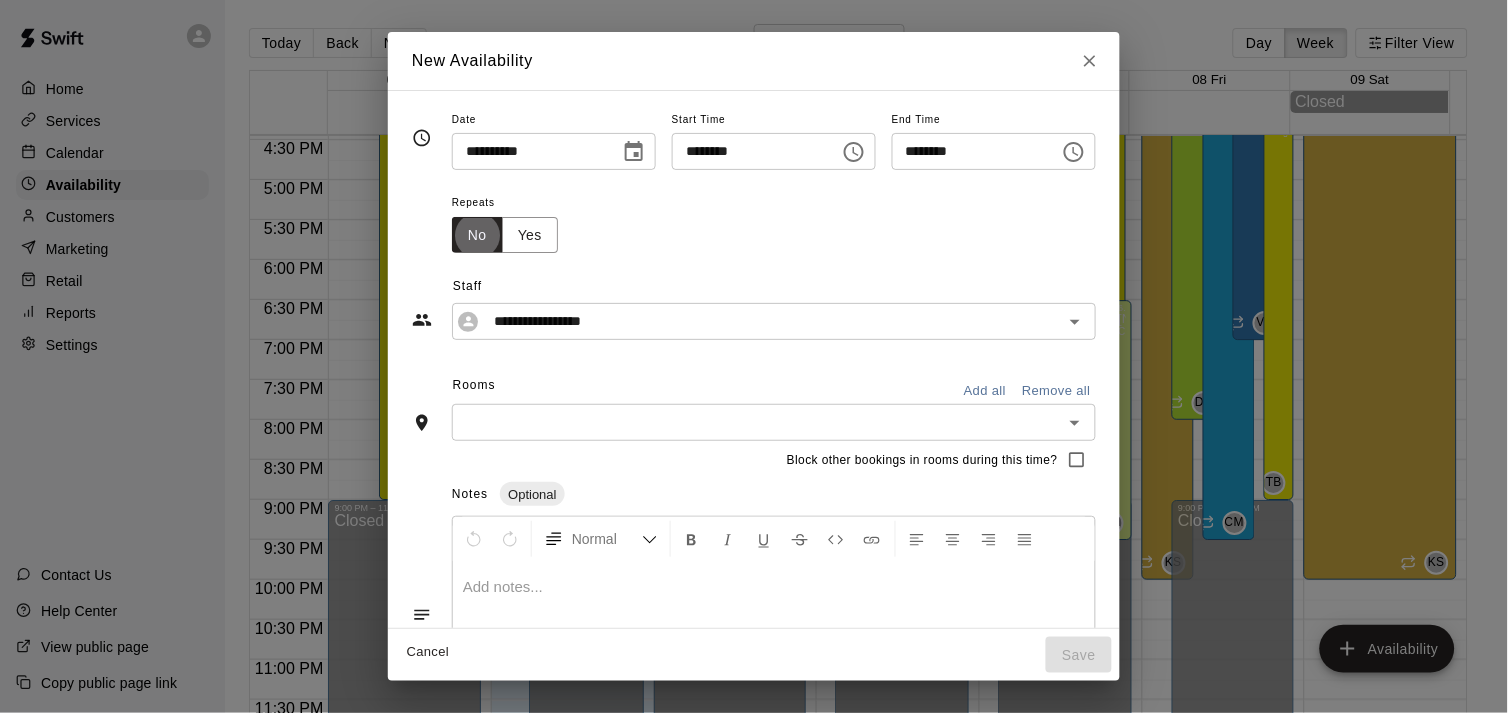 type 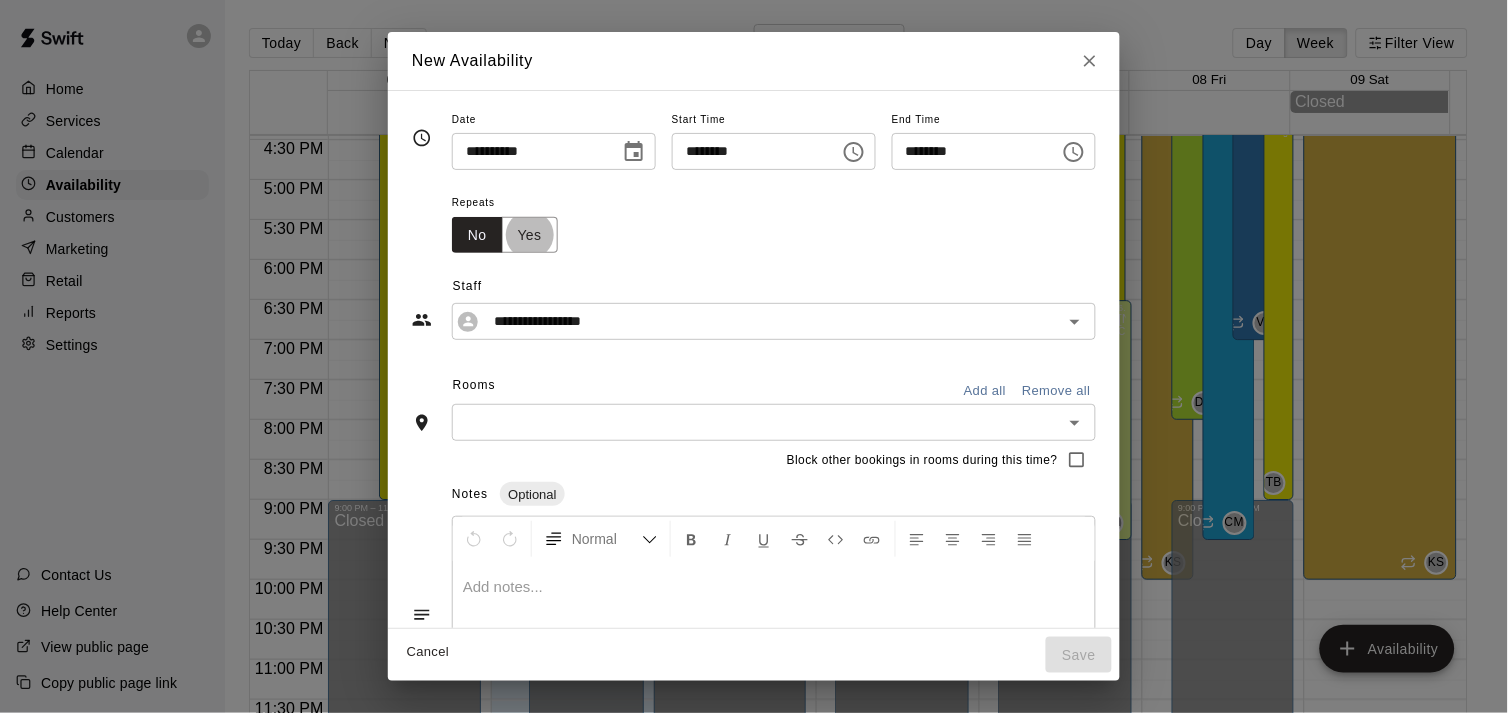 type 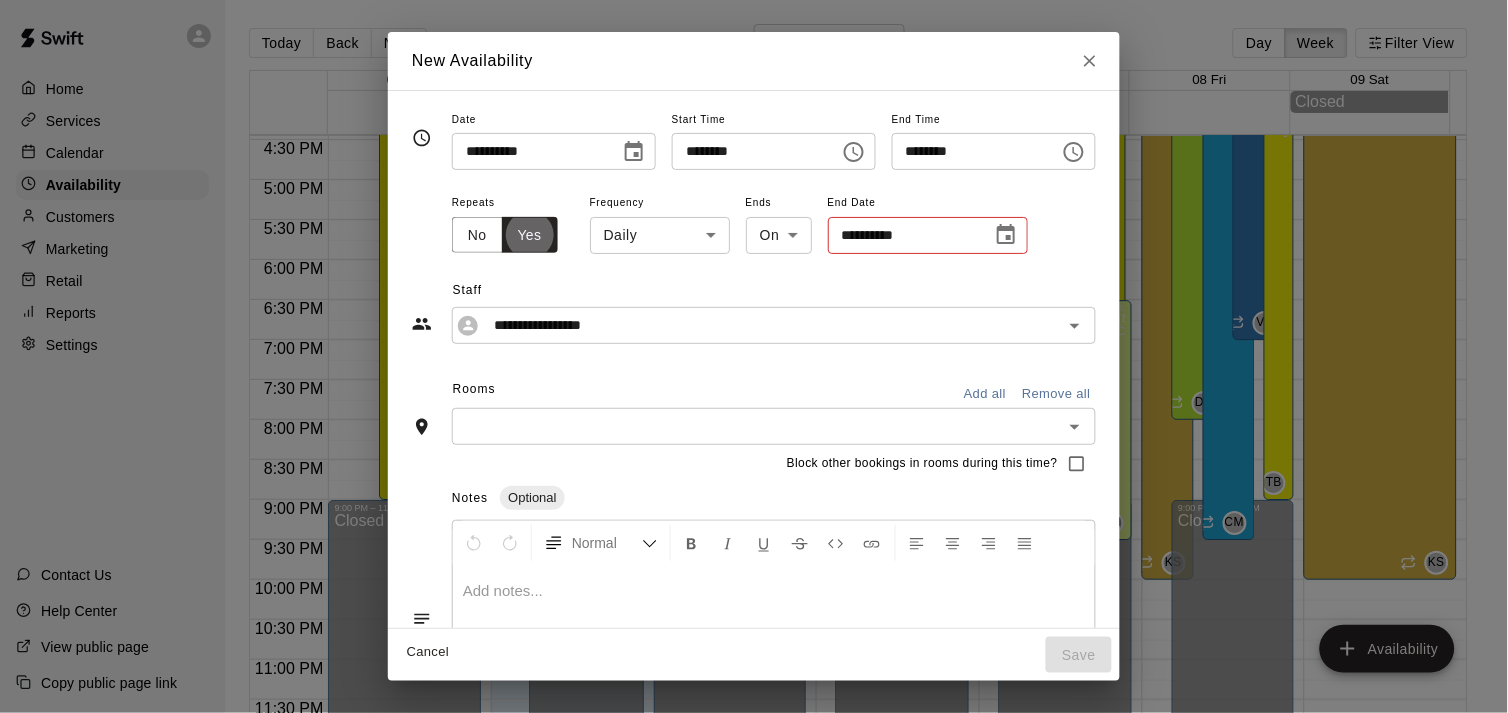 click on "Home Services Calendar Availability Customers Marketing Retail Reports Settings Contact Us Help Center View public page Copy public page link Today Back Next August 03 – 09 Day Week Filter View 03 Sun 04 Mon 05 Tue 06 Wed 07 Thu 08 Fri 09 Sat   Closed 12:00 AM 12:30 AM 1:00 AM 1:30 AM 2:00 AM 2:30 AM 3:00 AM 3:30 AM 4:00 AM 4:30 AM 5:00 AM 5:30 AM 6:00 AM 6:30 AM 7:00 AM 7:30 AM 8:00 AM 8:30 AM 9:00 AM 9:30 AM 10:00 AM 10:30 AM 11:00 AM 11:30 AM 12:00 PM 12:30 PM 1:00 PM 1:30 PM 2:00 PM 2:30 PM 3:00 PM 3:30 PM 4:00 PM 4:30 PM 5:00 PM 5:30 PM 6:00 PM 6:30 PM 7:00 PM 7:30 PM 8:00 PM 8:30 PM 9:00 PM 9:30 PM 10:00 PM 10:30 PM 11:00 PM 11:30 PM 12:00 AM – 4:00 PM Closed 9:00 PM – 11:59 PM Closed 9:00 AM – 9:00 PM Trent Bowles Cage 1-The Mound Lab, Cage 2- The Launch Pad, Cage 3- The Boom Box, Cage 4- The Mash Zone, Cage 5- The Power Alley, Outdoor Turf-The Yard, Outside Cage 1- The Office, Outdoor Cage 2- The Den TB 12:00 PM – 10:00 PM Kannon Satsky KS 12:00 AM – 9:00 AM Closed 12:00 PM – 10:00 PM KS" at bounding box center (754, 372) 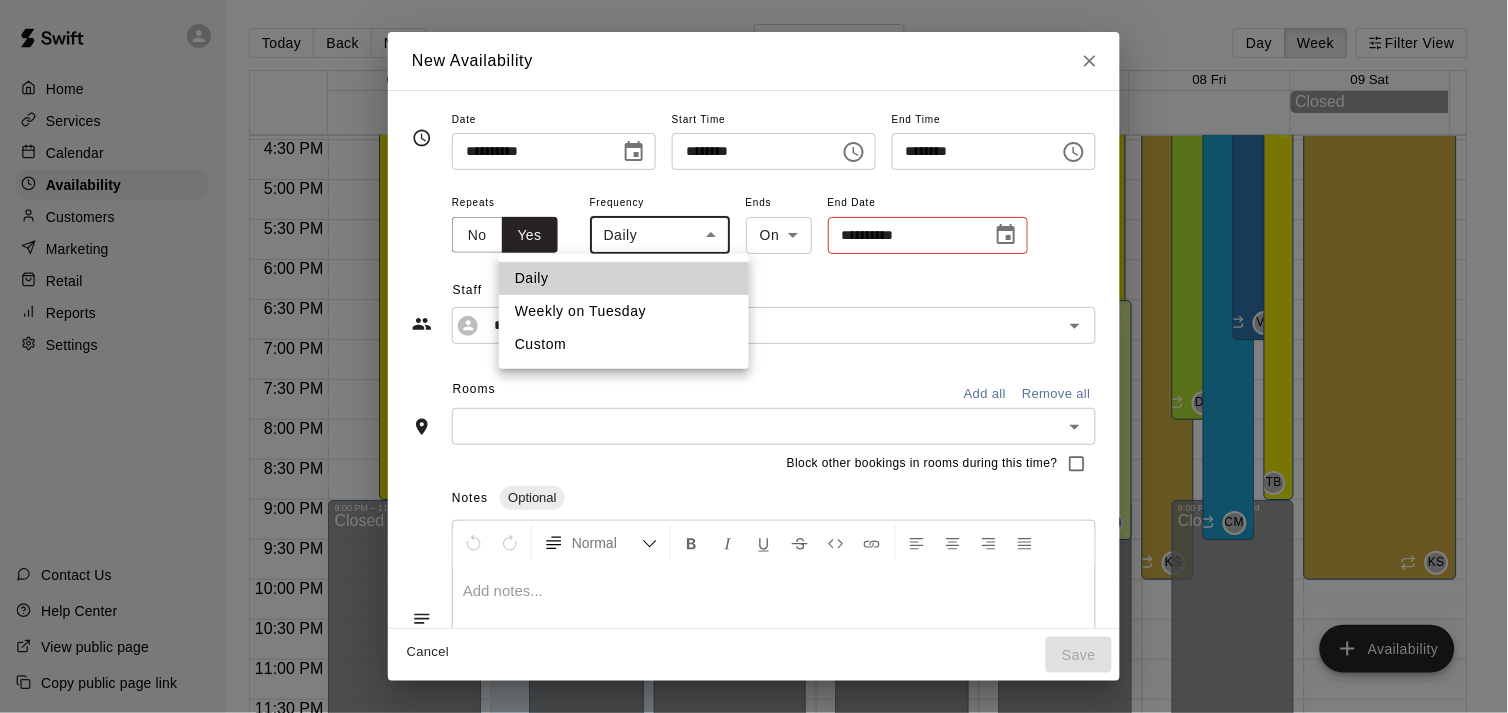 click on "Custom" at bounding box center (624, 344) 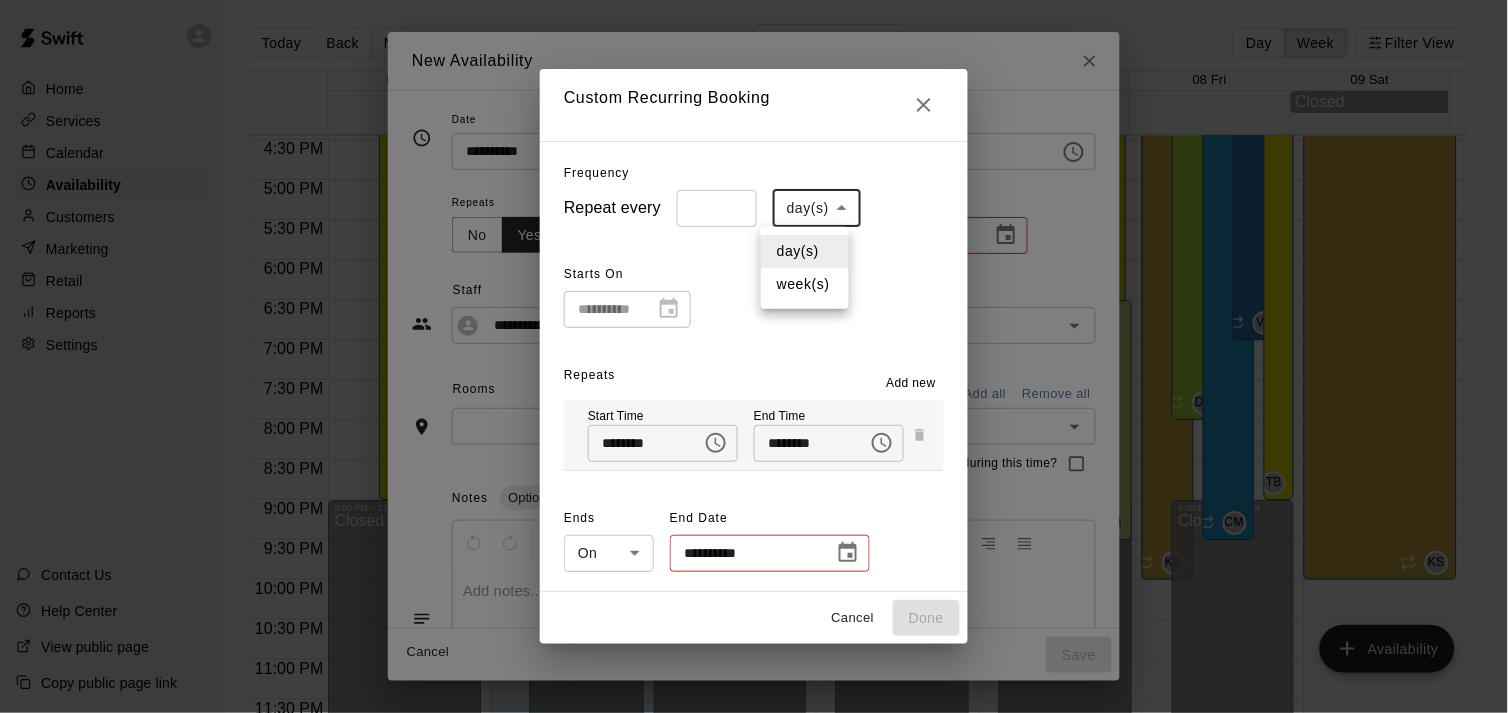 click on "Home Services Calendar Availability Customers Marketing Retail Reports Settings Contact Us Help Center View public page Copy public page link Today Back Next August 03 – 09 Day Week Filter View 03 Sun 04 Mon 05 Tue 06 Wed 07 Thu 08 Fri 09 Sat   Closed 12:00 AM 12:30 AM 1:00 AM 1:30 AM 2:00 AM 2:30 AM 3:00 AM 3:30 AM 4:00 AM 4:30 AM 5:00 AM 5:30 AM 6:00 AM 6:30 AM 7:00 AM 7:30 AM 8:00 AM 8:30 AM 9:00 AM 9:30 AM 10:00 AM 10:30 AM 11:00 AM 11:30 AM 12:00 PM 12:30 PM 1:00 PM 1:30 PM 2:00 PM 2:30 PM 3:00 PM 3:30 PM 4:00 PM 4:30 PM 5:00 PM 5:30 PM 6:00 PM 6:30 PM 7:00 PM 7:30 PM 8:00 PM 8:30 PM 9:00 PM 9:30 PM 10:00 PM 10:30 PM 11:00 PM 11:30 PM 12:00 AM – 4:00 PM Closed 9:00 PM – 11:59 PM Closed 9:00 AM – 9:00 PM Trent Bowles Cage 1-The Mound Lab, Cage 2- The Launch Pad, Cage 3- The Boom Box, Cage 4- The Mash Zone, Cage 5- The Power Alley, Outdoor Turf-The Yard, Outside Cage 1- The Office, Outdoor Cage 2- The Den TB 12:00 PM – 10:00 PM Kannon Satsky KS 12:00 AM – 9:00 AM Closed 12:00 PM – 10:00 PM KS" at bounding box center [754, 372] 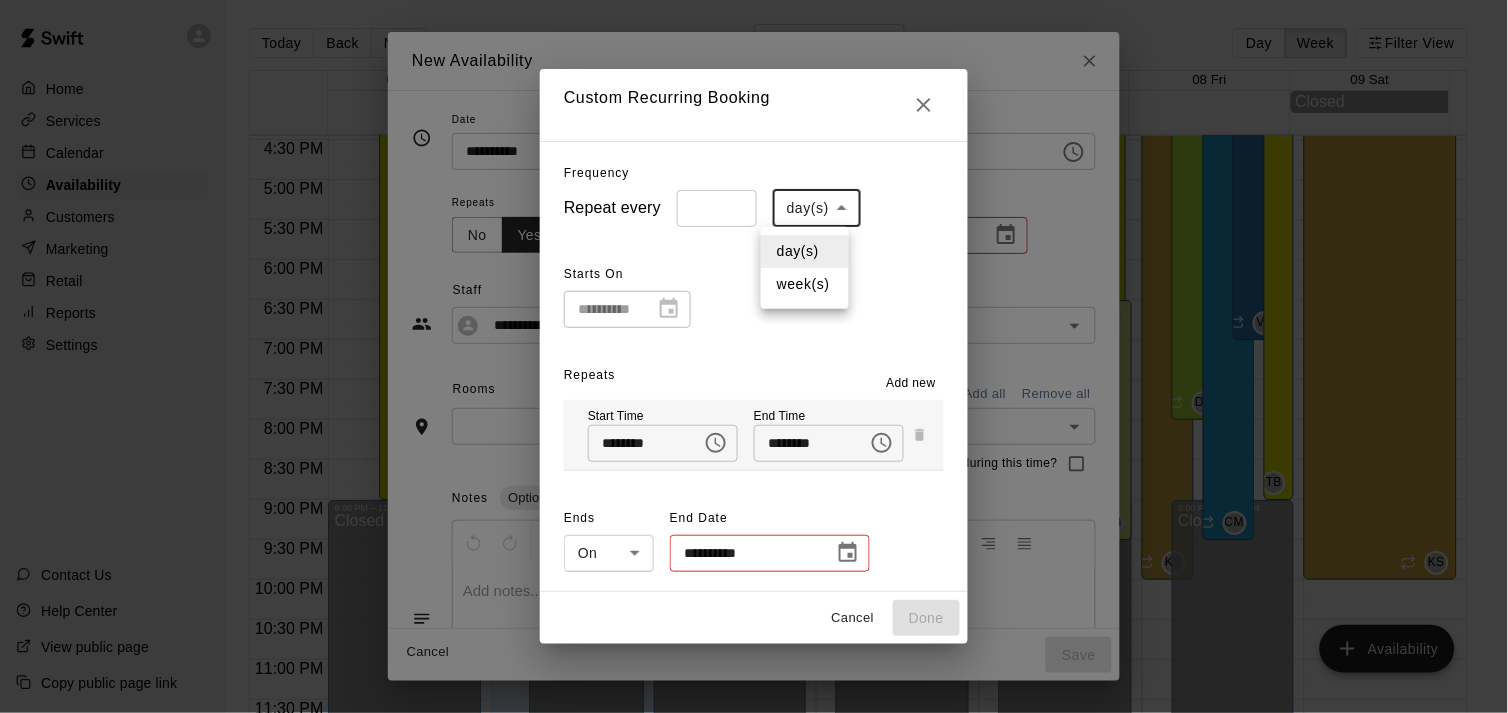 type on "******" 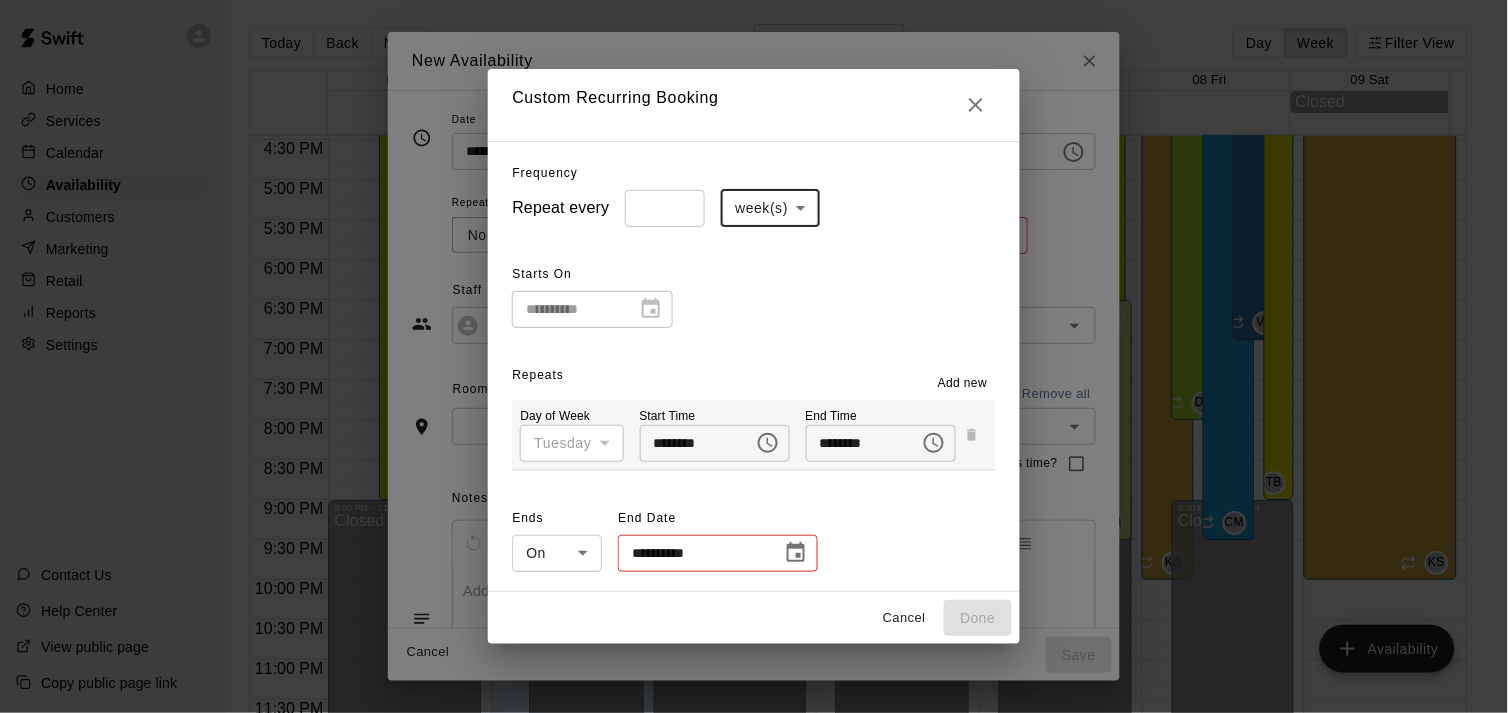 click on "Add new" at bounding box center (963, 384) 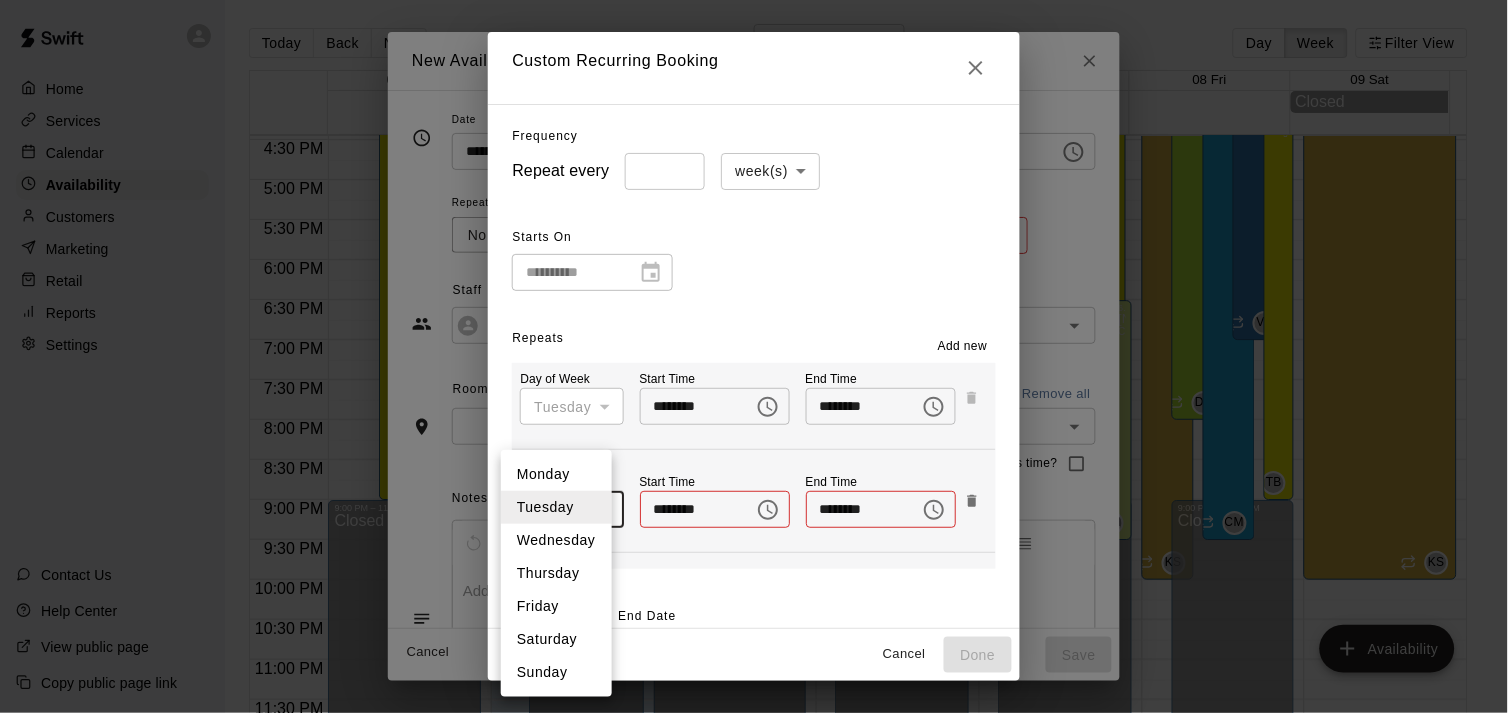 click on "Home Services Calendar Availability Customers Marketing Retail Reports Settings Contact Us Help Center View public page Copy public page link Today Back Next August 03 – 09 Day Week Filter View 03 Sun 04 Mon 05 Tue 06 Wed 07 Thu 08 Fri 09 Sat   Closed 12:00 AM 12:30 AM 1:00 AM 1:30 AM 2:00 AM 2:30 AM 3:00 AM 3:30 AM 4:00 AM 4:30 AM 5:00 AM 5:30 AM 6:00 AM 6:30 AM 7:00 AM 7:30 AM 8:00 AM 8:30 AM 9:00 AM 9:30 AM 10:00 AM 10:30 AM 11:00 AM 11:30 AM 12:00 PM 12:30 PM 1:00 PM 1:30 PM 2:00 PM 2:30 PM 3:00 PM 3:30 PM 4:00 PM 4:30 PM 5:00 PM 5:30 PM 6:00 PM 6:30 PM 7:00 PM 7:30 PM 8:00 PM 8:30 PM 9:00 PM 9:30 PM 10:00 PM 10:30 PM 11:00 PM 11:30 PM 12:00 AM – 4:00 PM Closed 9:00 PM – 11:59 PM Closed 9:00 AM – 9:00 PM Trent Bowles Cage 1-The Mound Lab, Cage 2- The Launch Pad, Cage 3- The Boom Box, Cage 4- The Mash Zone, Cage 5- The Power Alley, Outdoor Turf-The Yard, Outside Cage 1- The Office, Outdoor Cage 2- The Den TB 12:00 PM – 10:00 PM Kannon Satsky KS 12:00 AM – 9:00 AM Closed 12:00 PM – 10:00 PM KS" at bounding box center [754, 372] 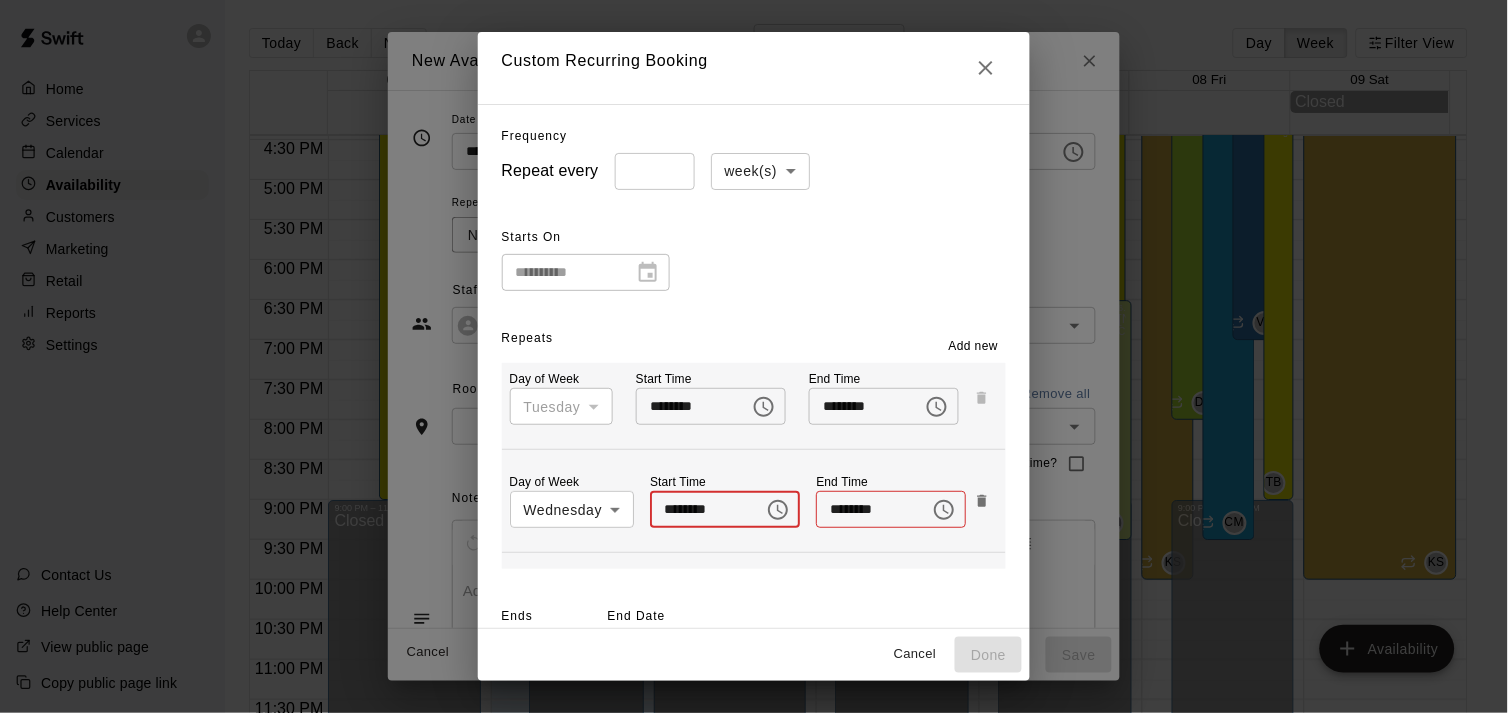 click on "********" at bounding box center [700, 509] 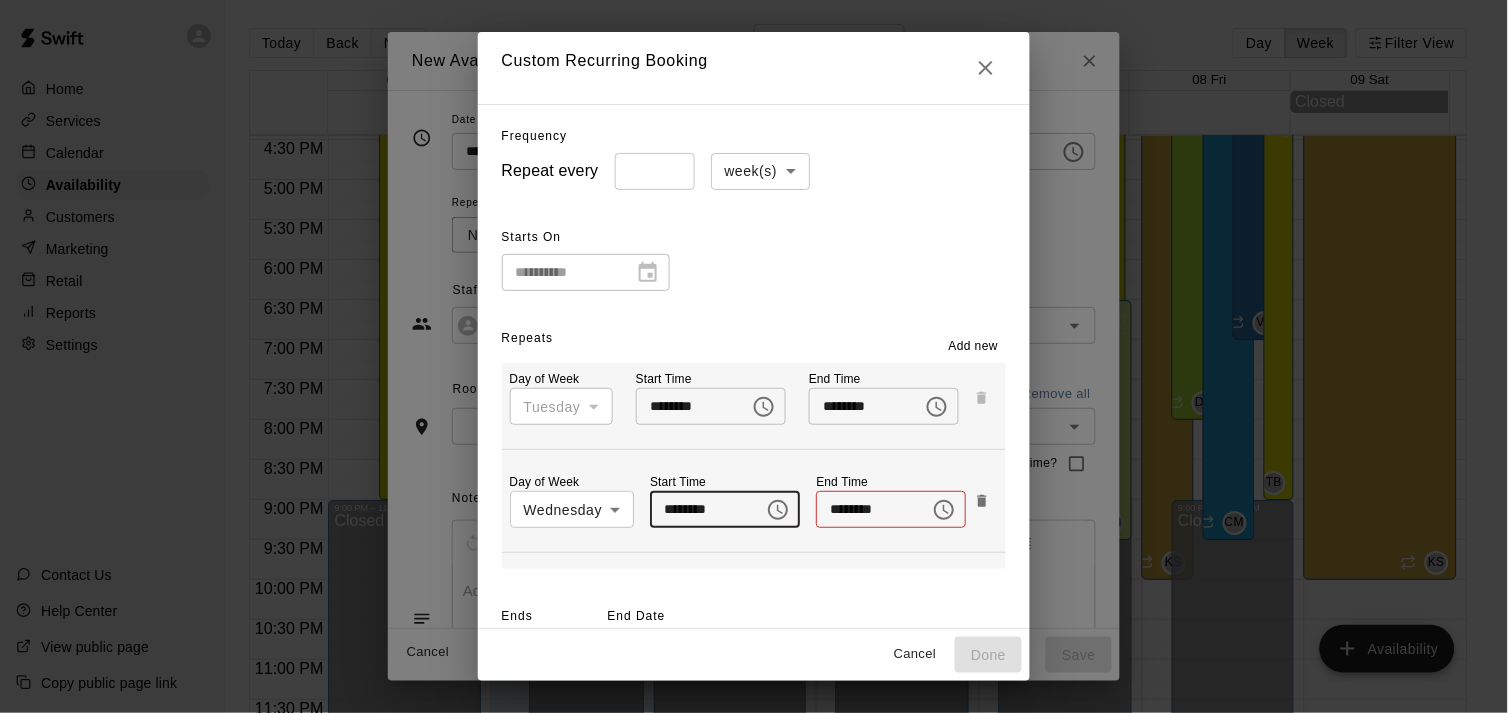 type on "********" 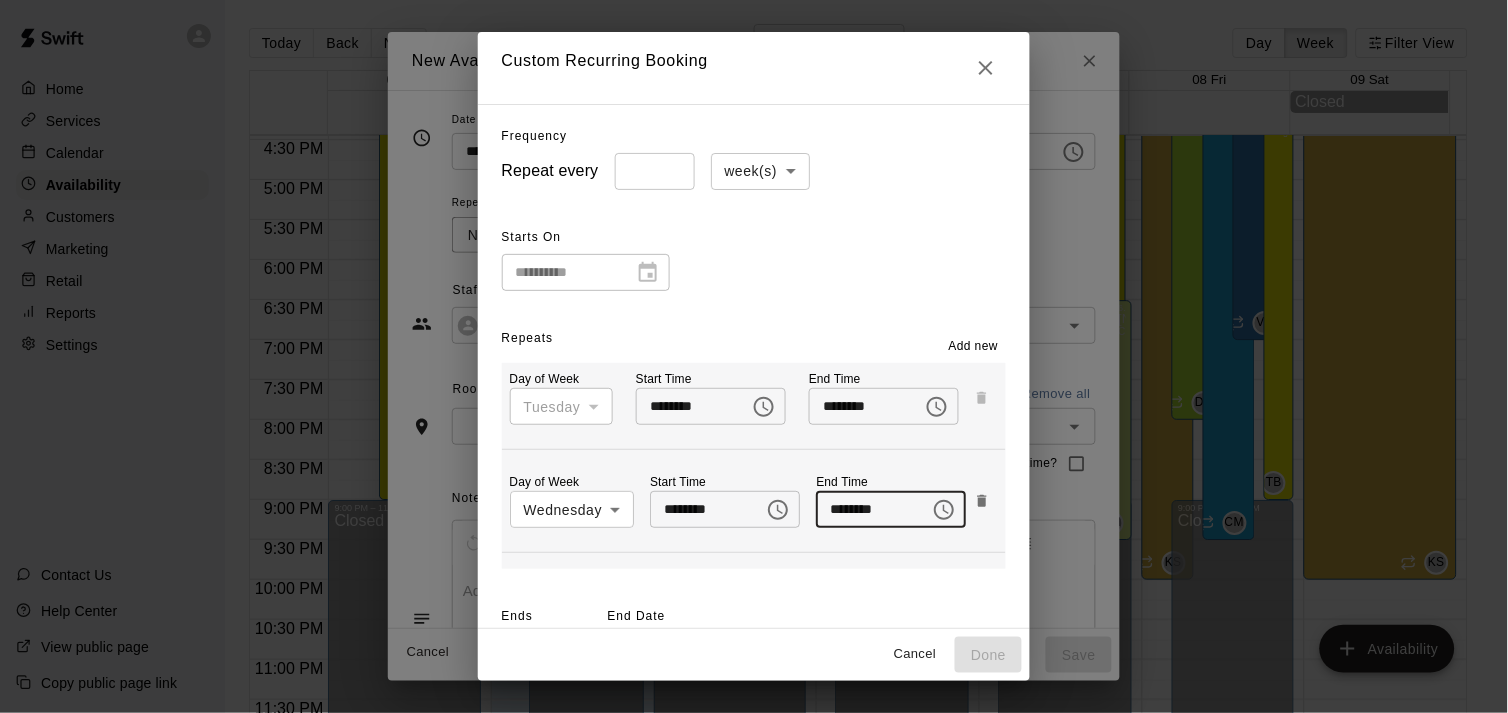 type on "********" 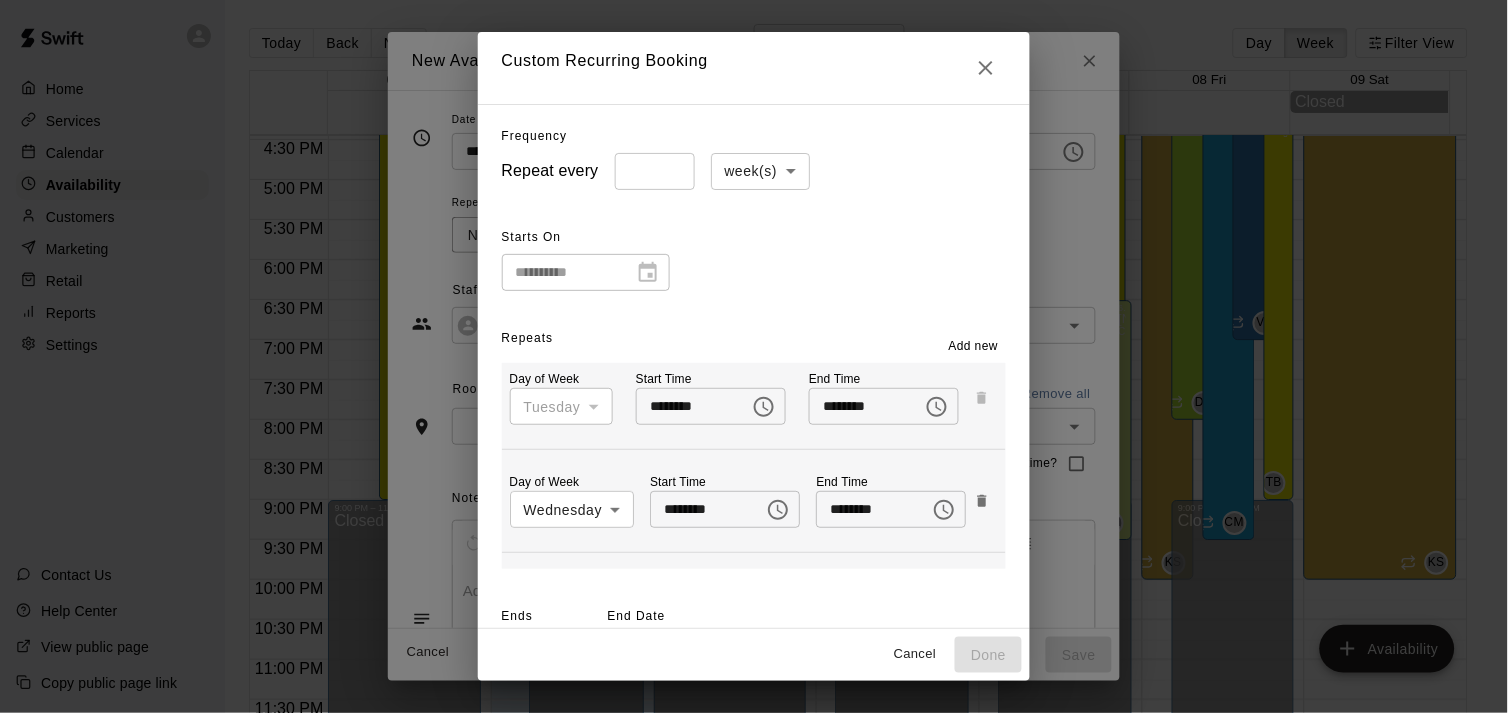 scroll, scrollTop: 62, scrollLeft: 0, axis: vertical 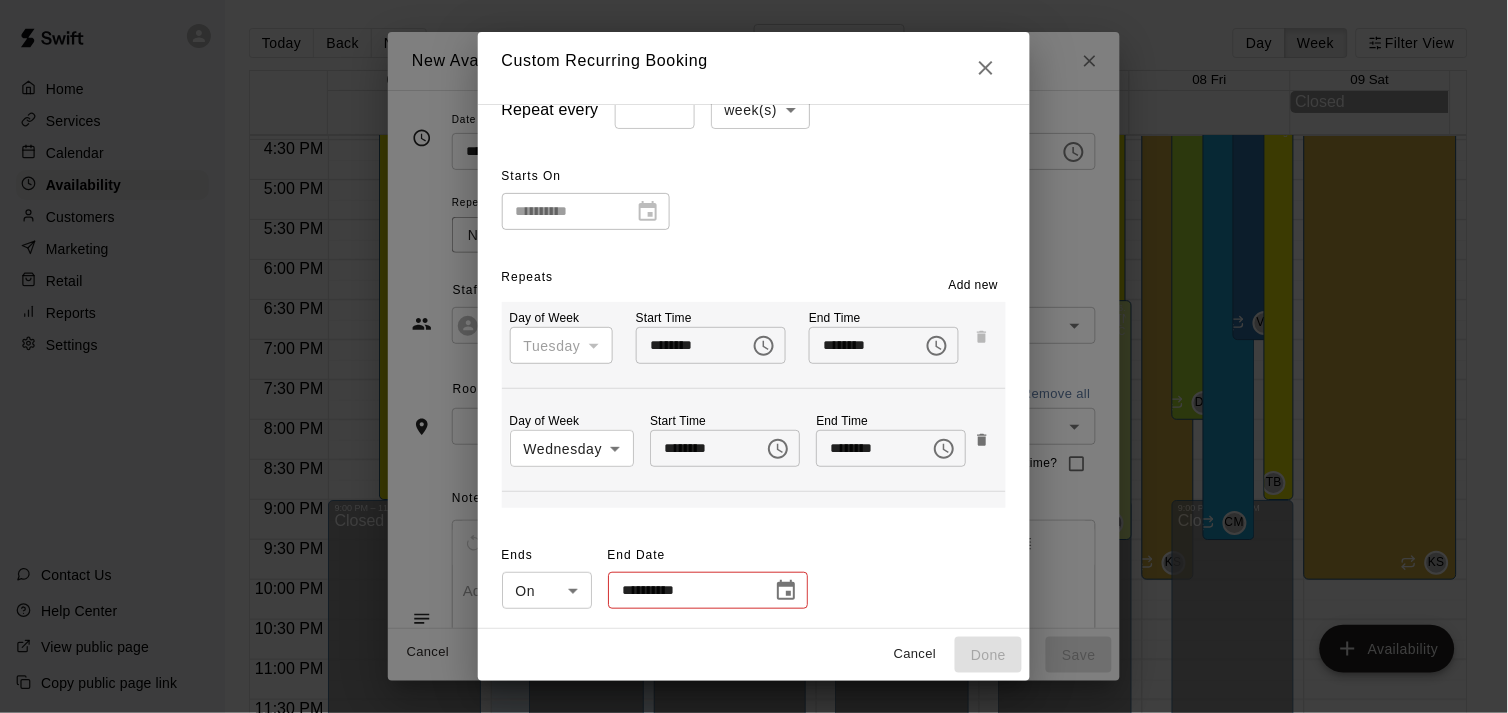 click 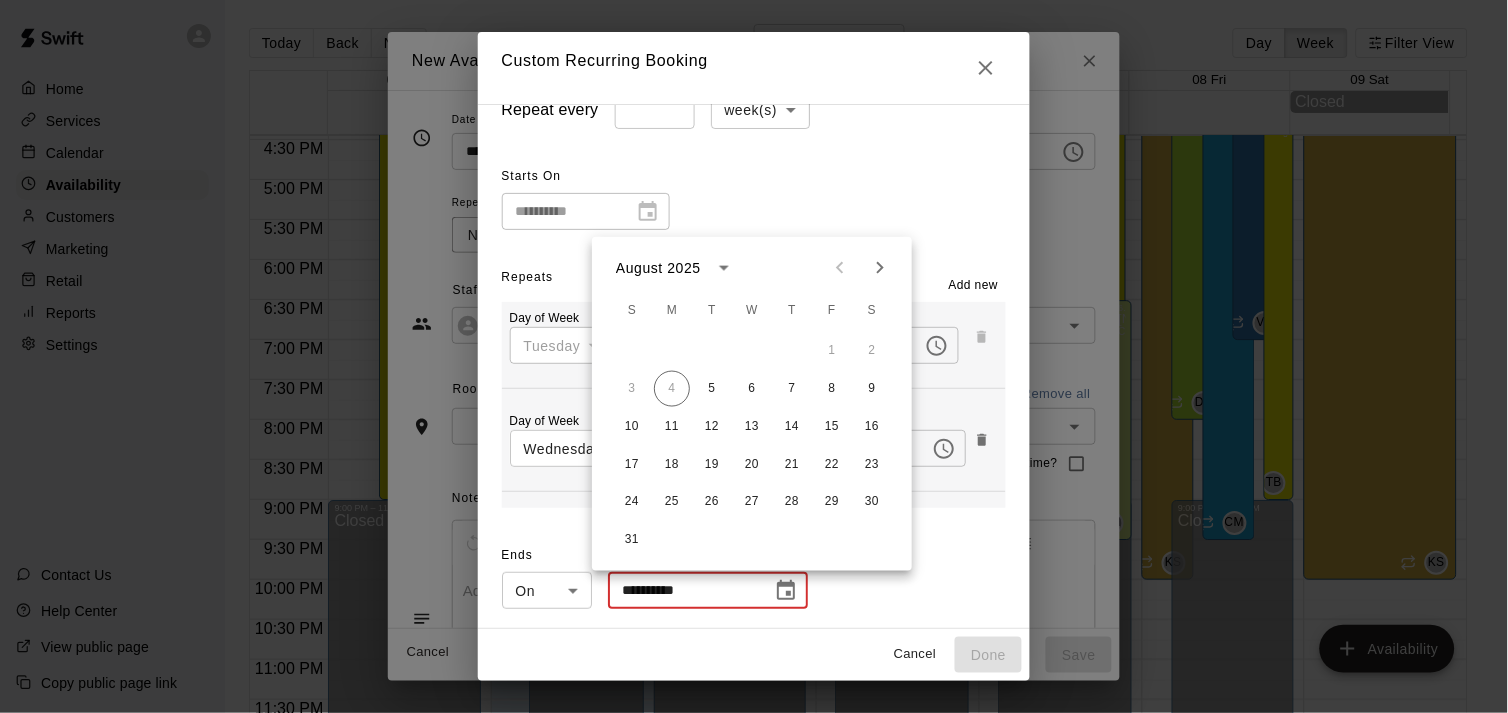 click at bounding box center (880, 268) 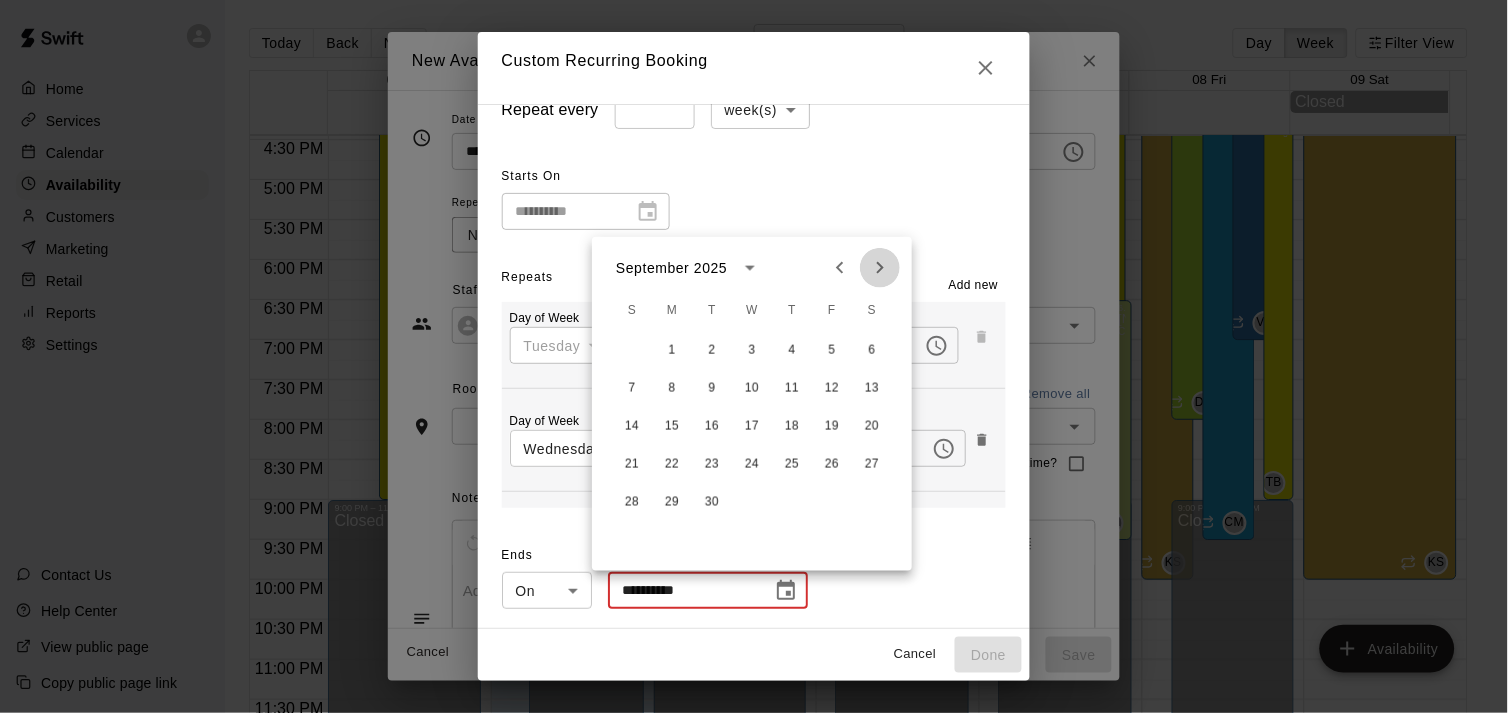 click at bounding box center (880, 268) 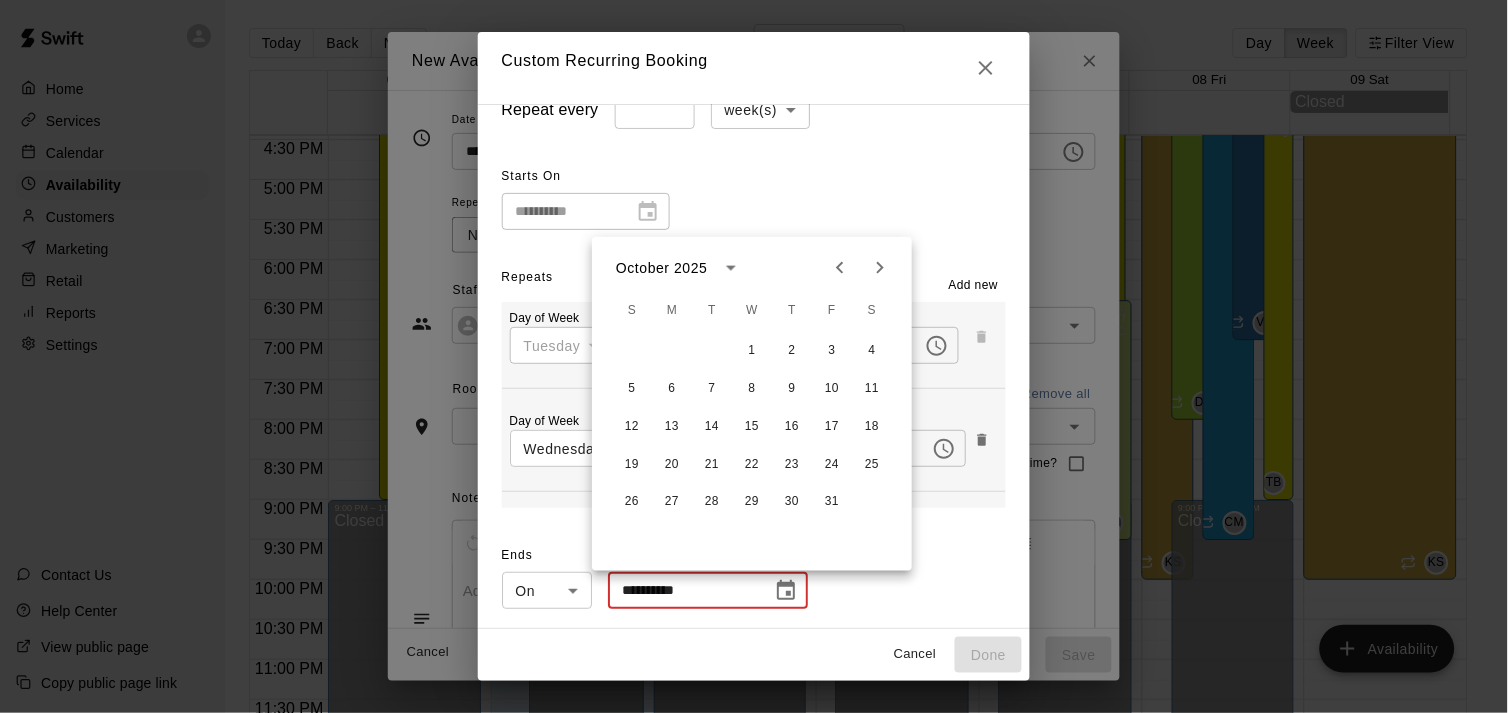 click at bounding box center [880, 268] 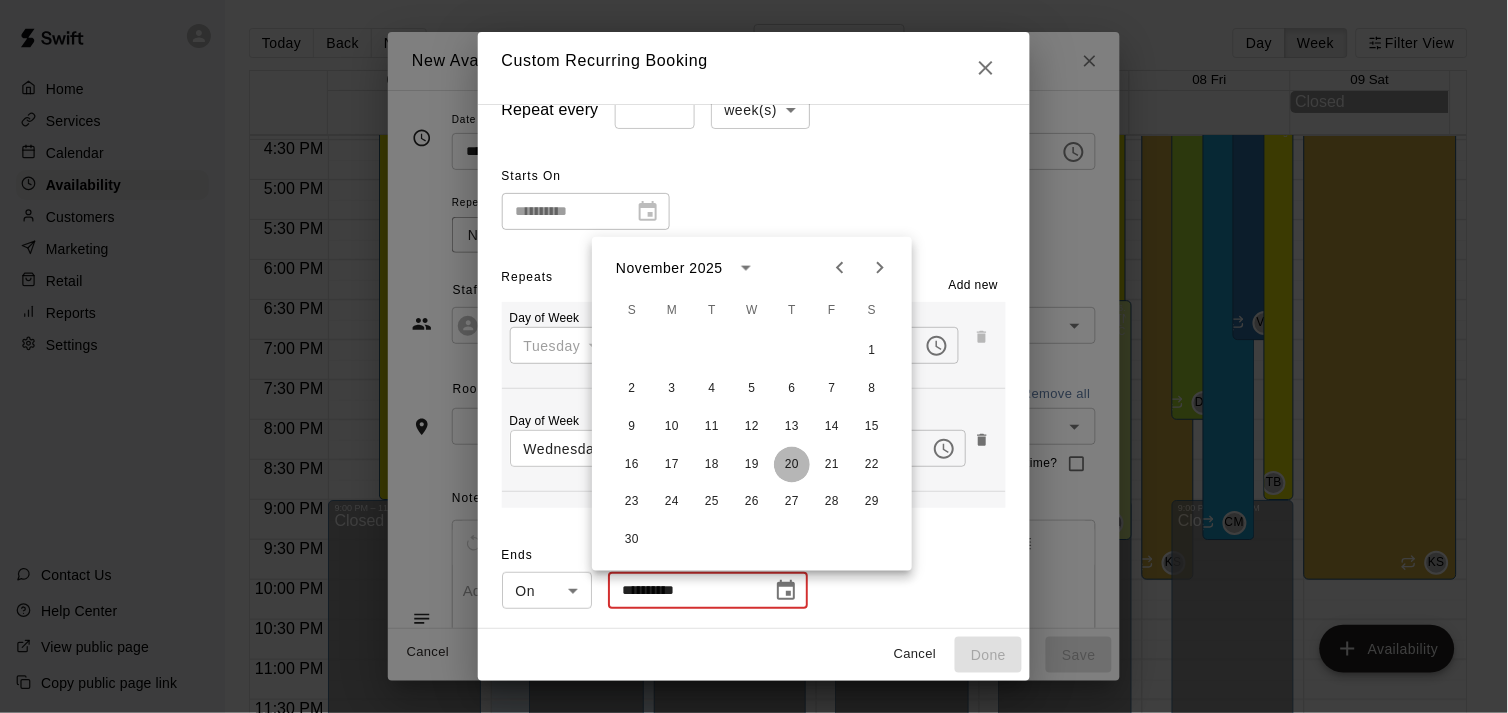 click on "20" at bounding box center [792, 465] 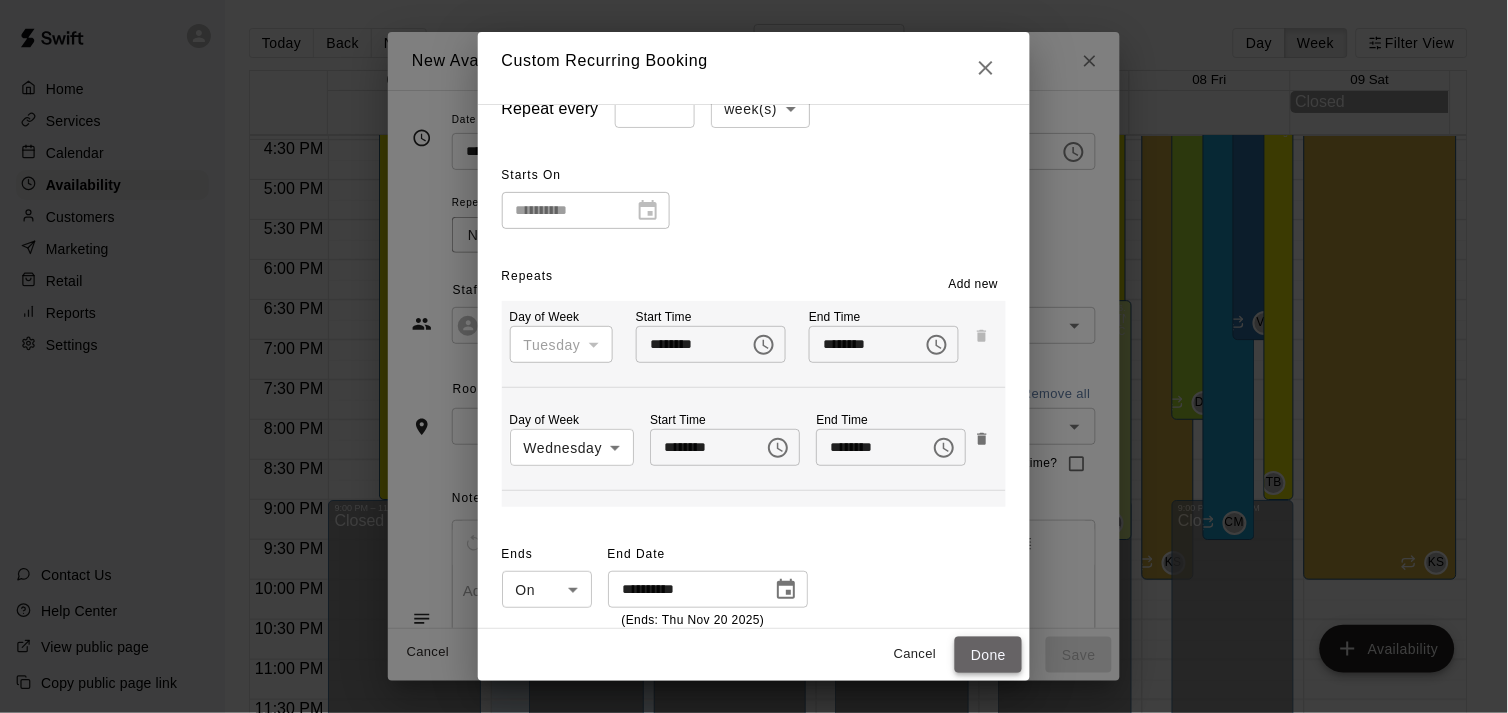 click on "Done" at bounding box center (988, 655) 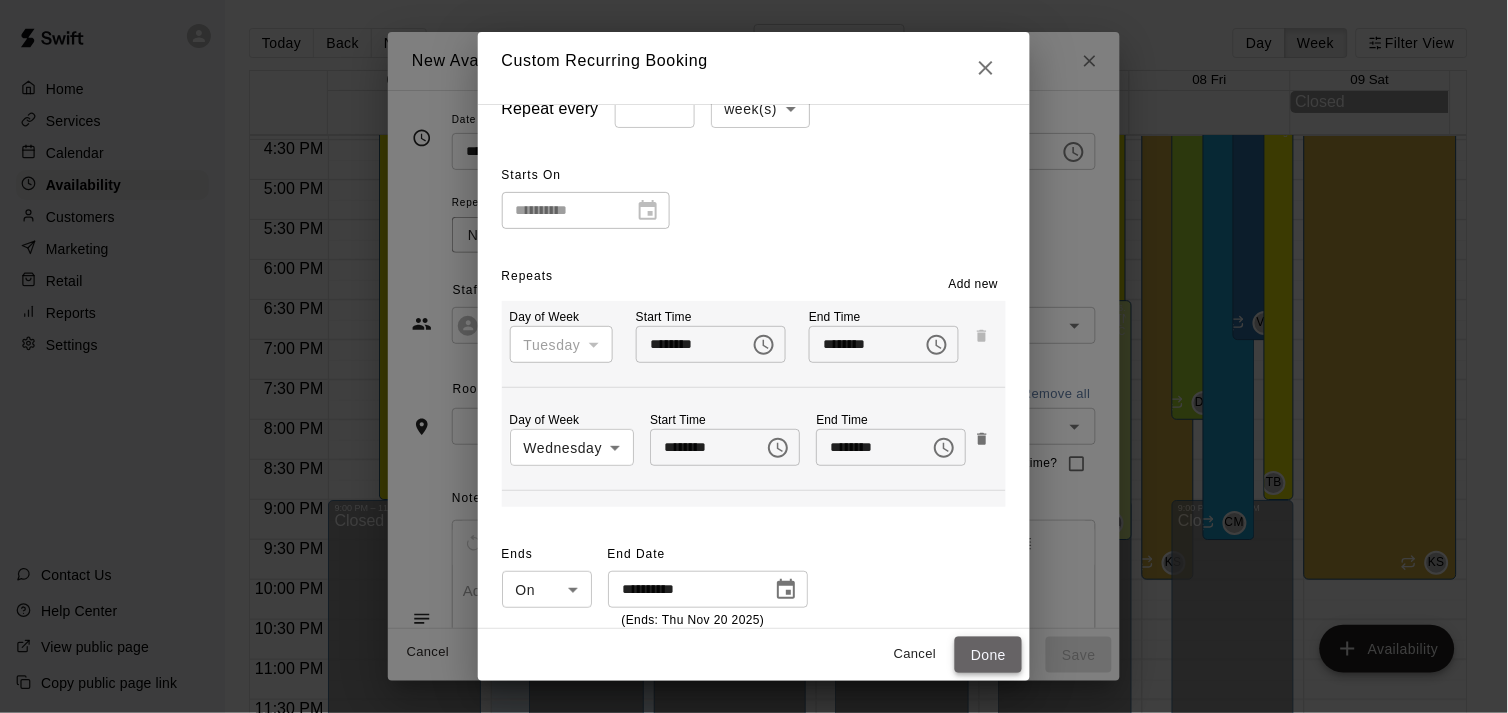 type on "**********" 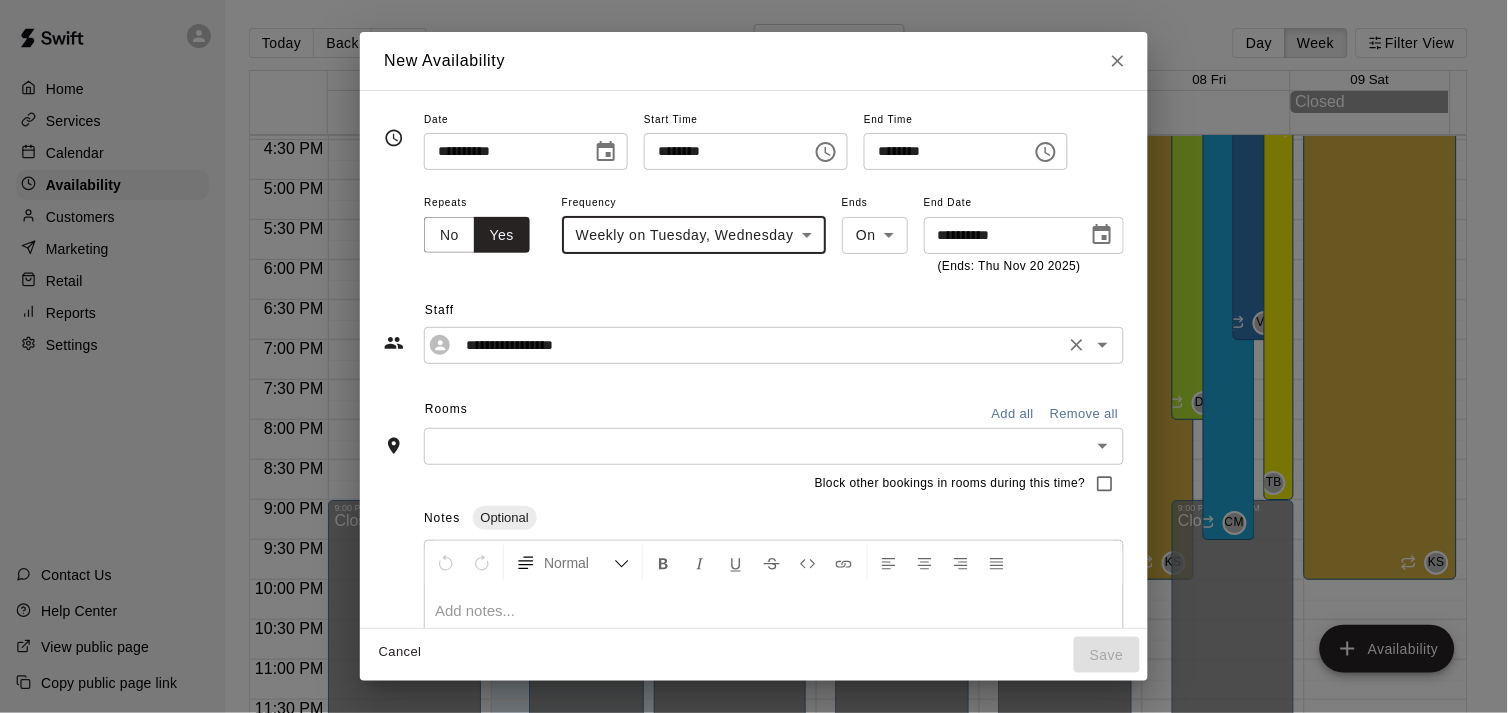 click on "**********" at bounding box center (758, 345) 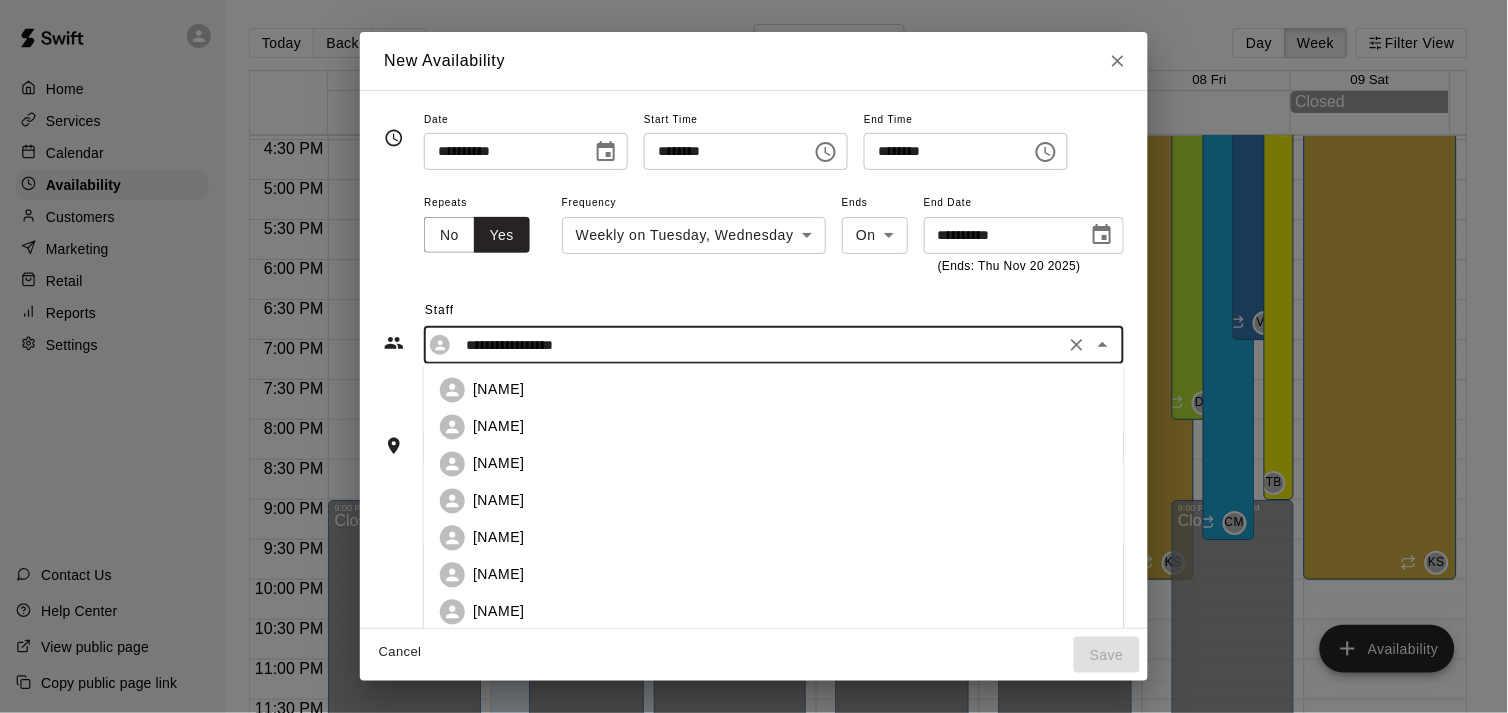 scroll, scrollTop: 166, scrollLeft: 0, axis: vertical 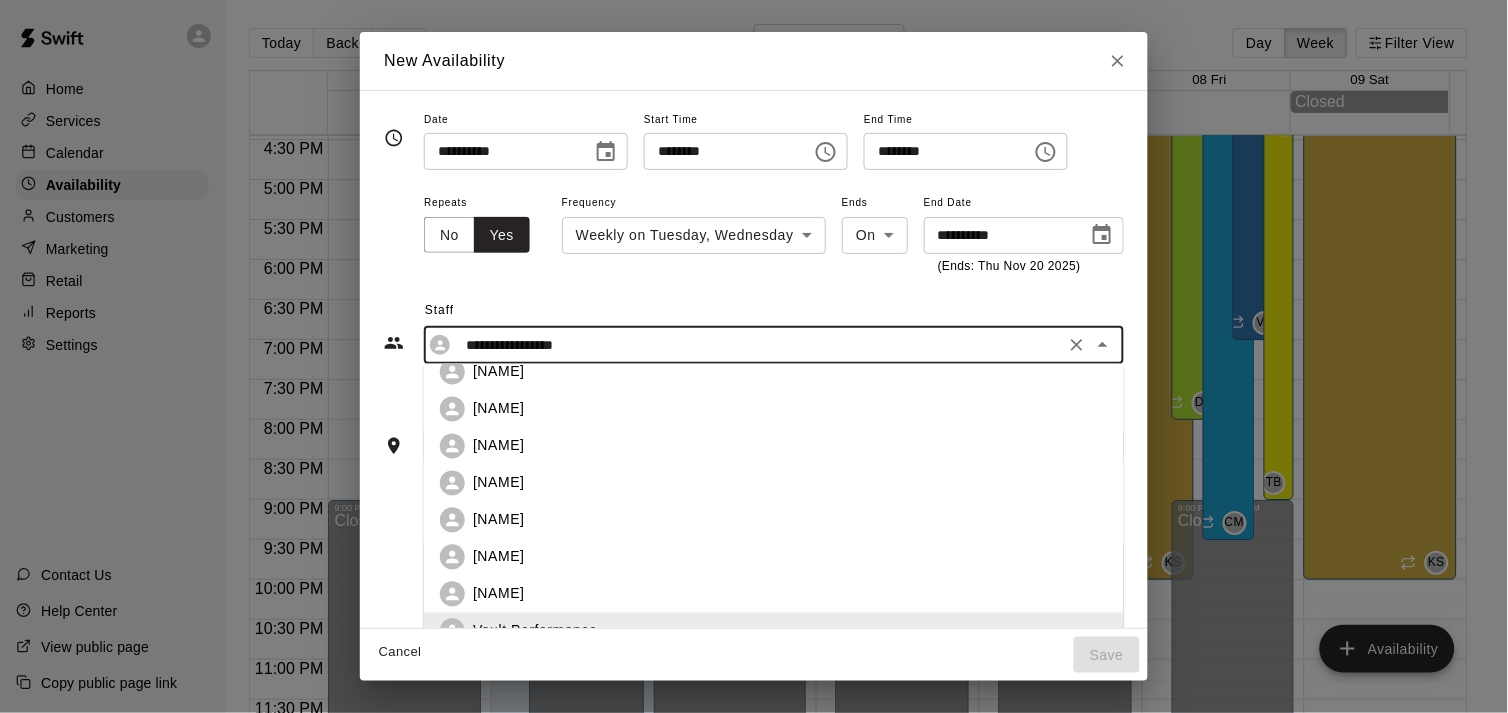 type on "*" 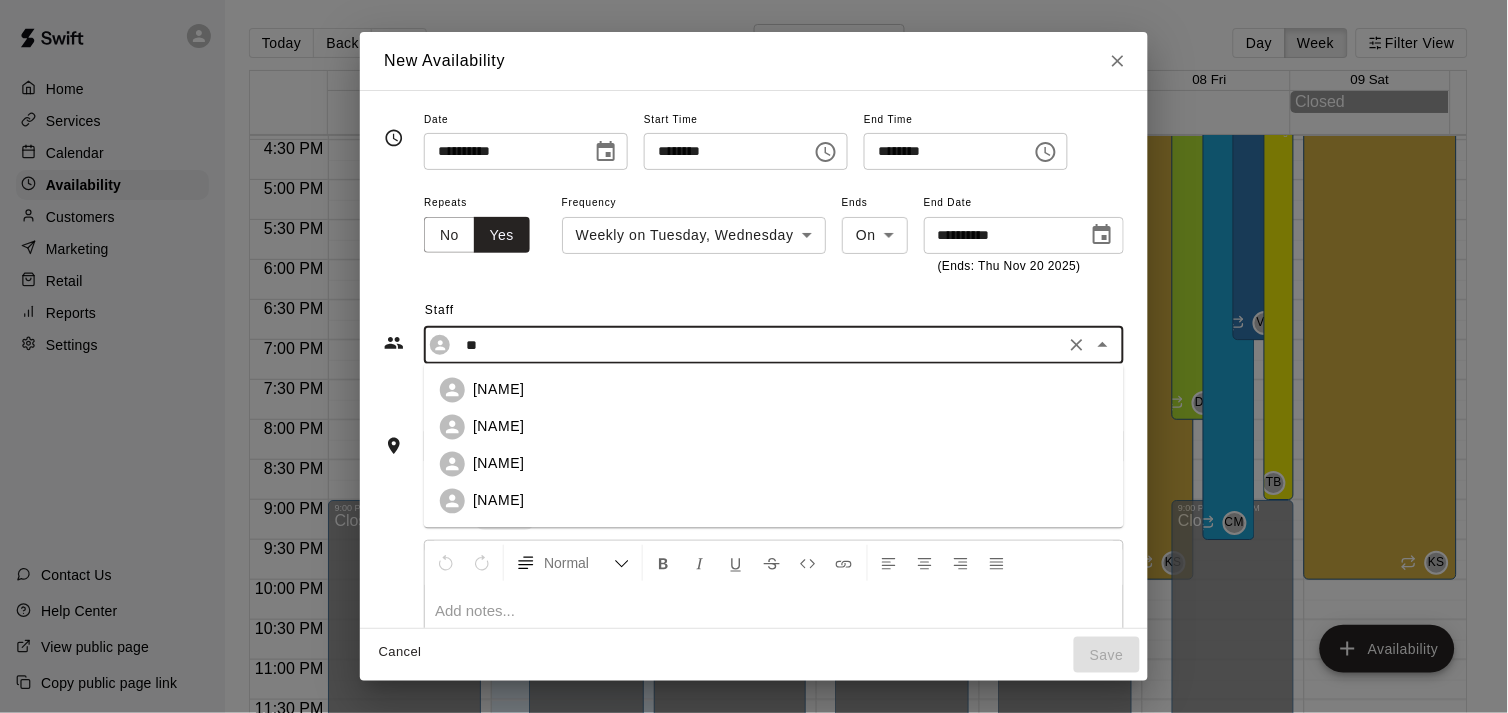 scroll, scrollTop: 0, scrollLeft: 0, axis: both 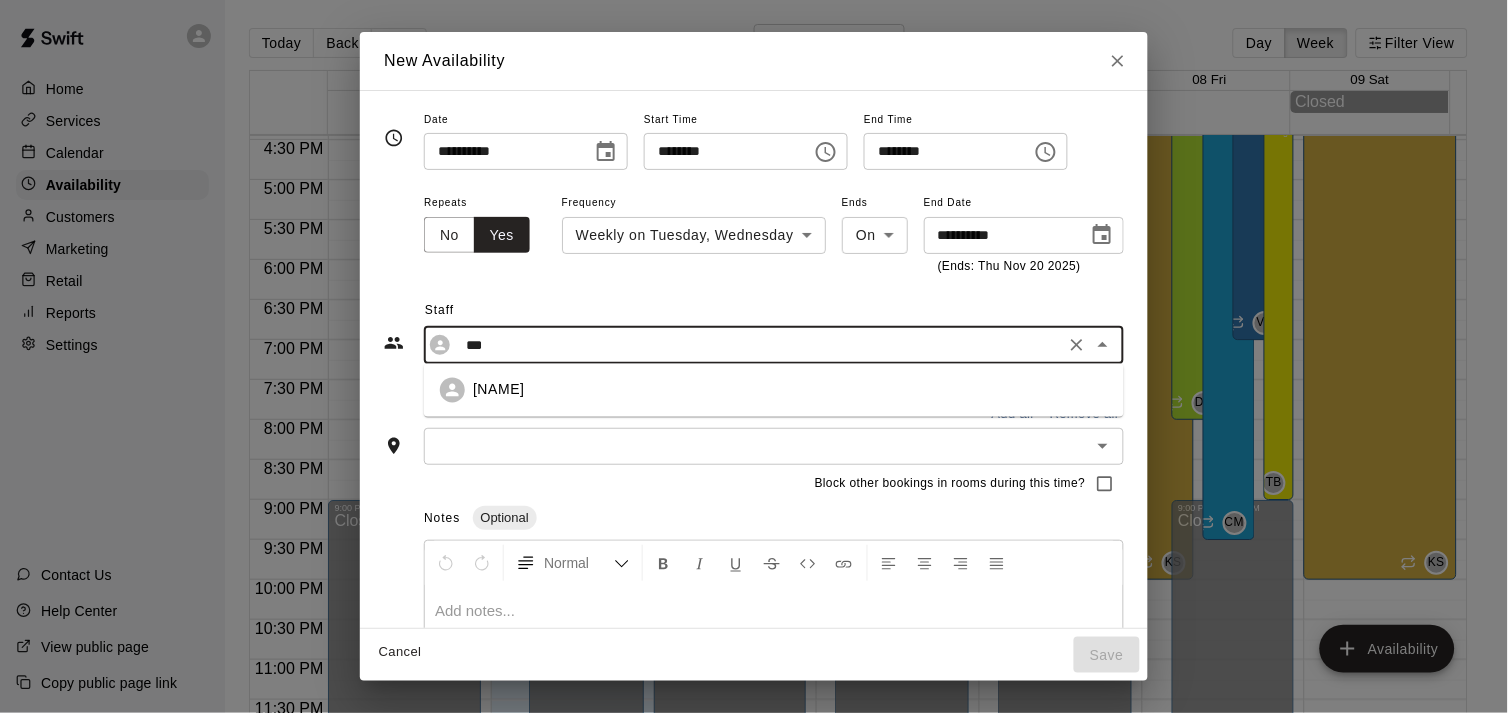 click on "[NAME]" at bounding box center [499, 390] 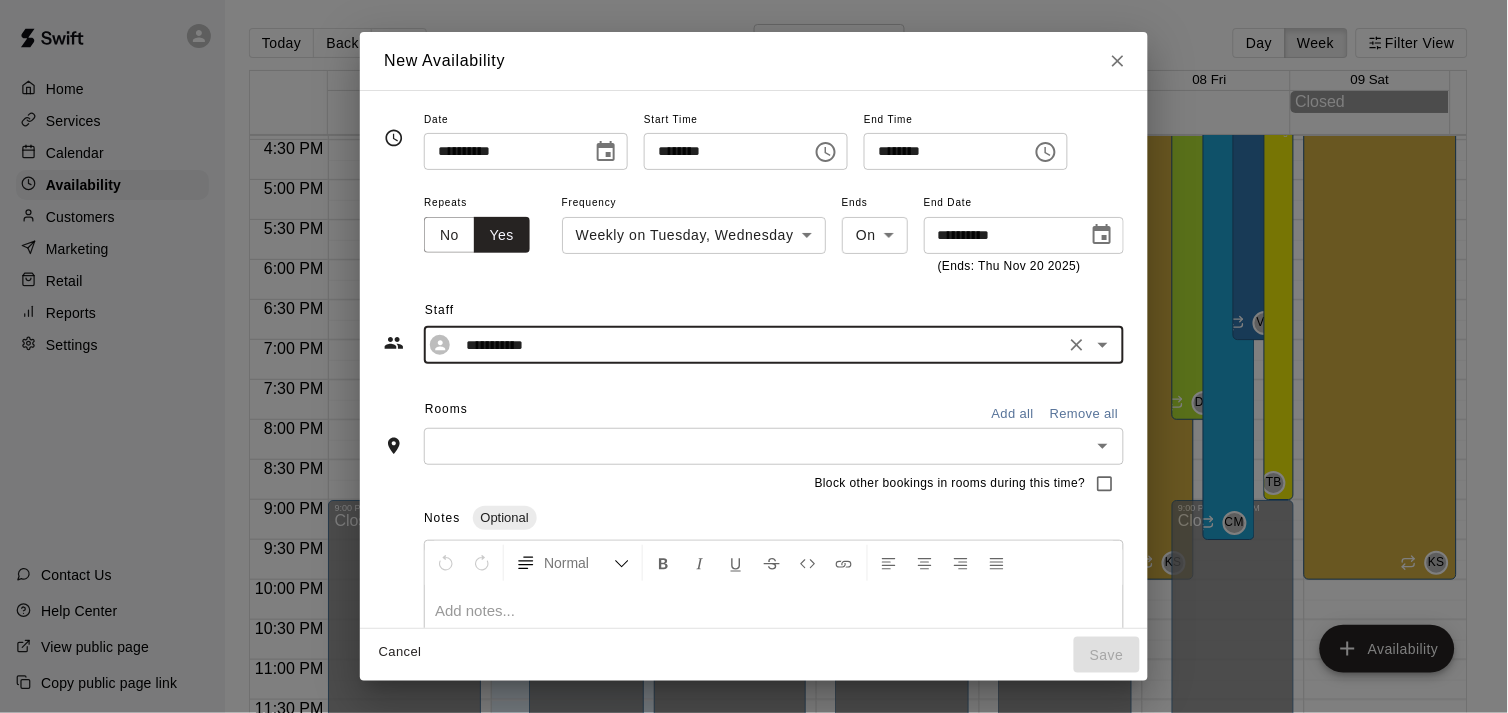 type on "**********" 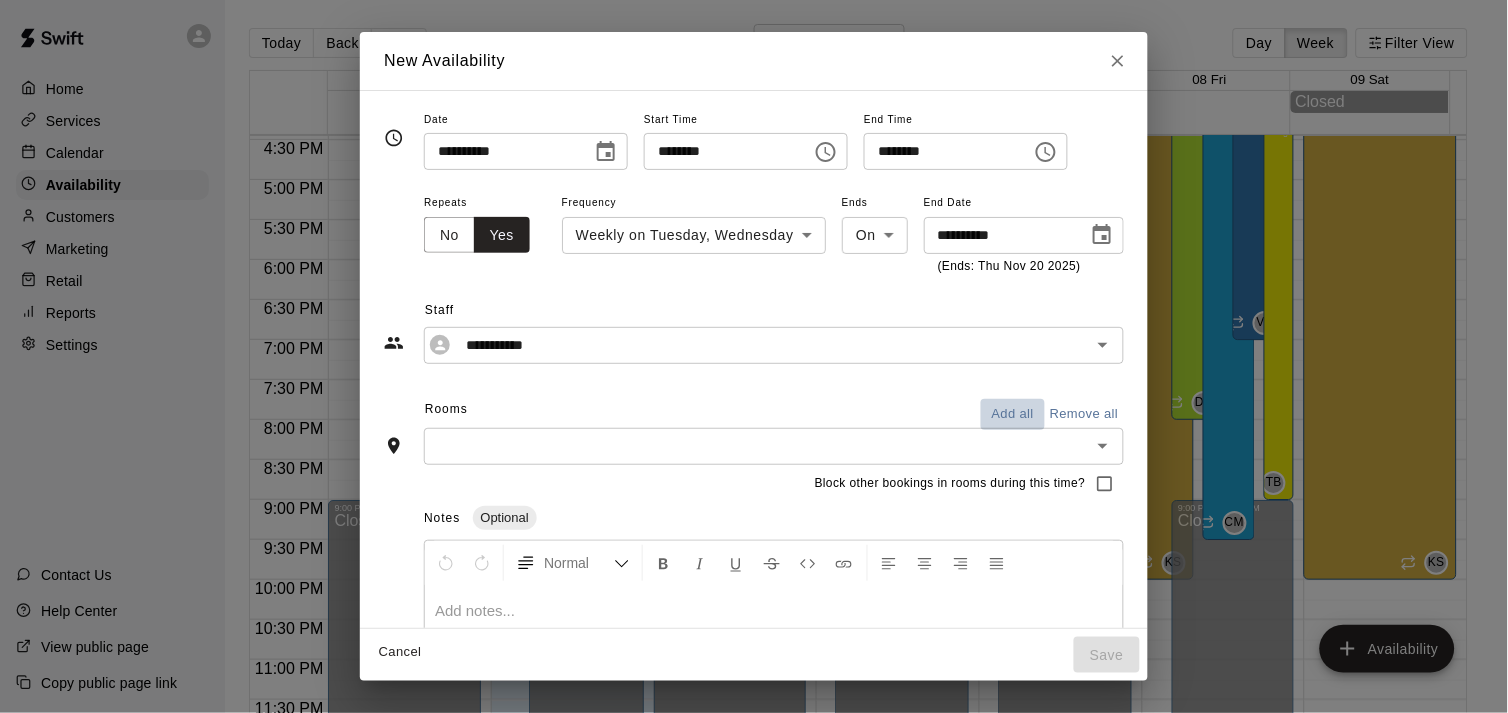 click on "Add all" at bounding box center (1013, 414) 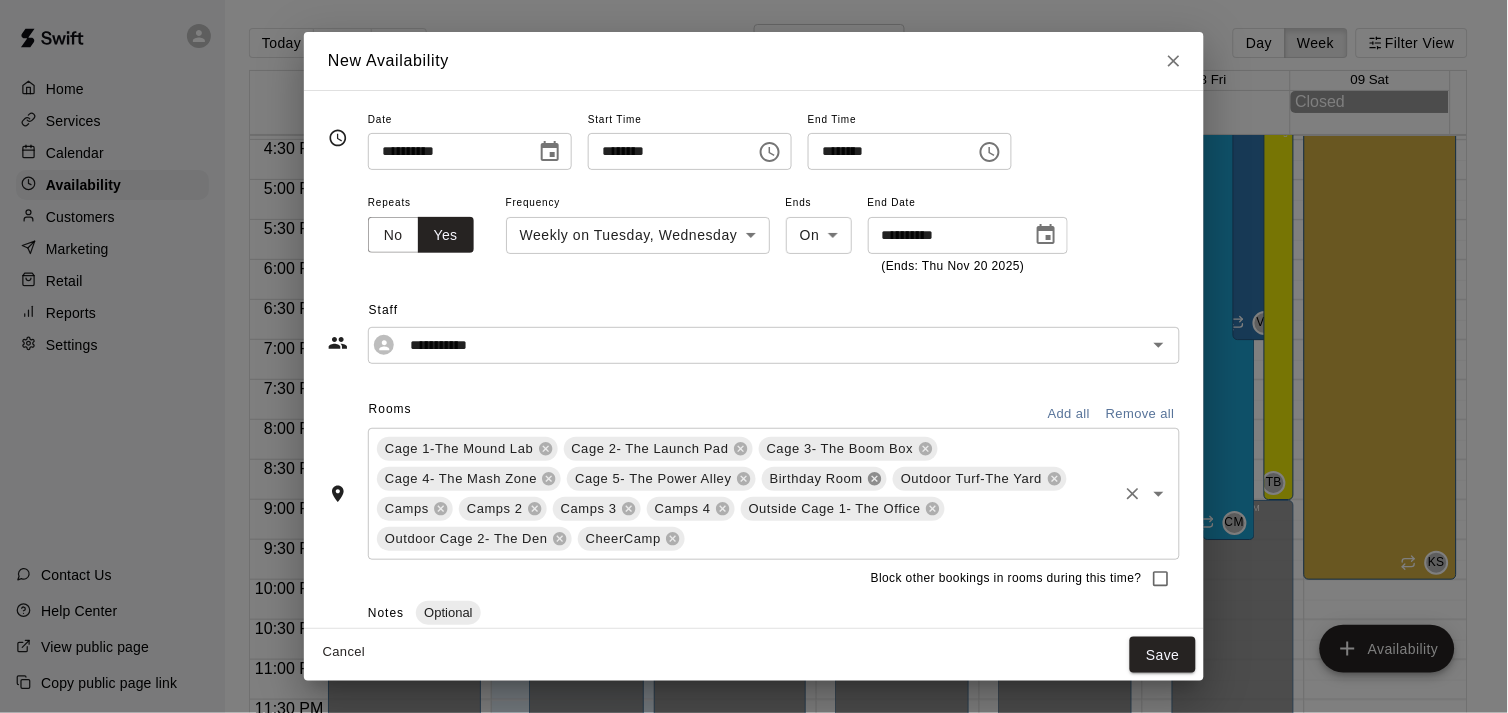 click 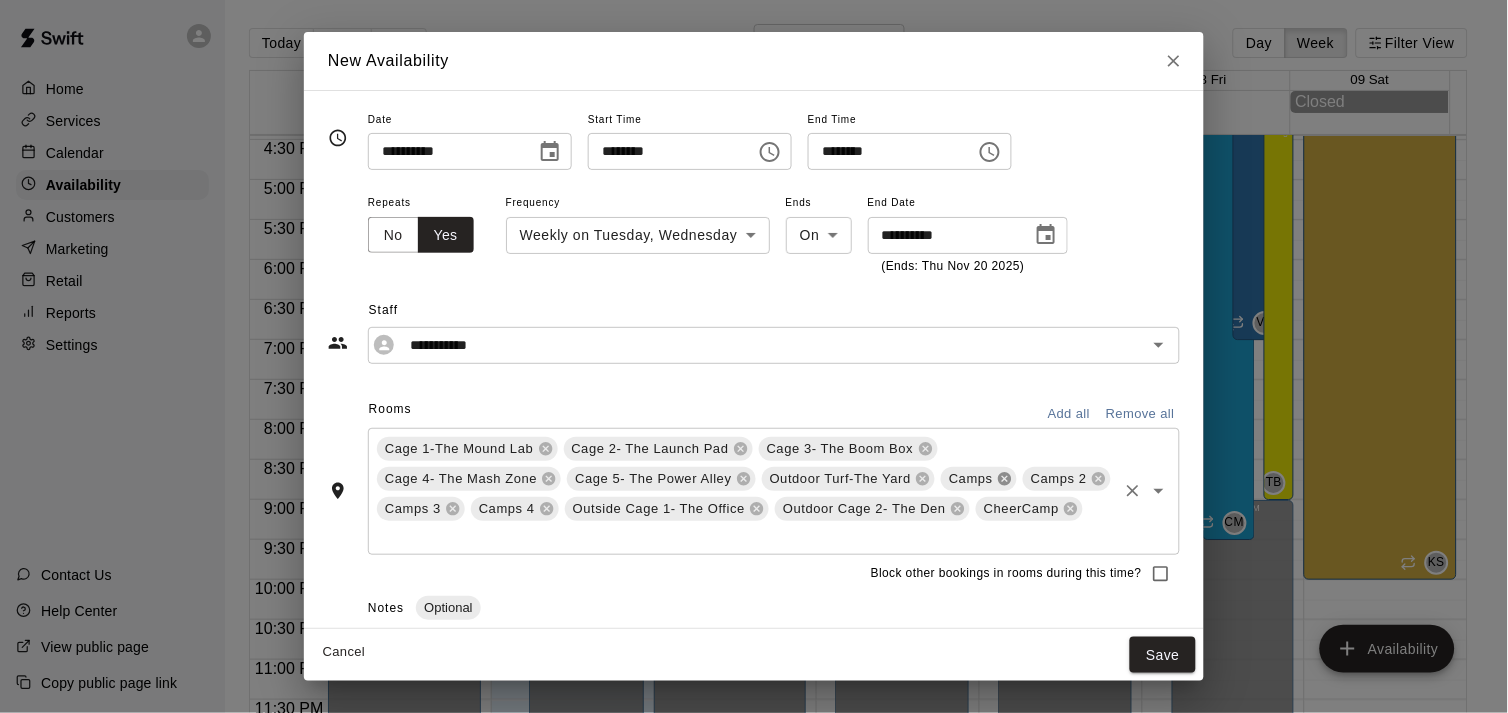 click 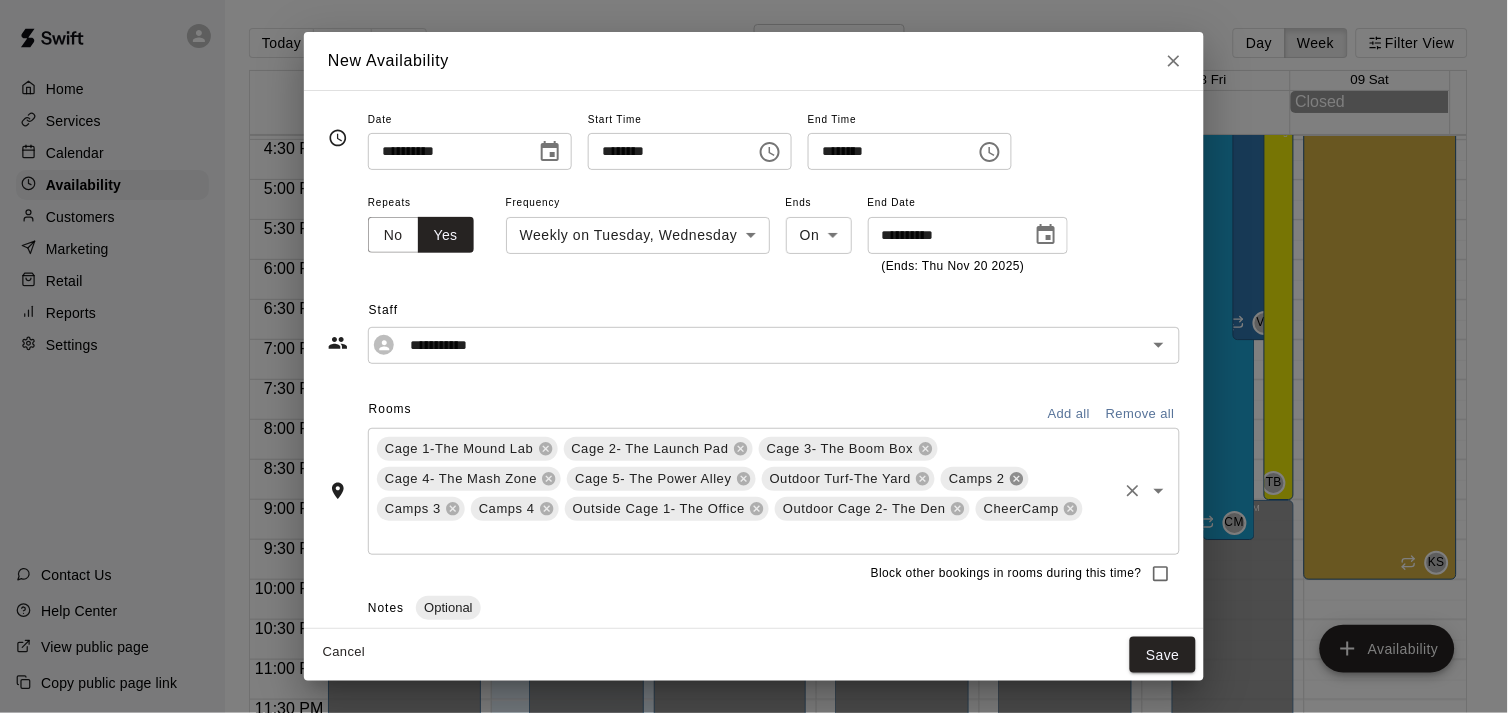 click 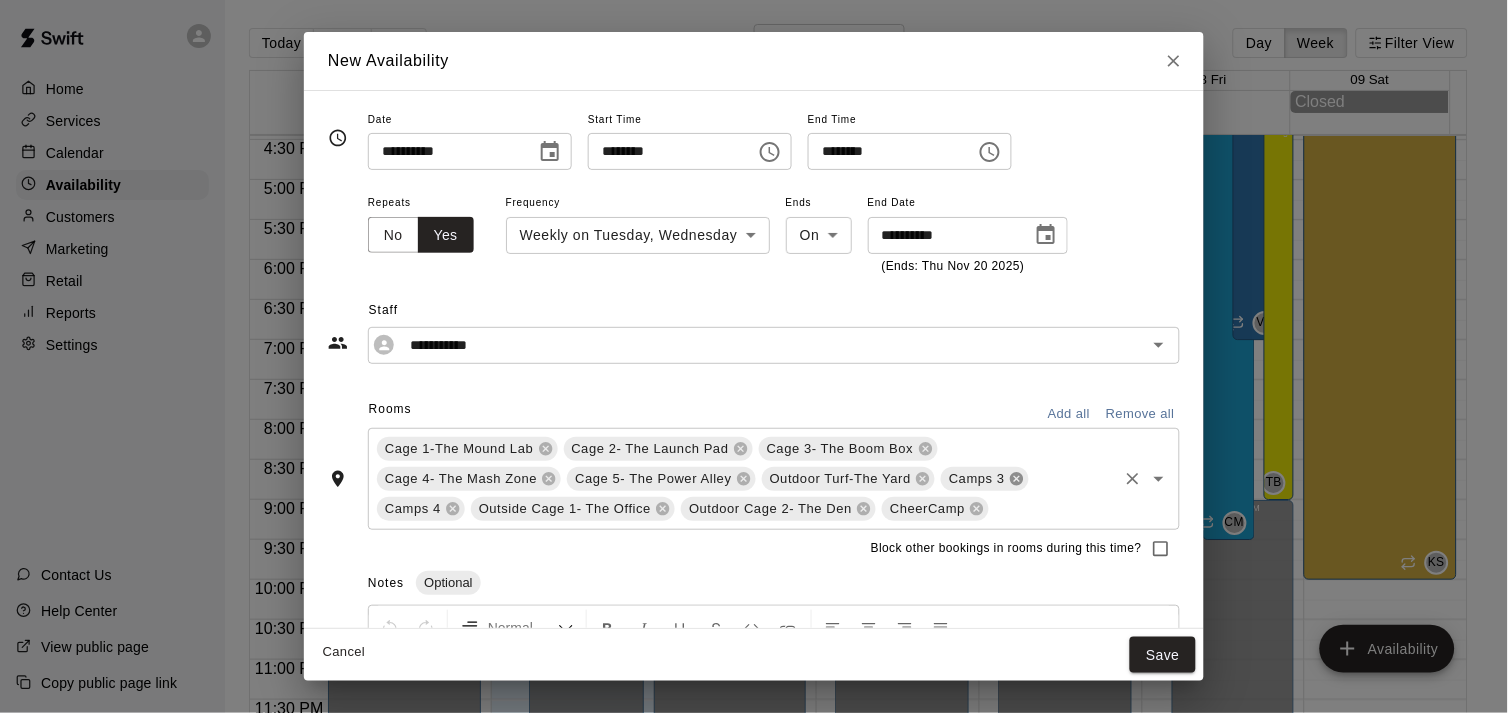 click 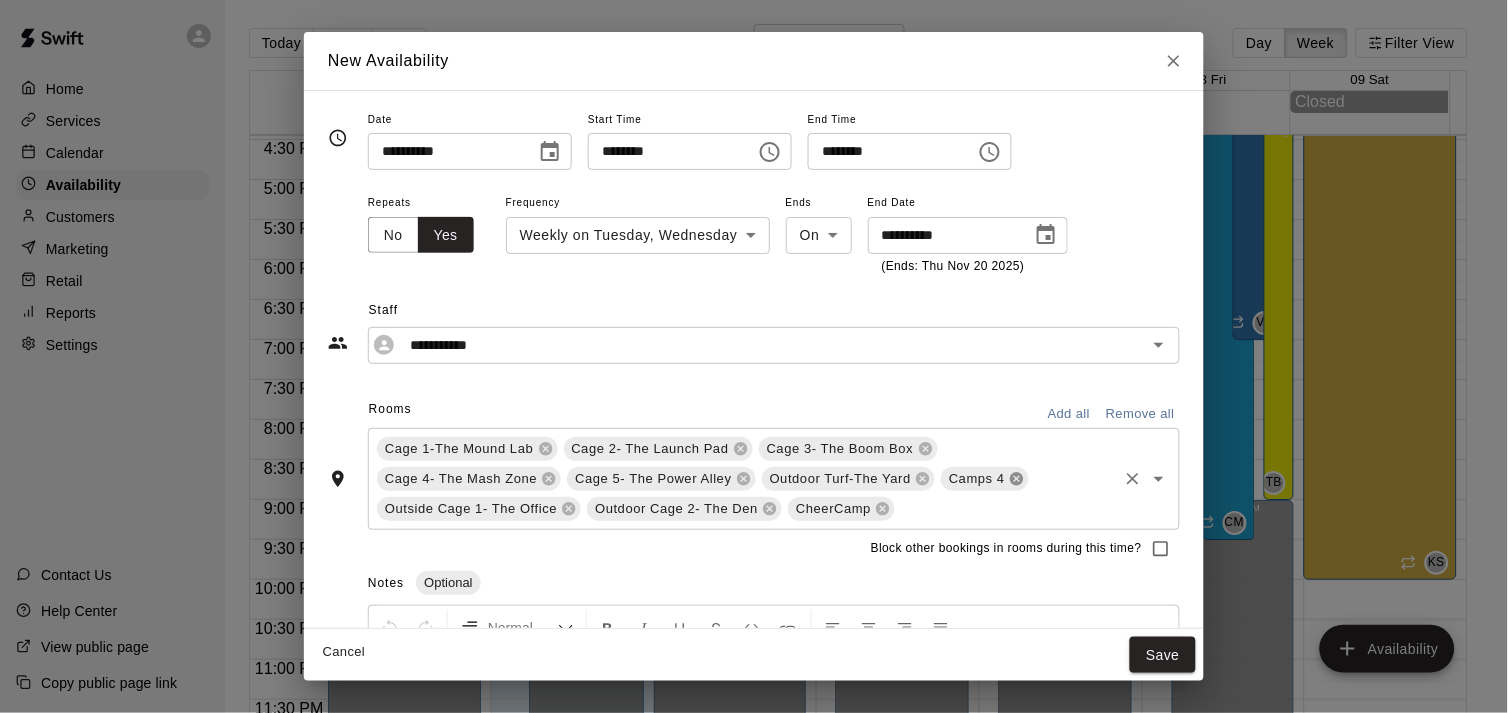 click 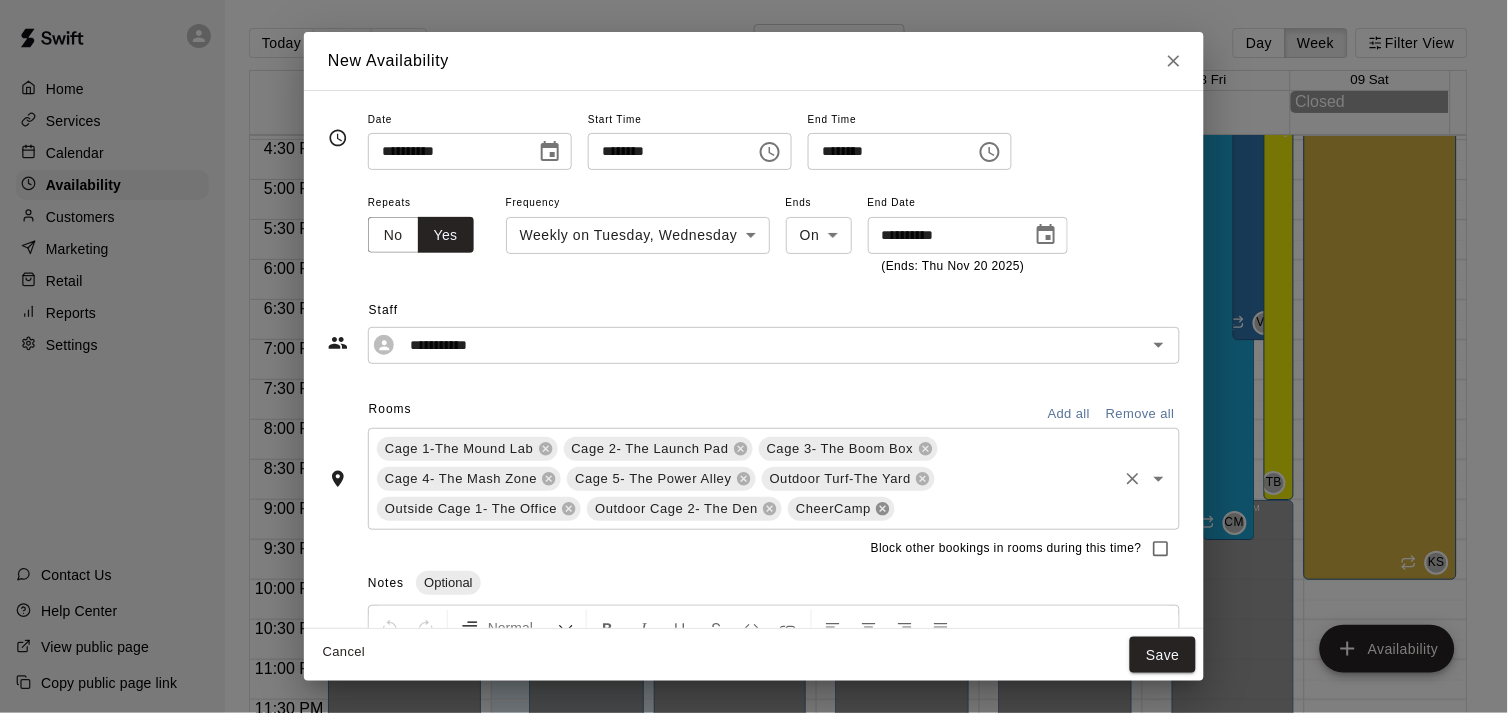 click 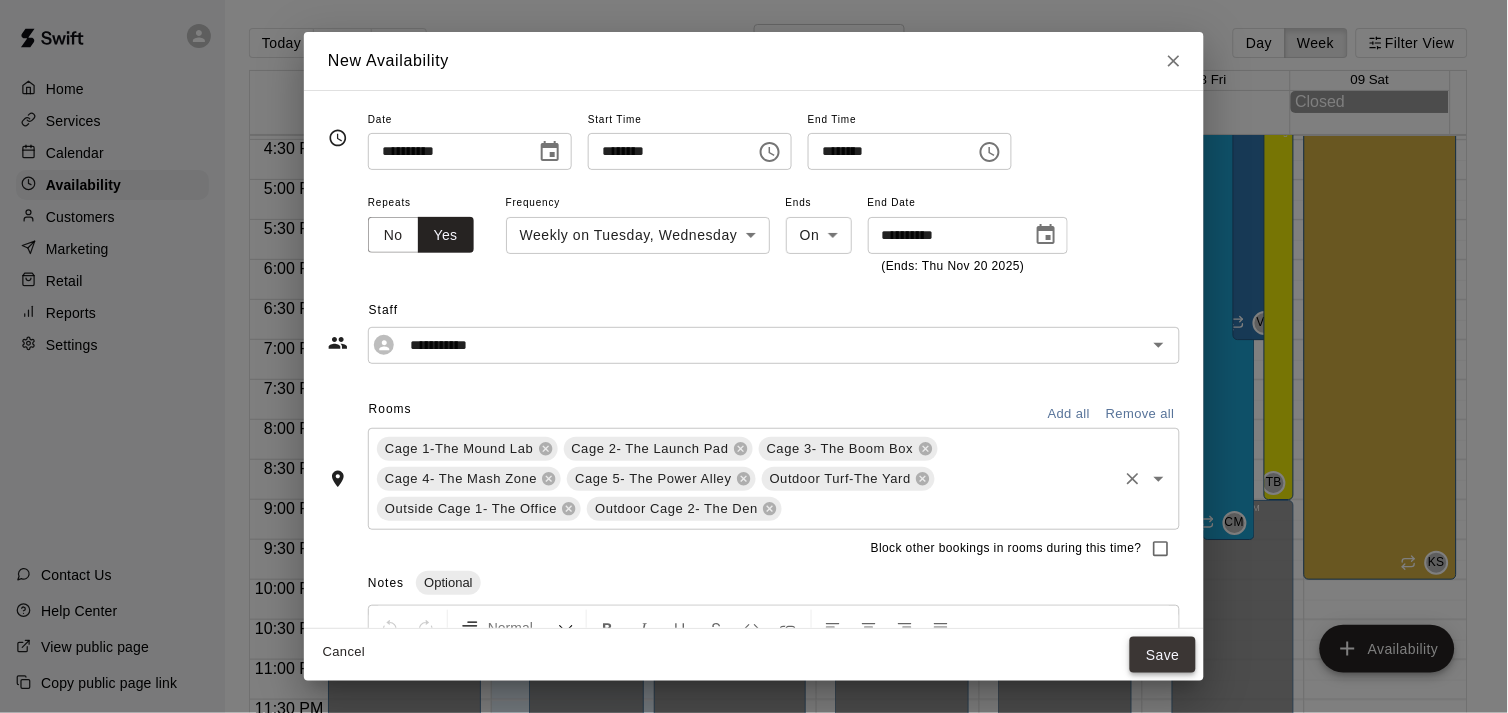 click on "Save" at bounding box center (1163, 655) 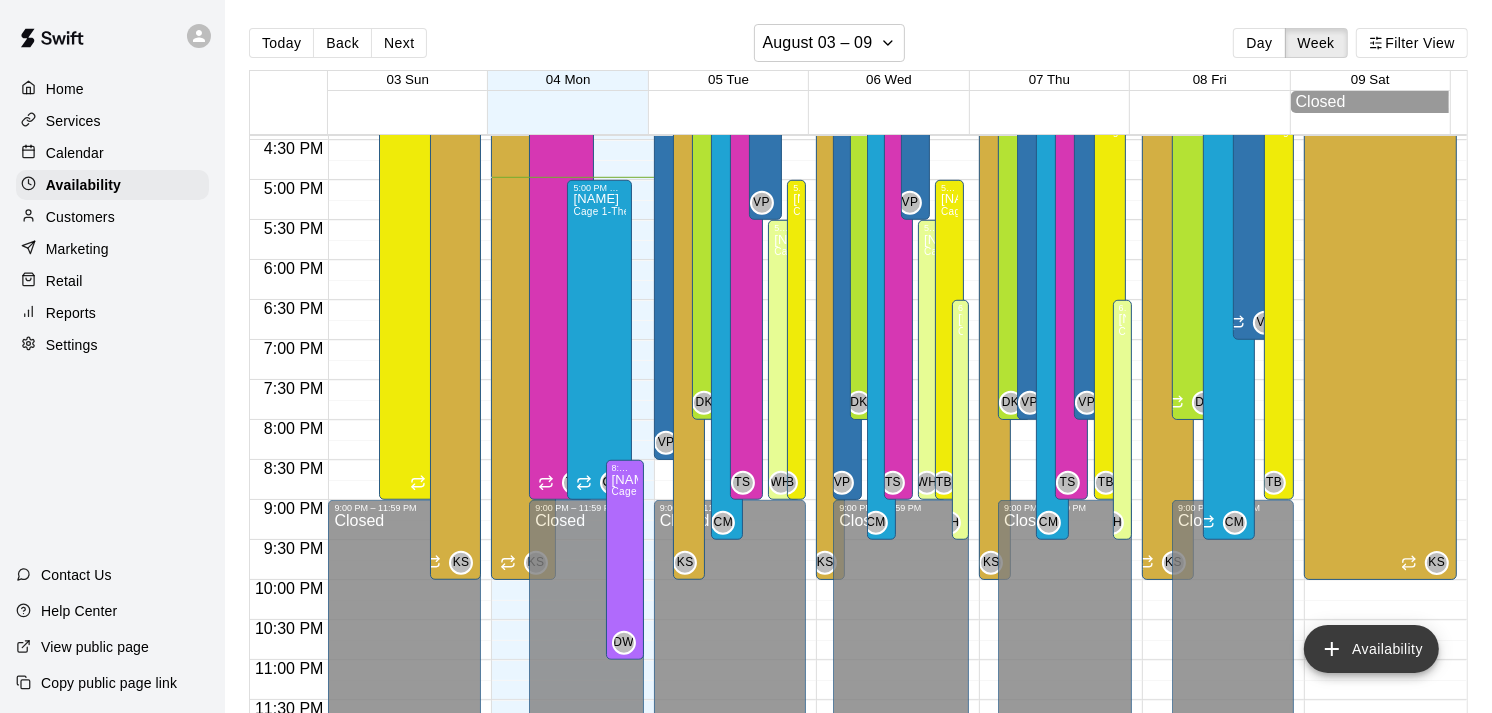 click on "Availability" at bounding box center [1371, 649] 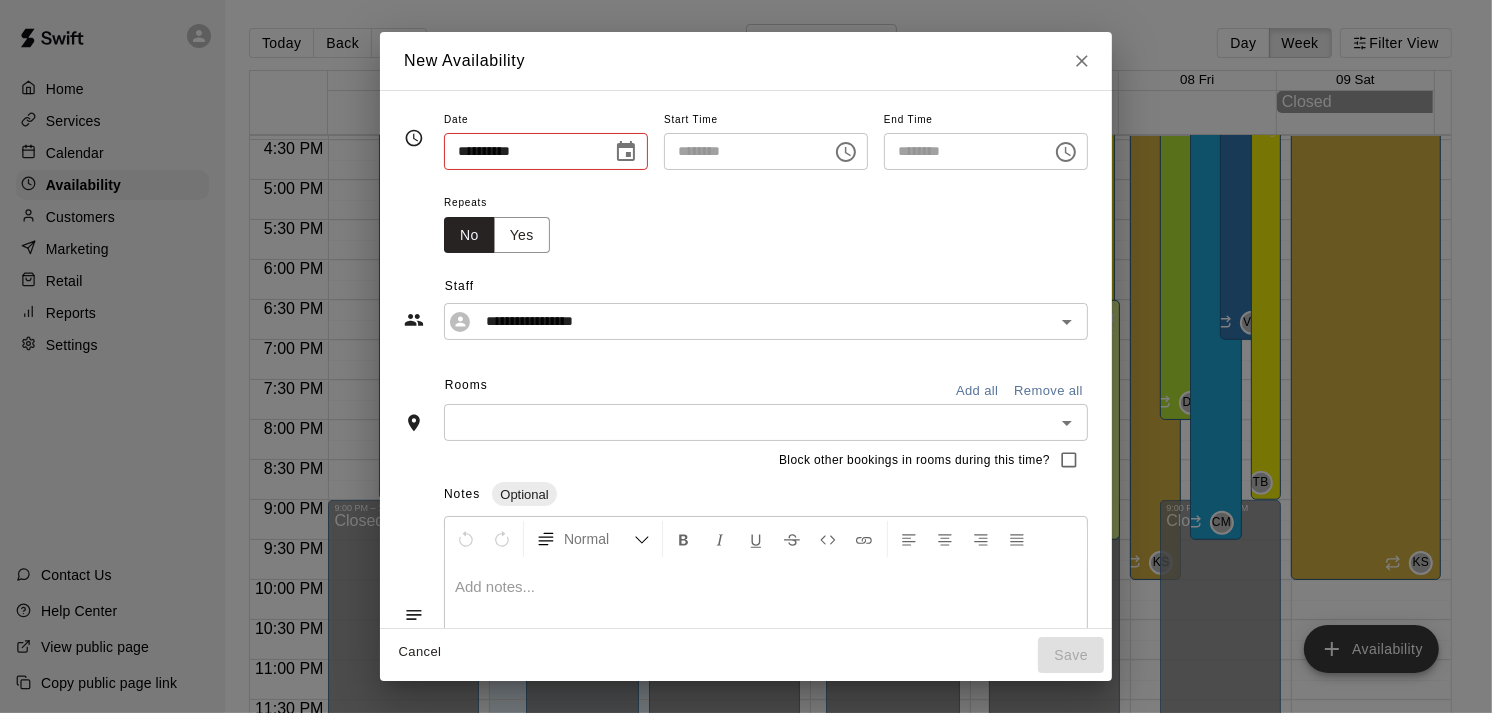 type on "**********" 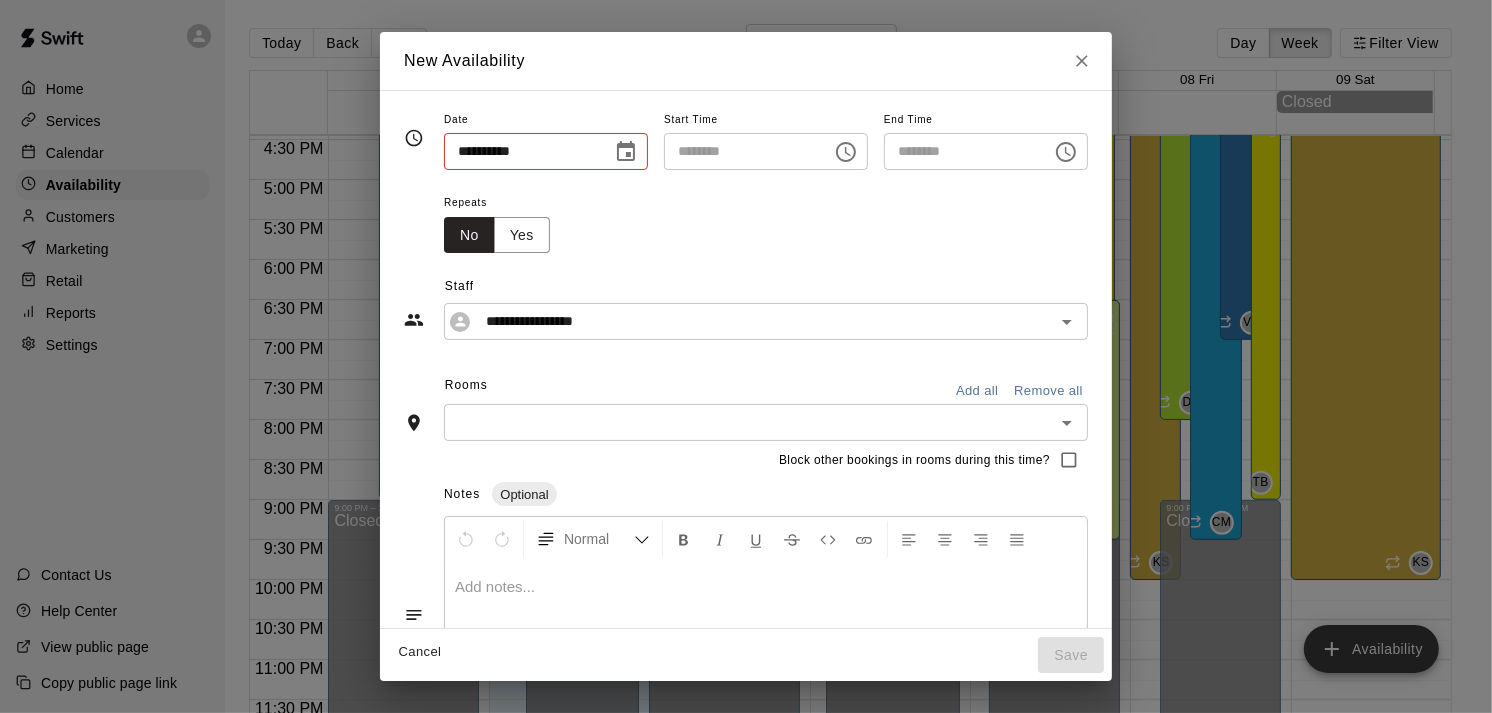 type on "********" 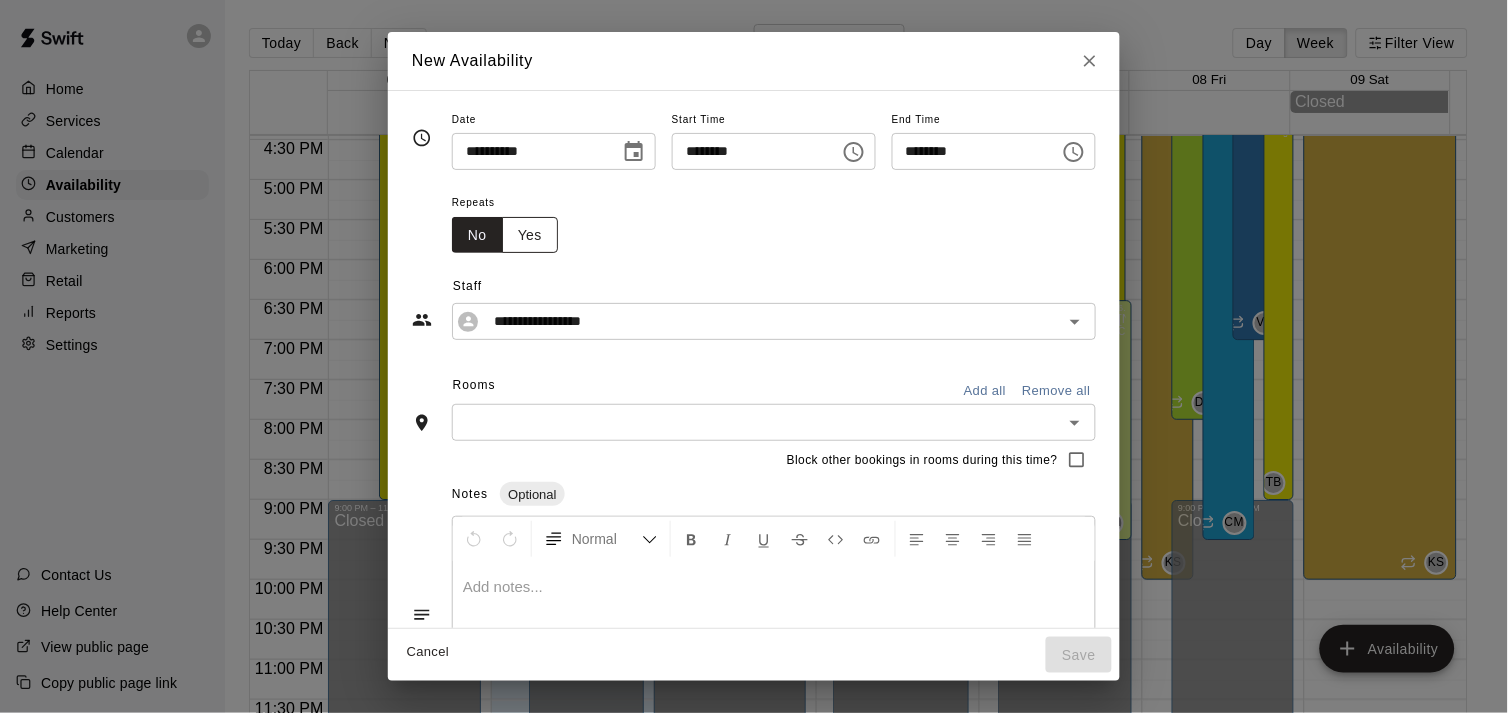 click on "Yes" at bounding box center (530, 235) 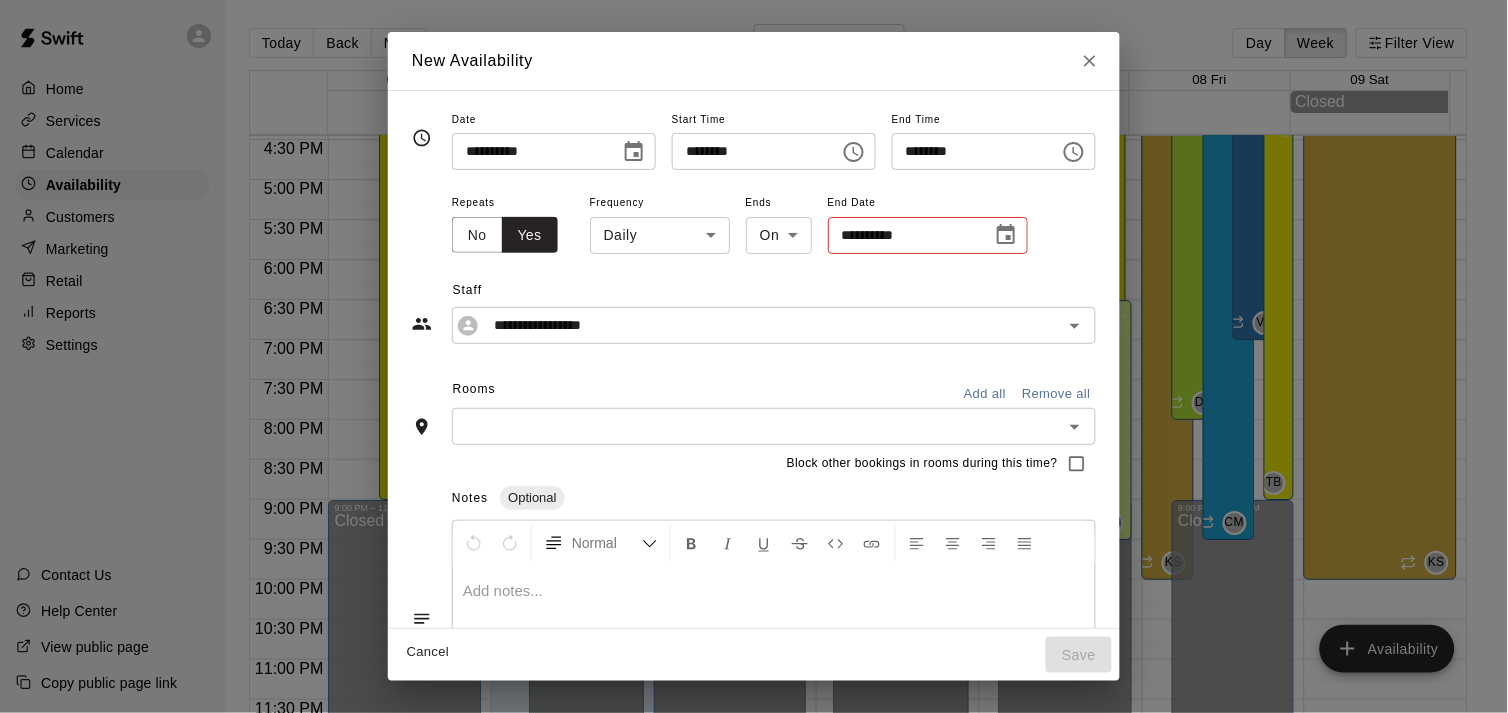 click 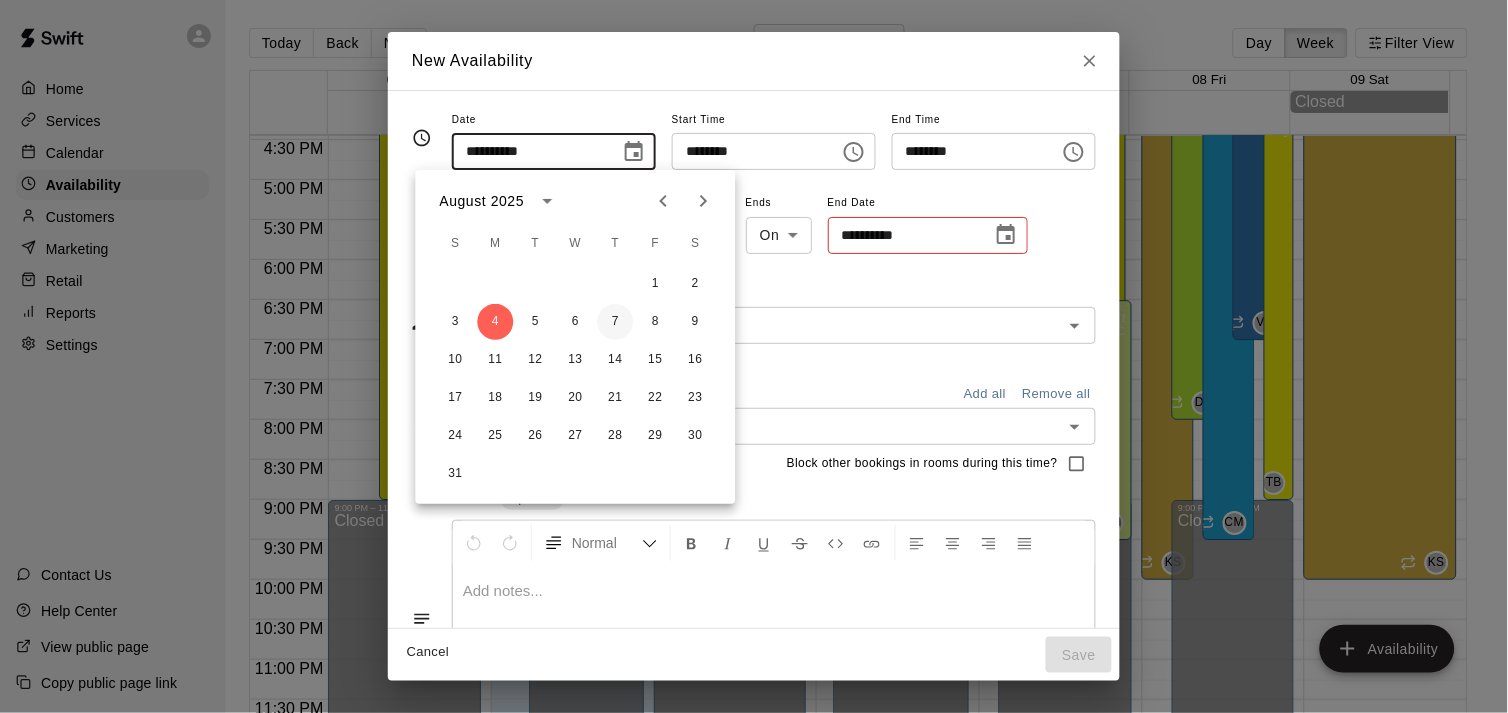click on "7" at bounding box center [616, 322] 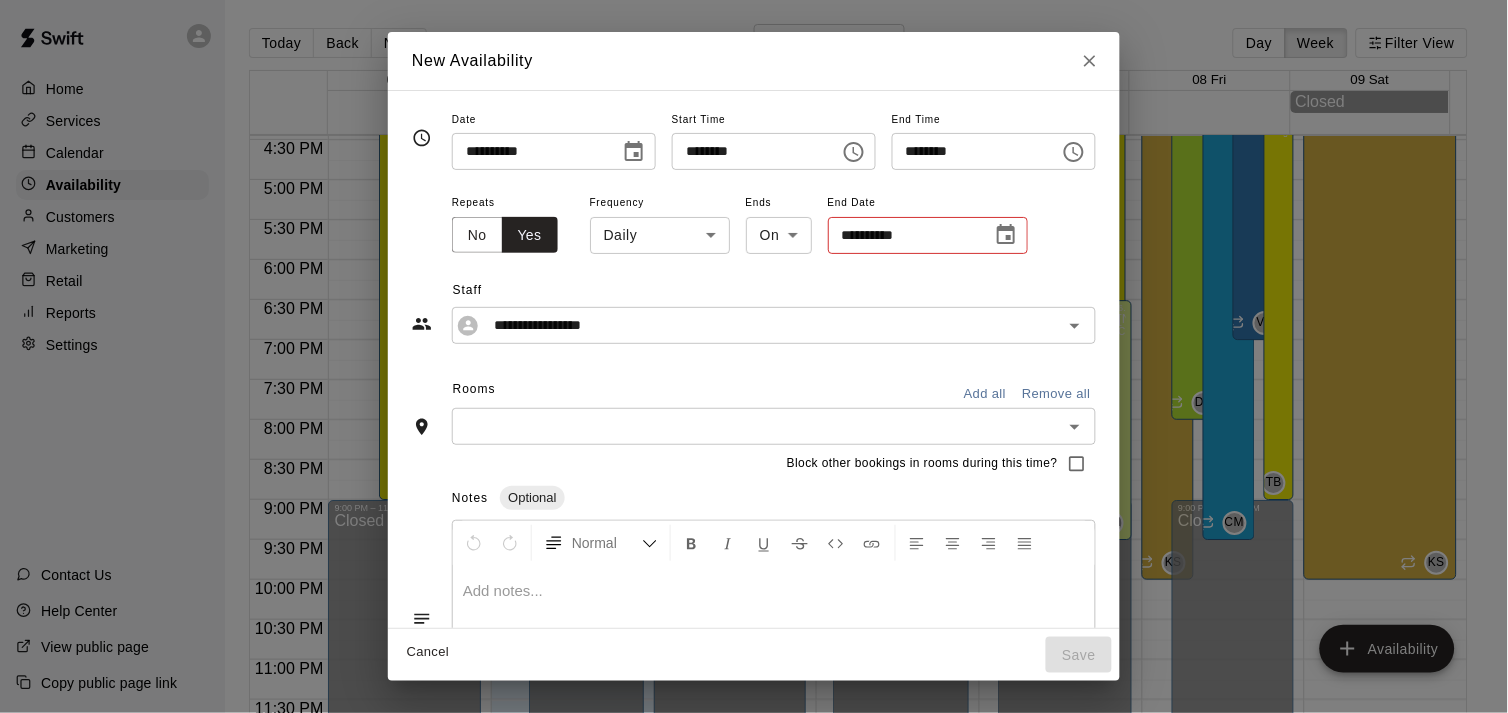 click 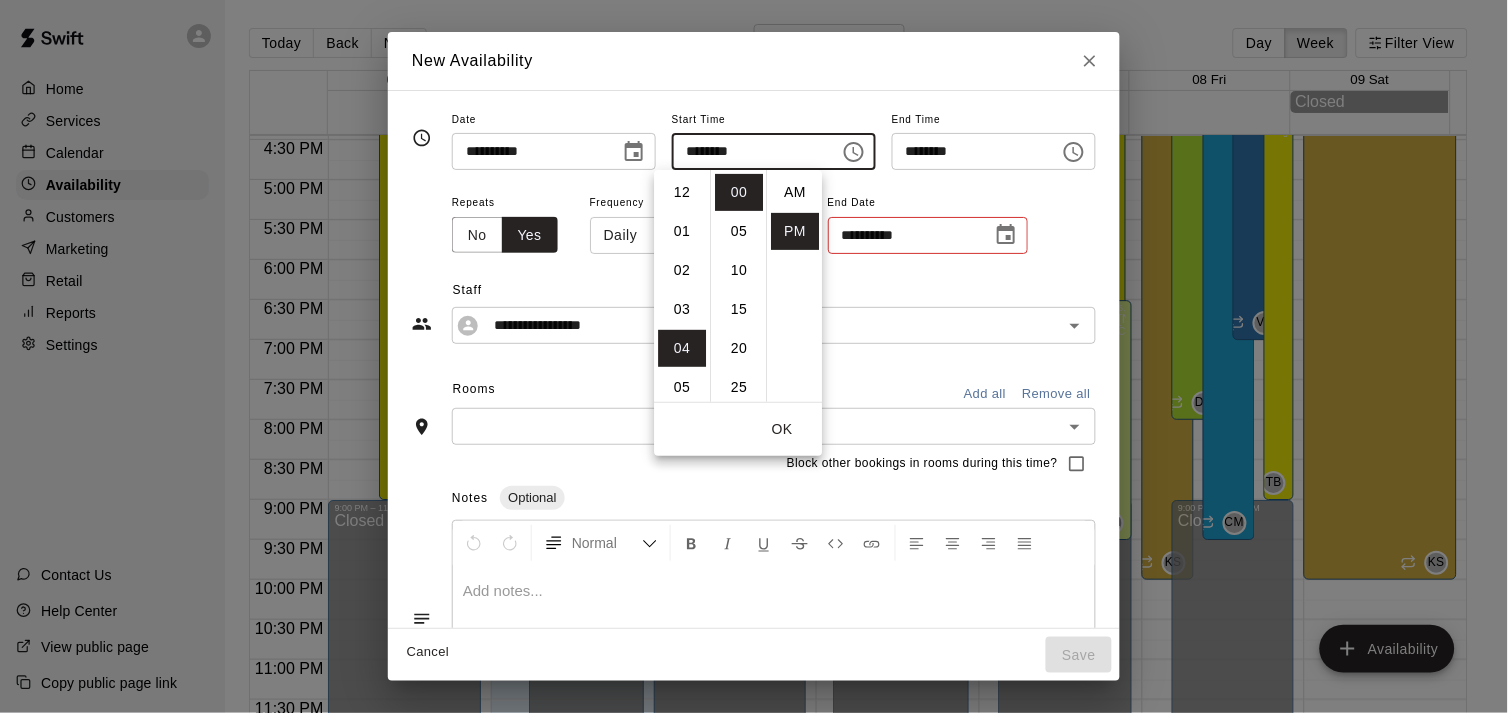 scroll, scrollTop: 155, scrollLeft: 0, axis: vertical 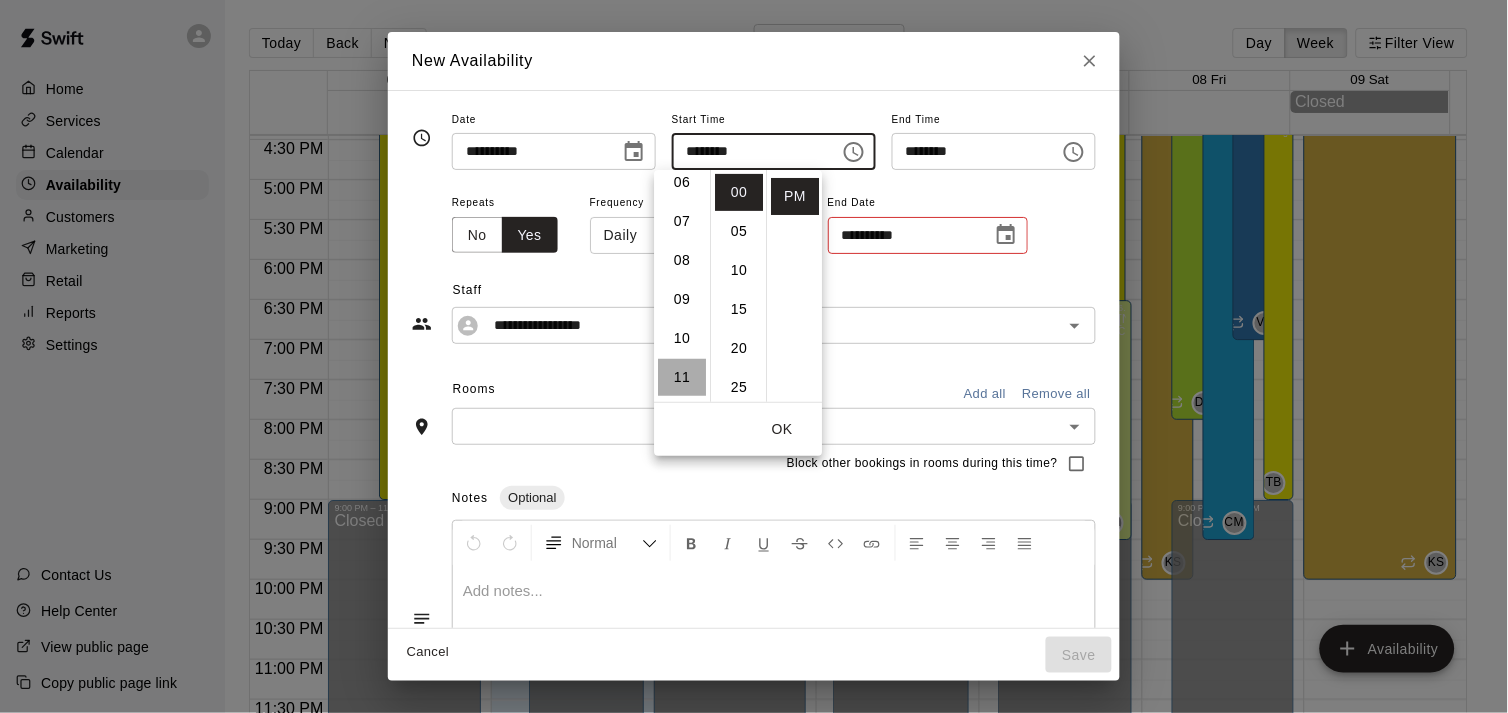 click on "11" at bounding box center (682, 377) 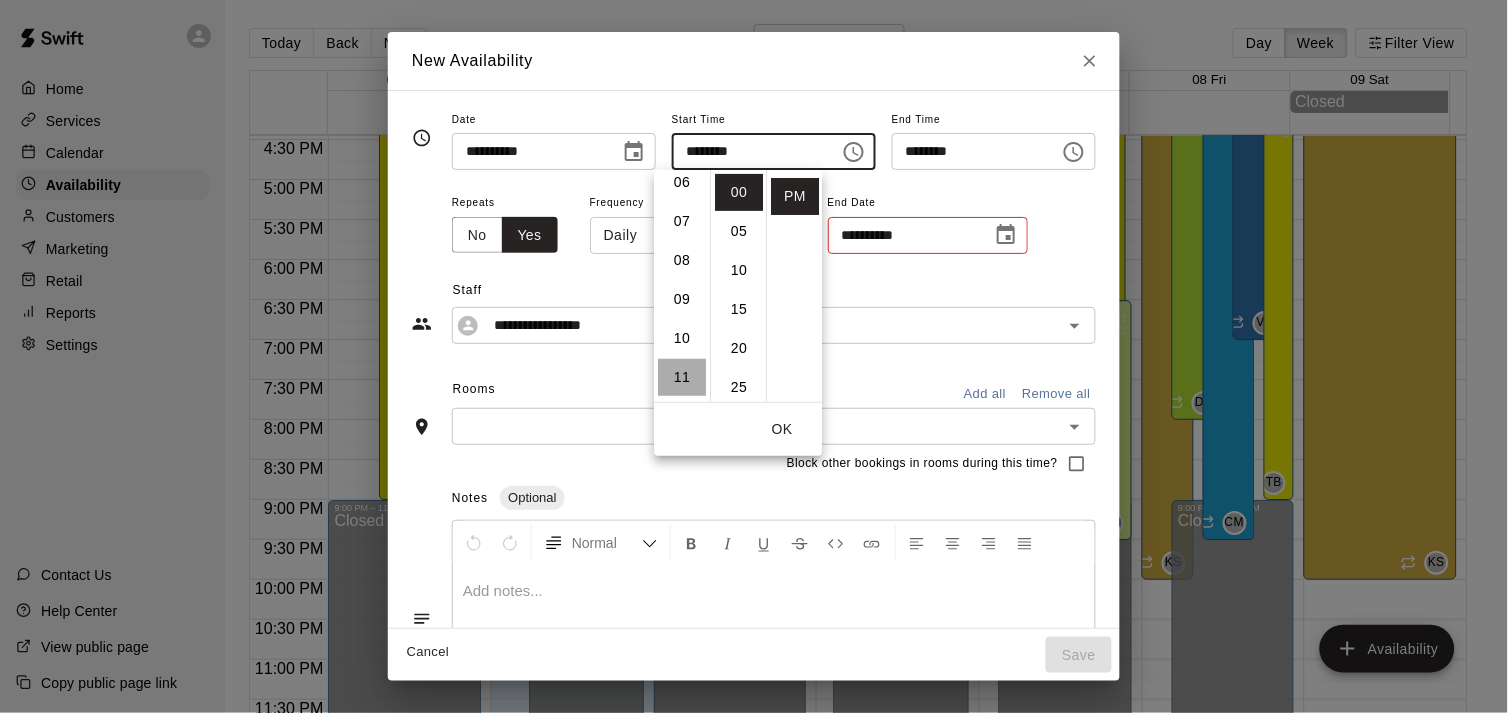 type on "********" 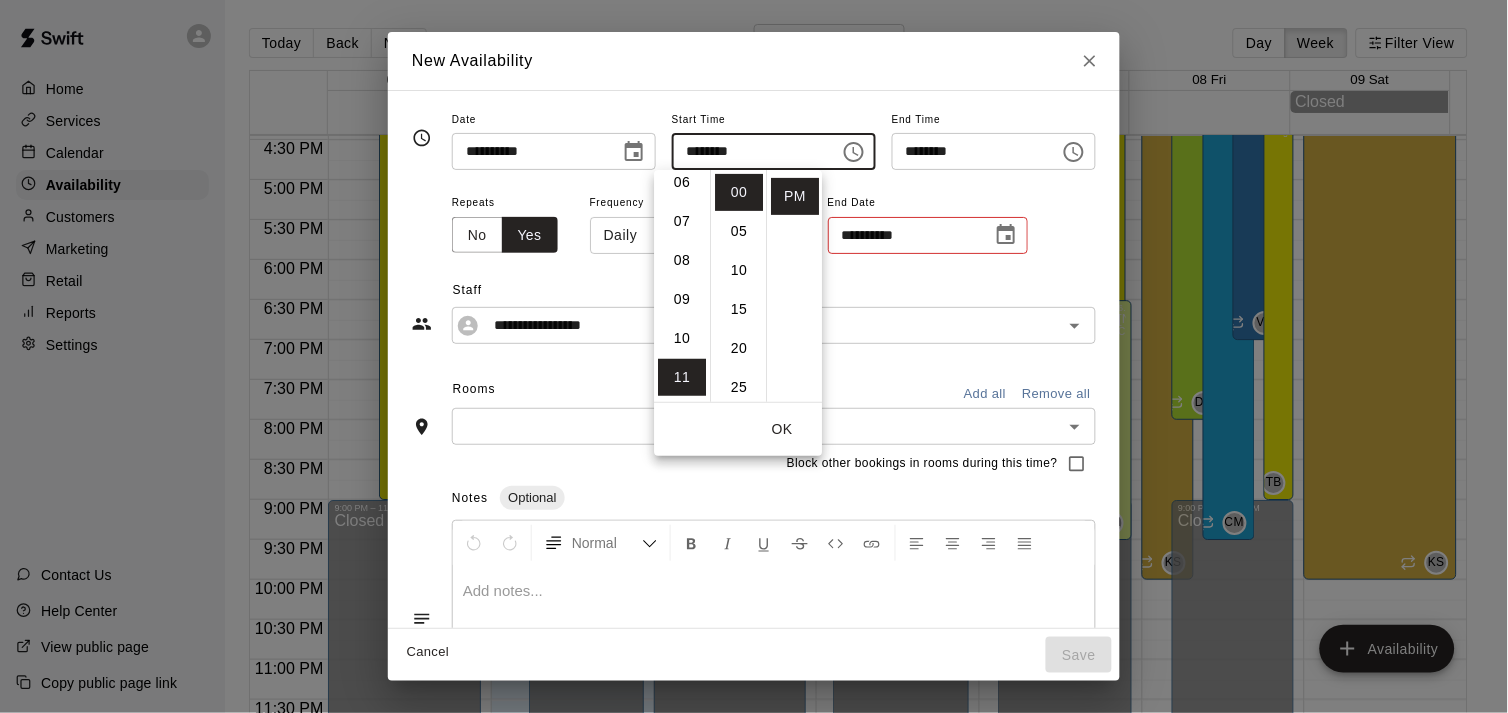 scroll, scrollTop: 425, scrollLeft: 0, axis: vertical 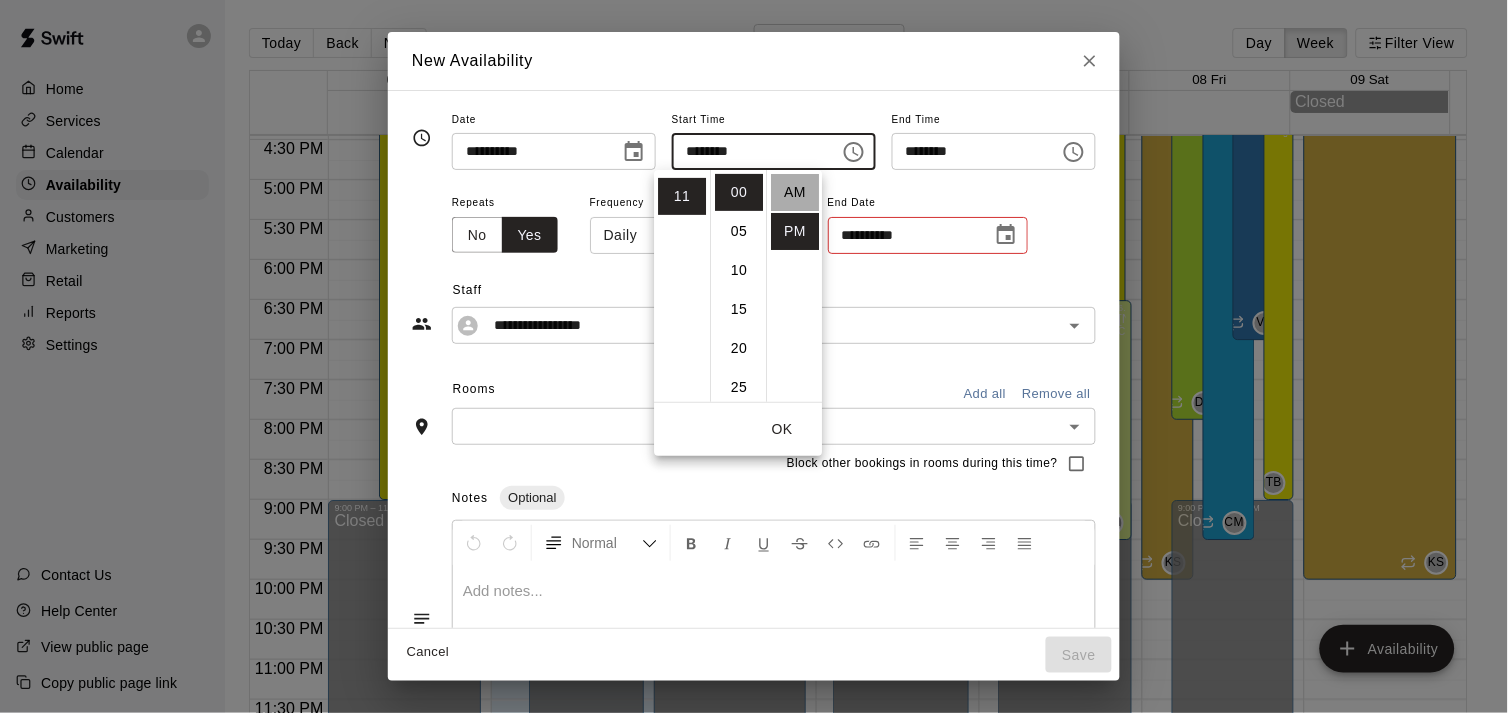 click on "AM" at bounding box center (795, 192) 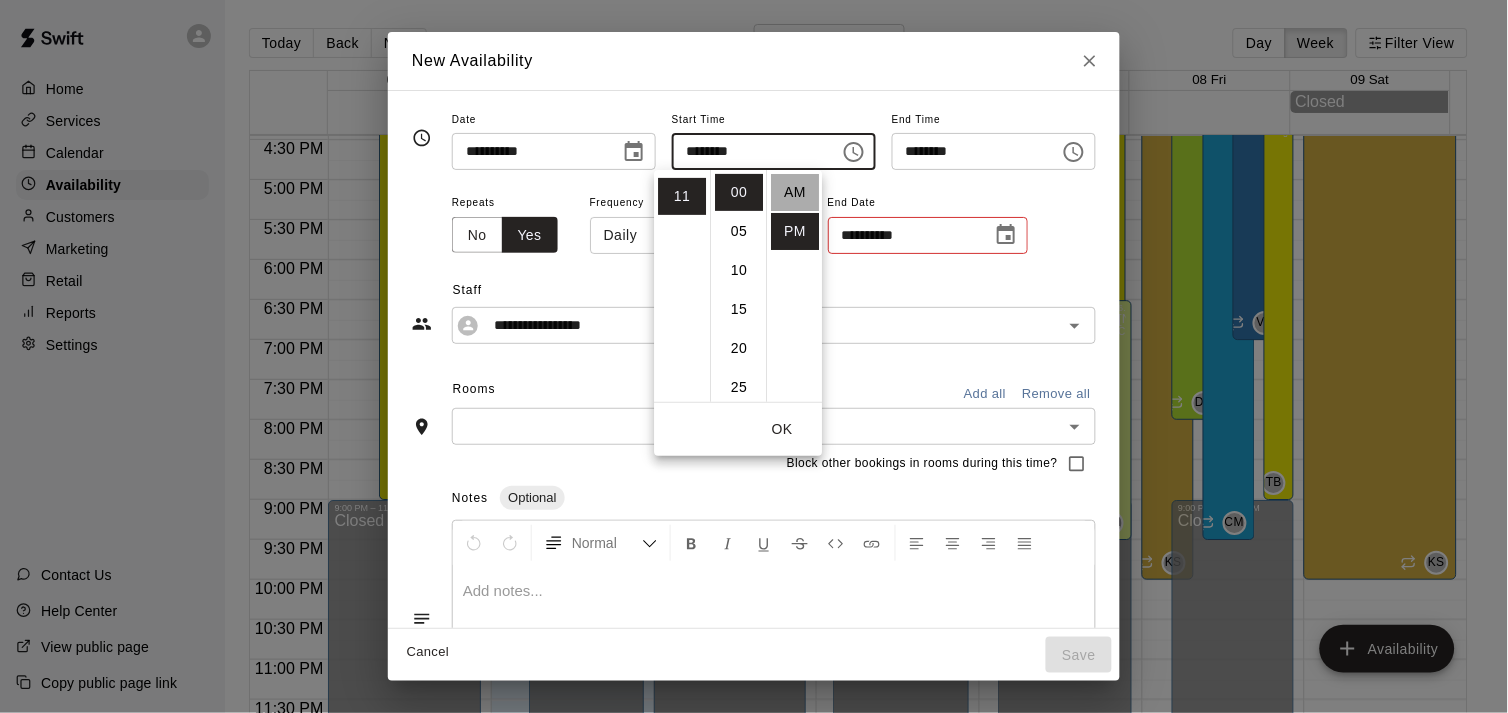 type on "********" 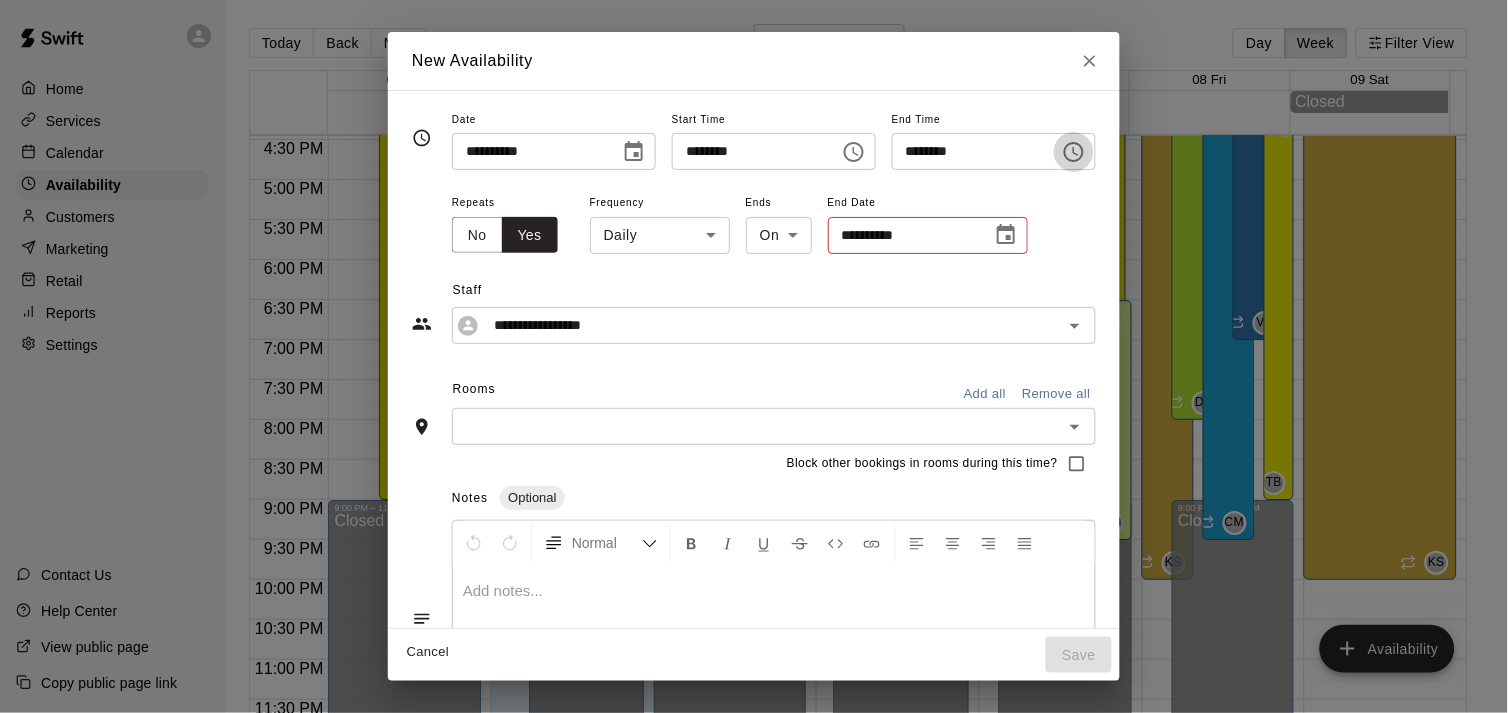 click 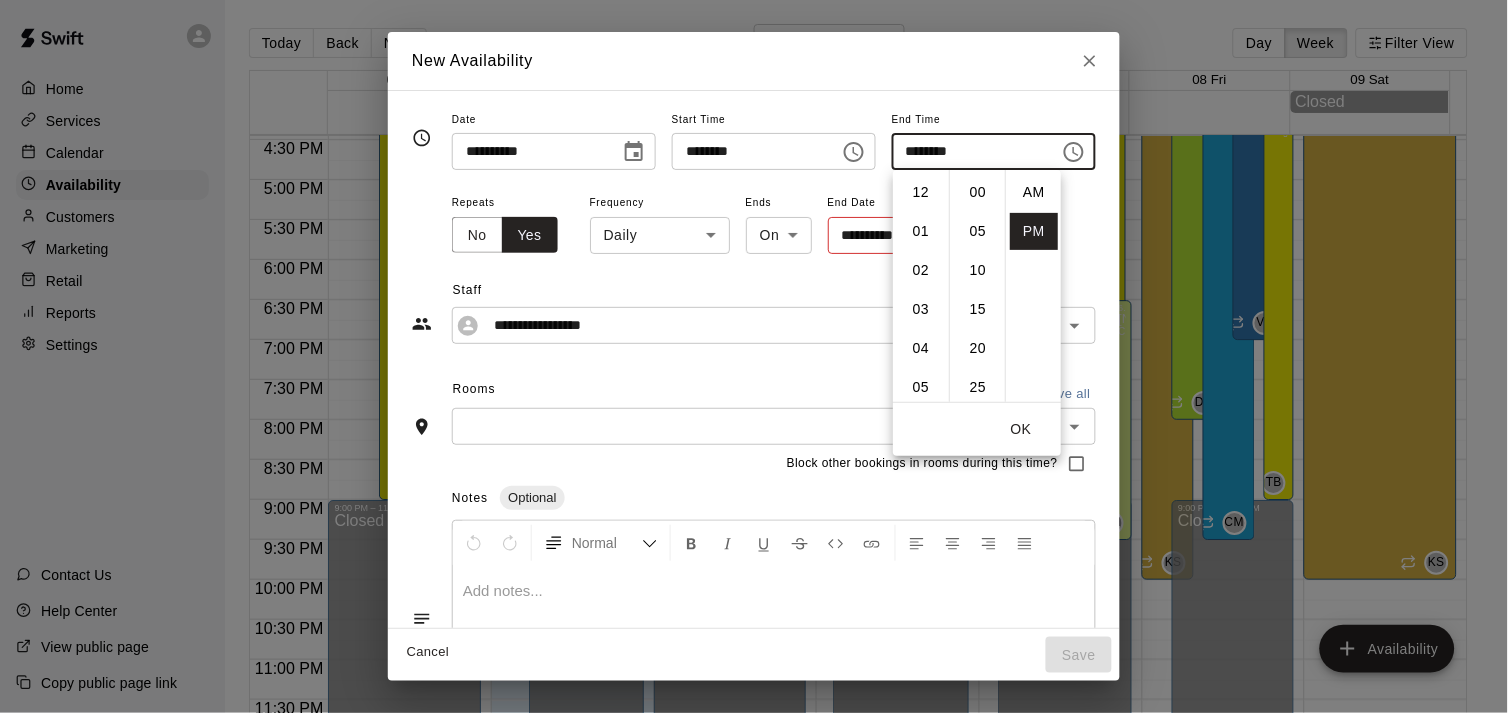 scroll, scrollTop: 425, scrollLeft: 0, axis: vertical 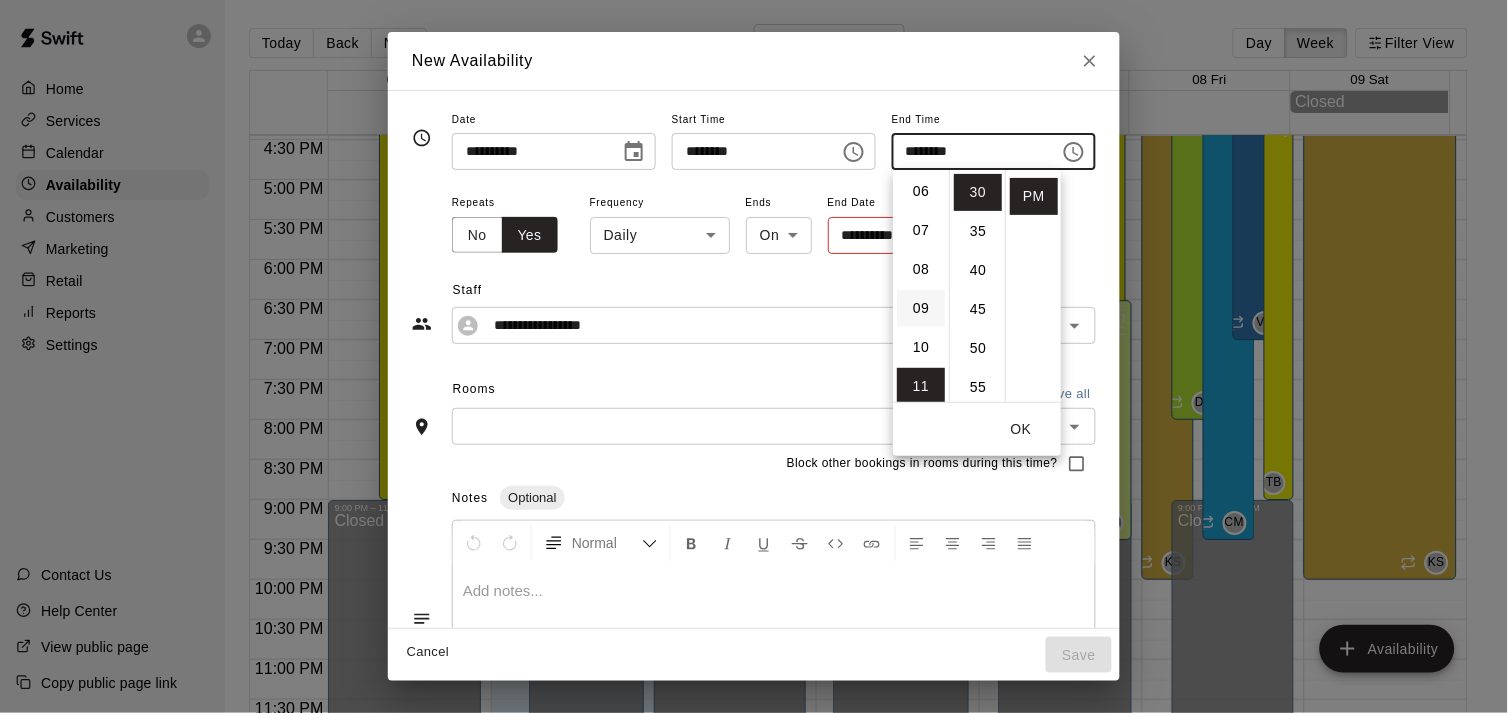 click on "09" at bounding box center [921, 308] 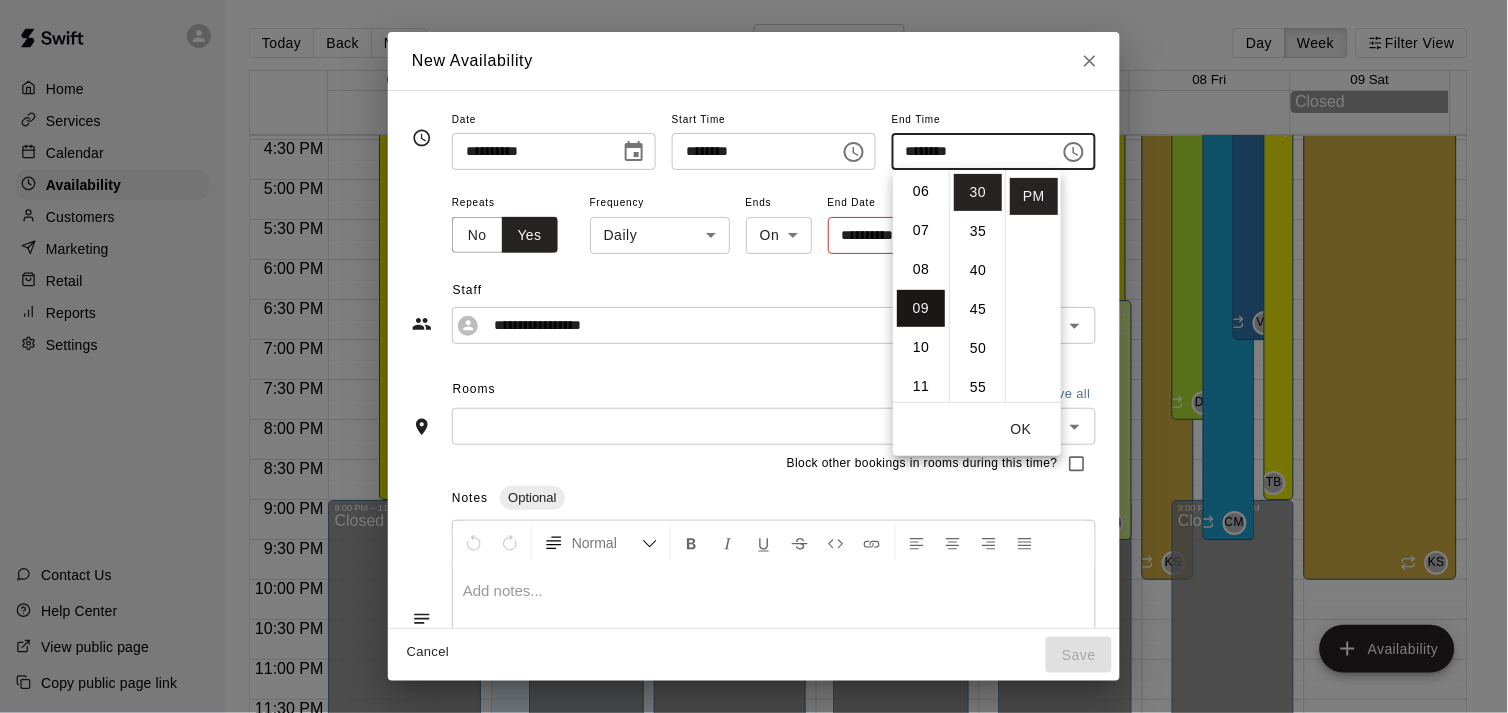 scroll, scrollTop: 351, scrollLeft: 0, axis: vertical 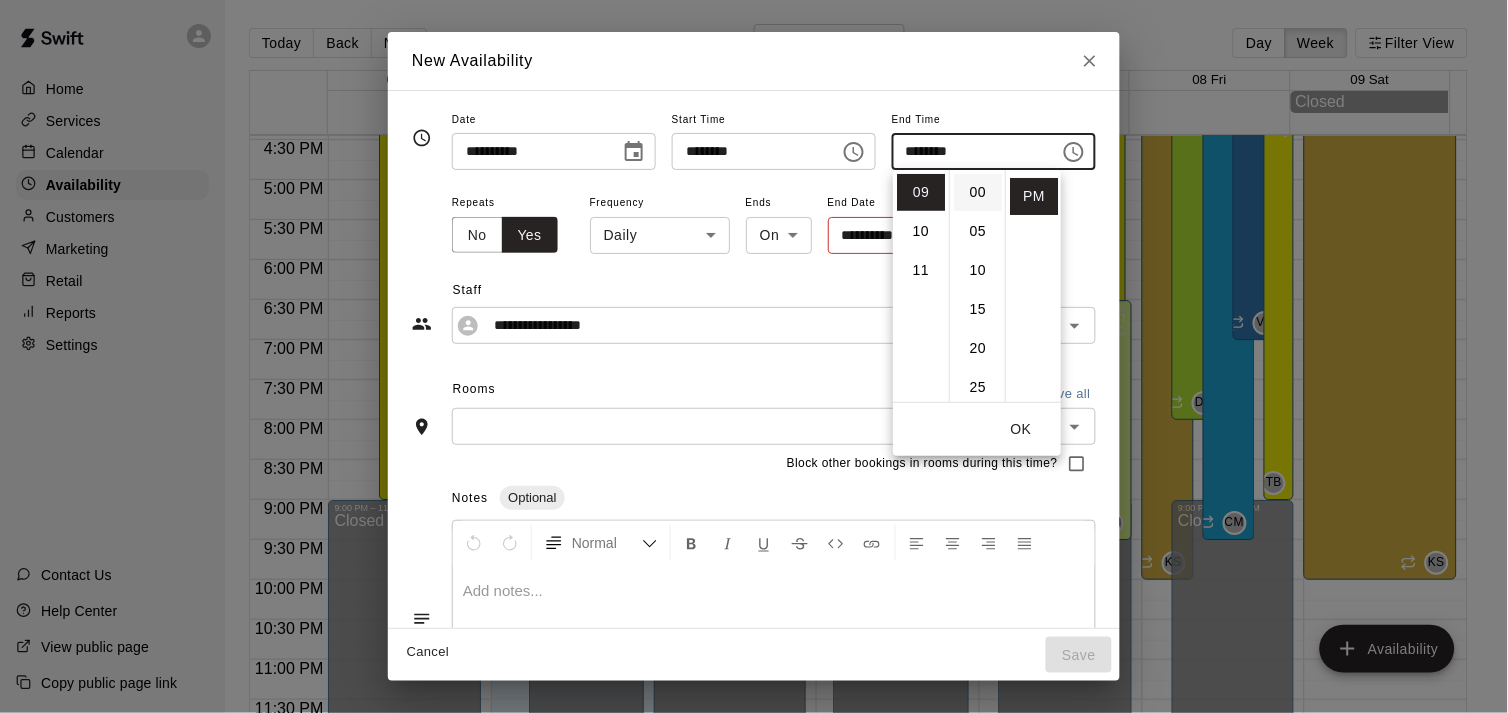 click on "00" at bounding box center (978, 192) 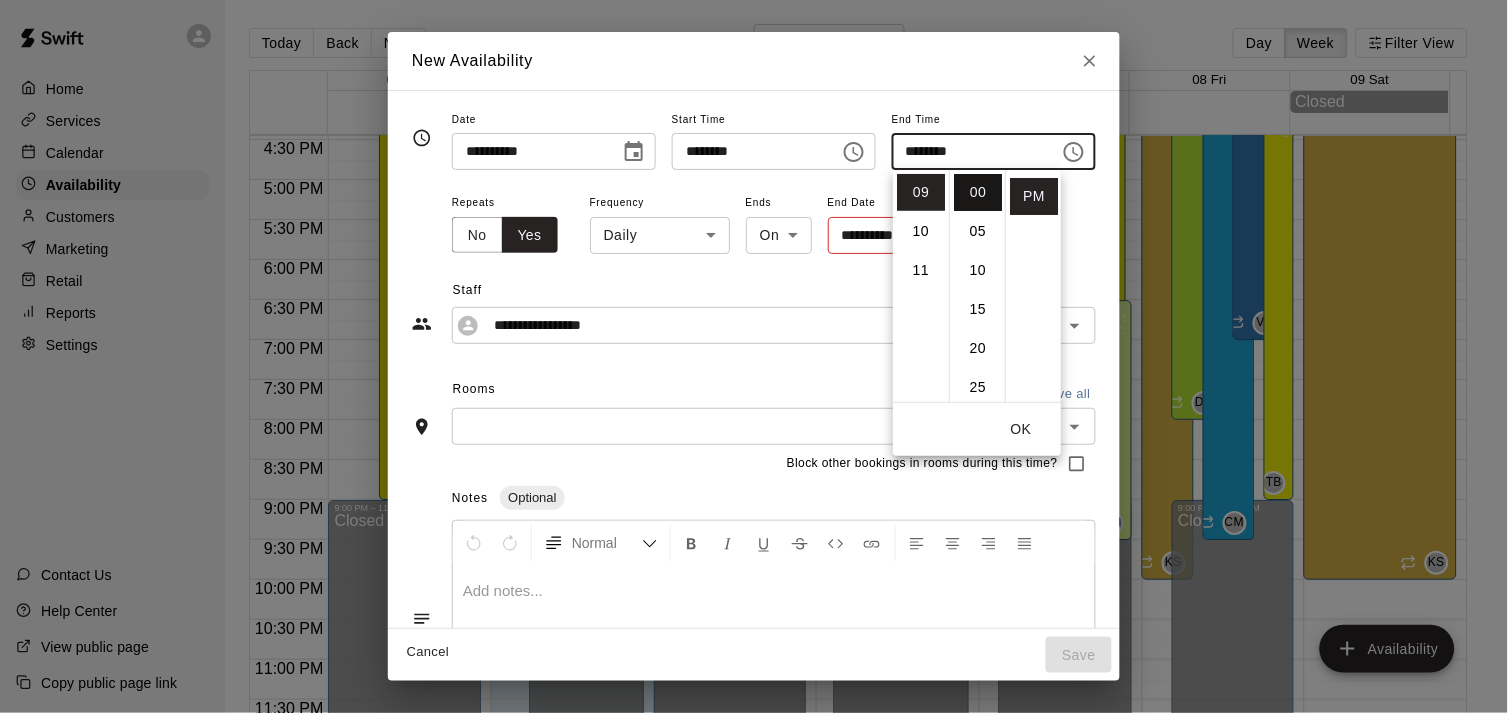 type on "********" 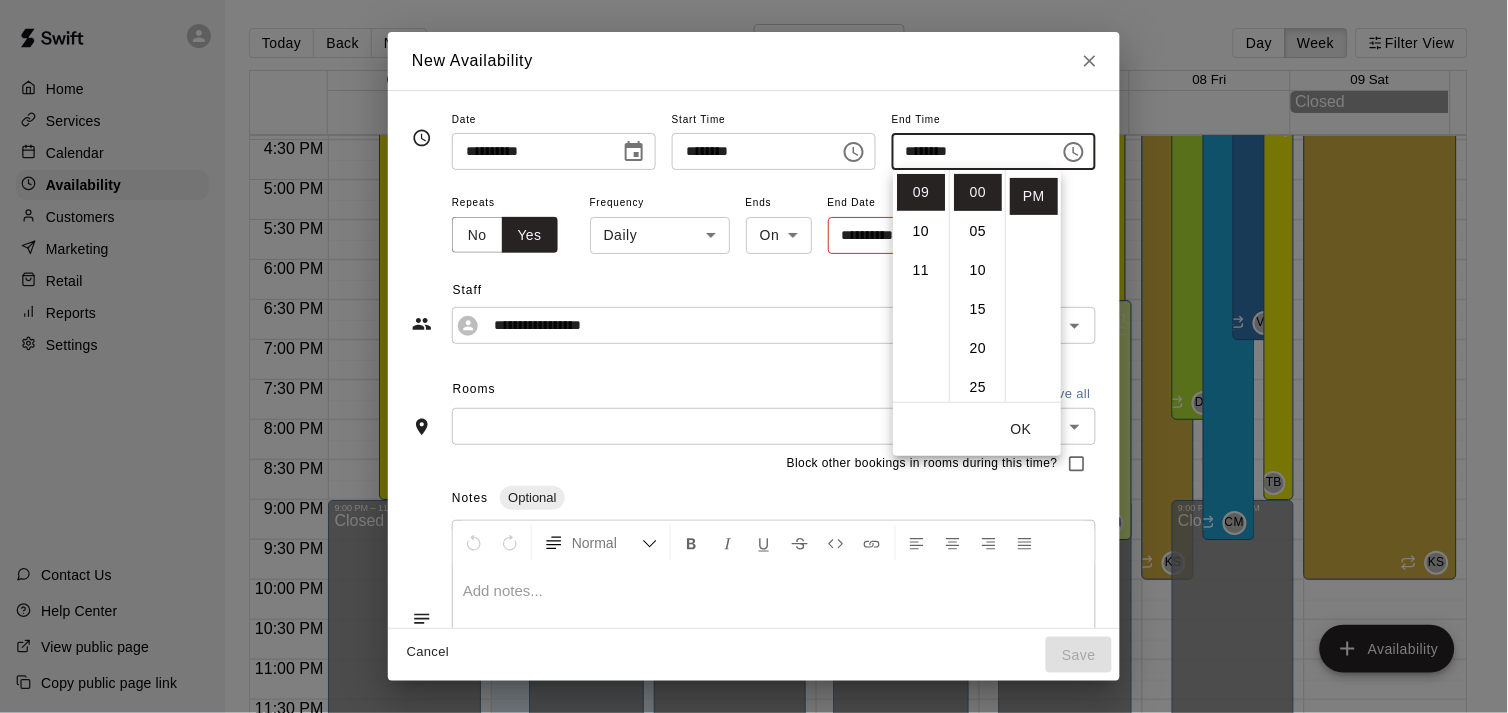 click on "OK" at bounding box center (1021, 429) 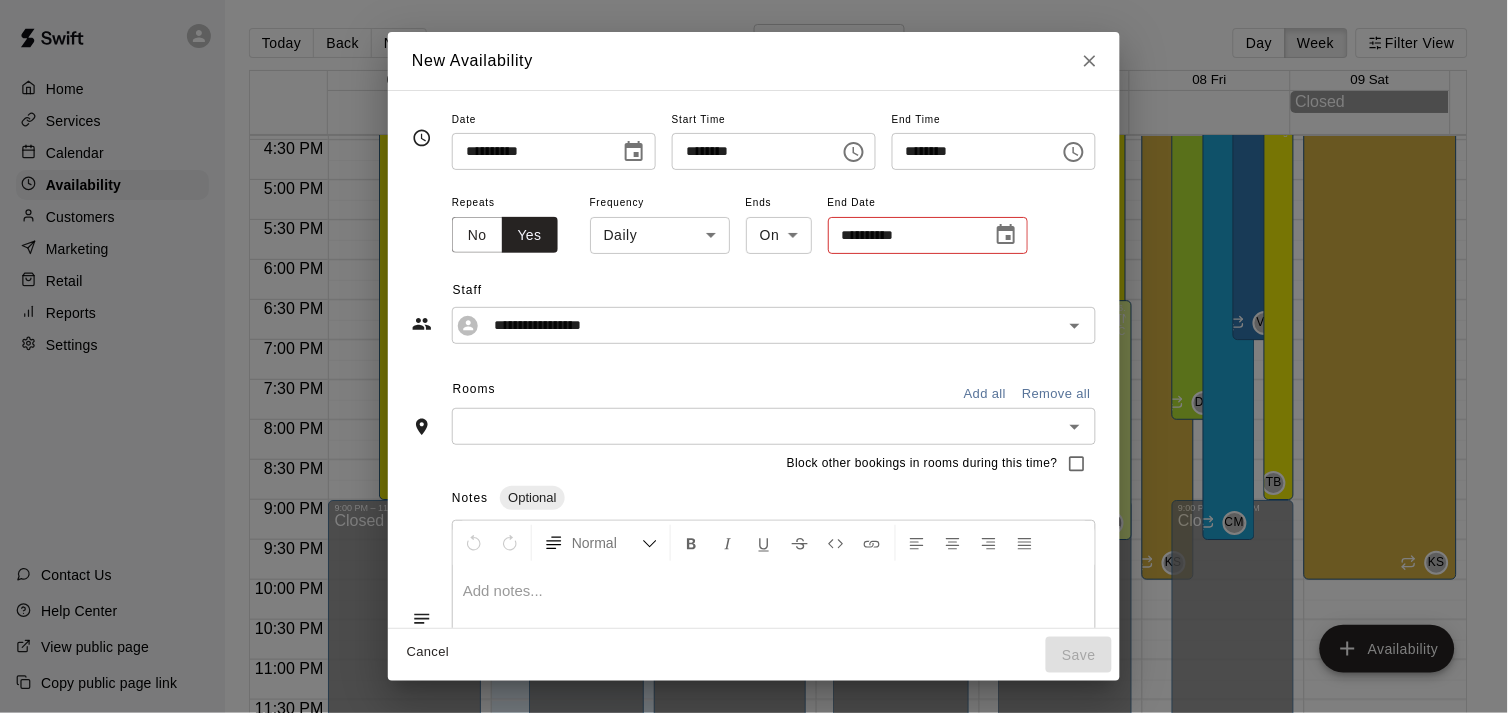 click 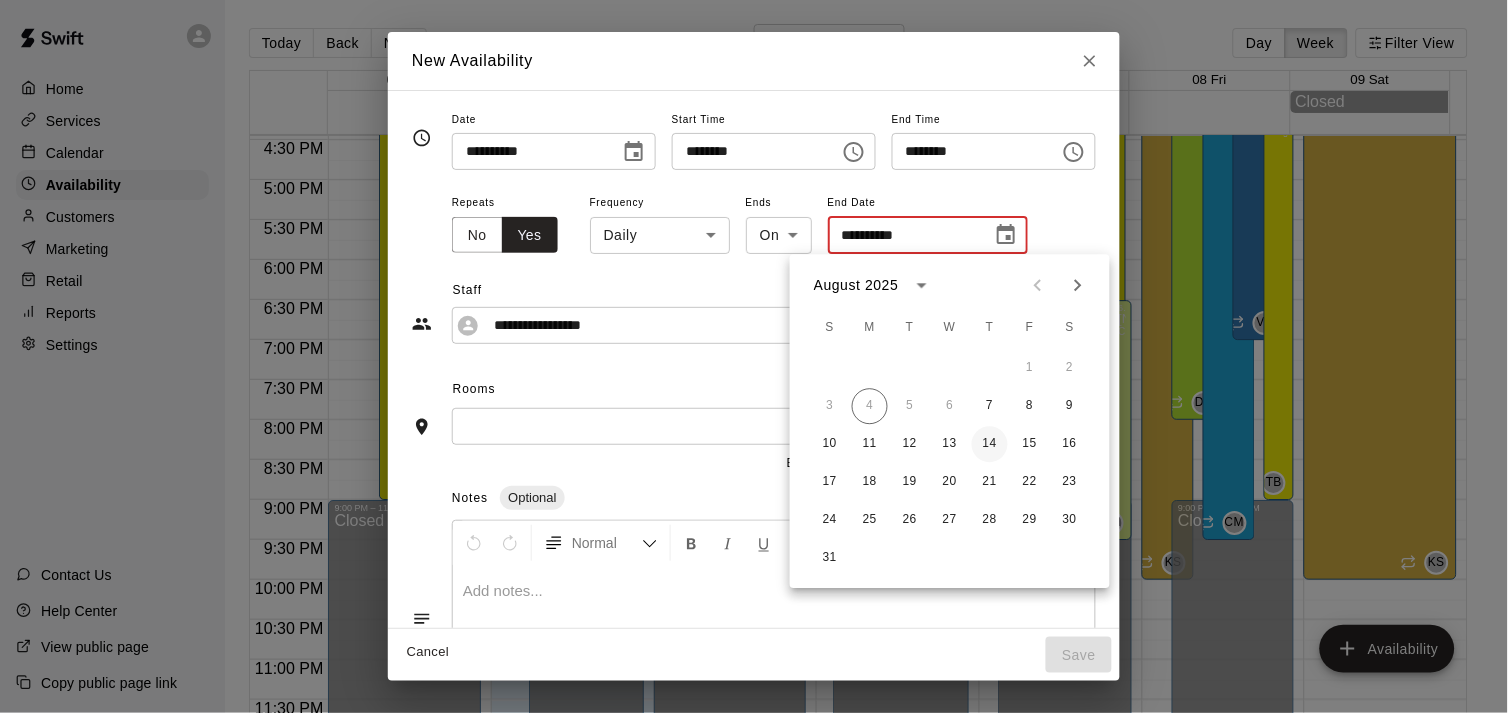 click on "14" at bounding box center [990, 444] 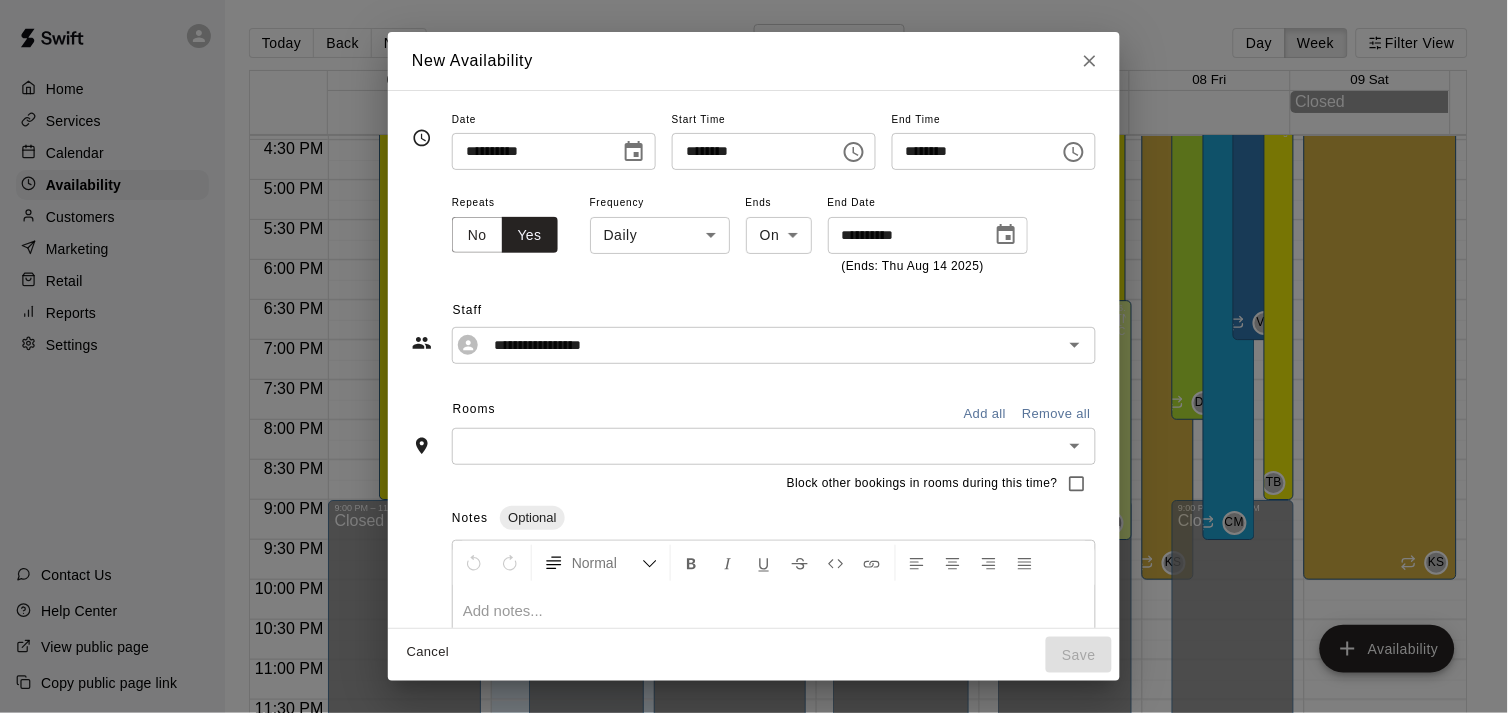 type on "**********" 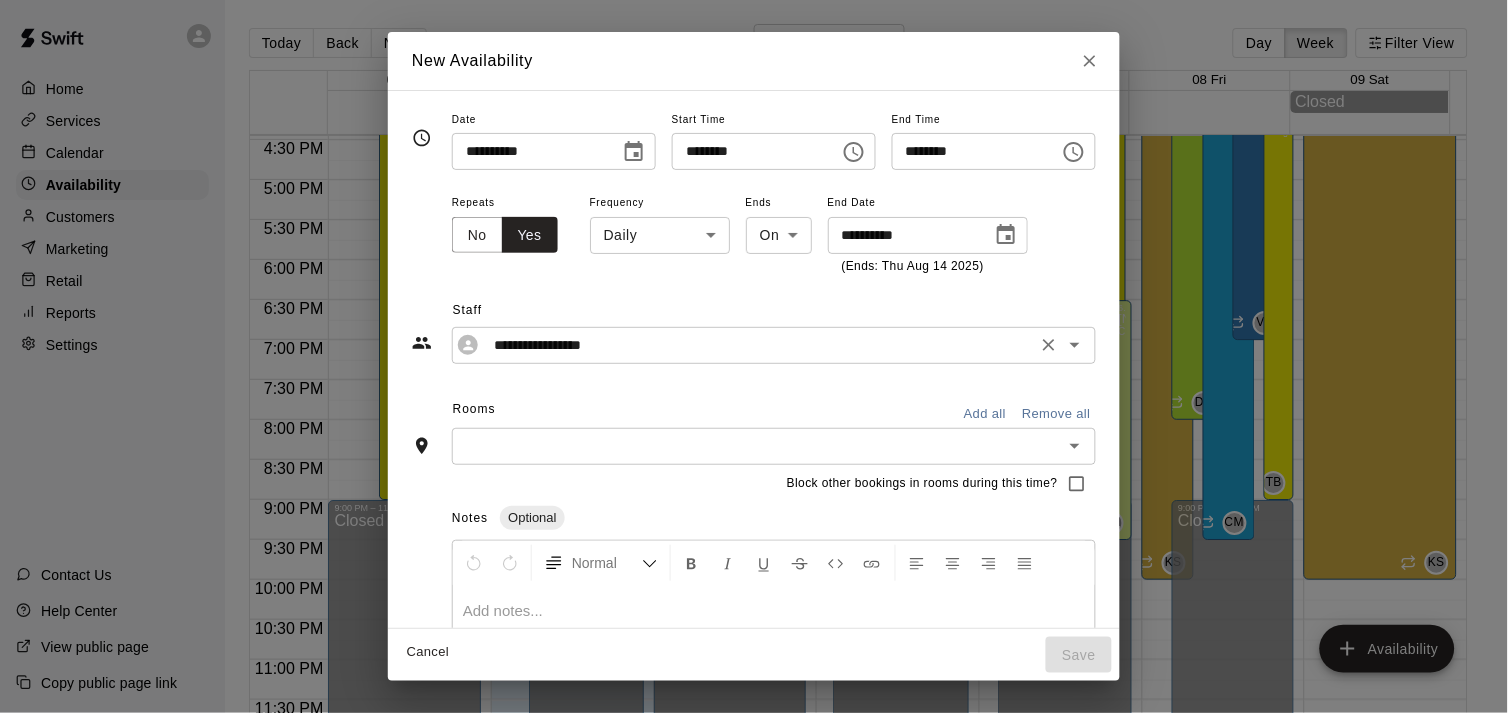 click on "**********" at bounding box center [758, 345] 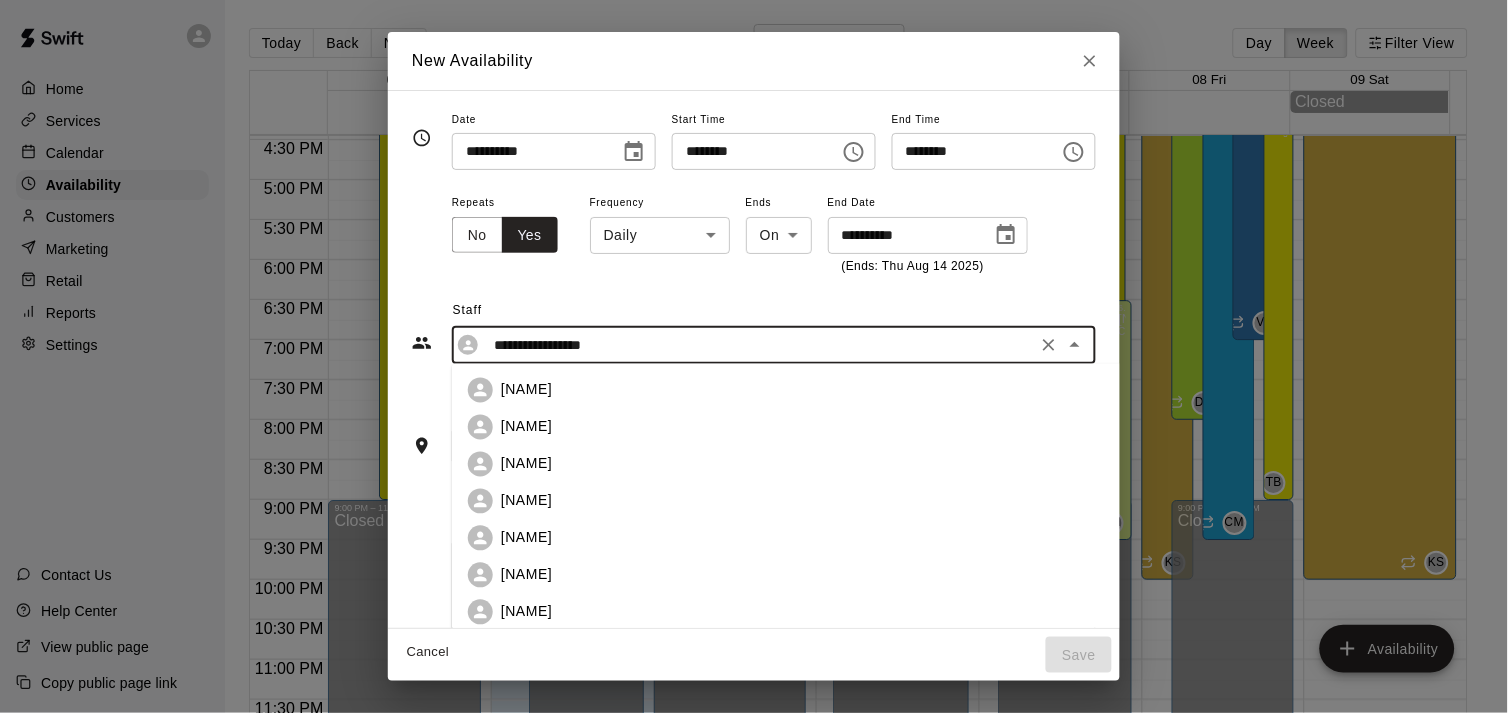scroll, scrollTop: 166, scrollLeft: 0, axis: vertical 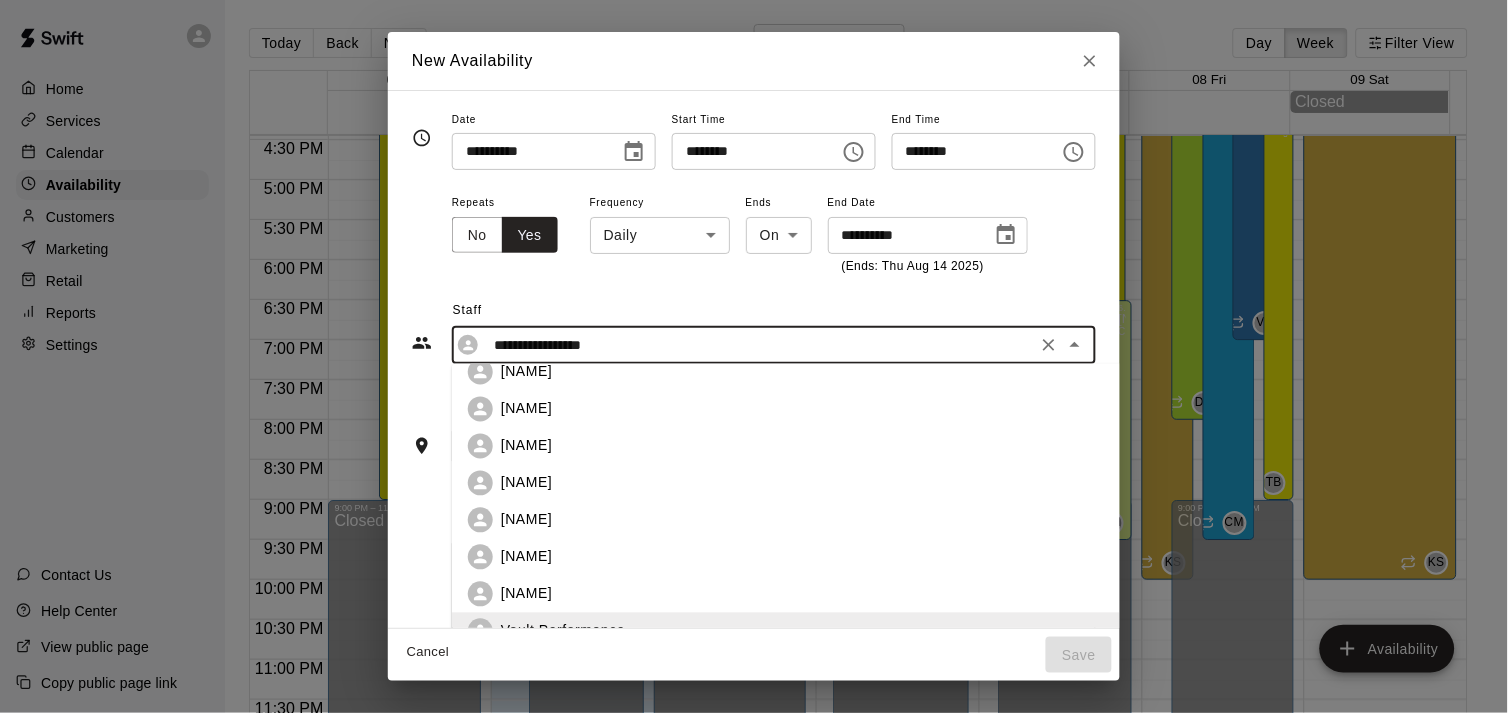 click on "[NAME]" at bounding box center [527, 372] 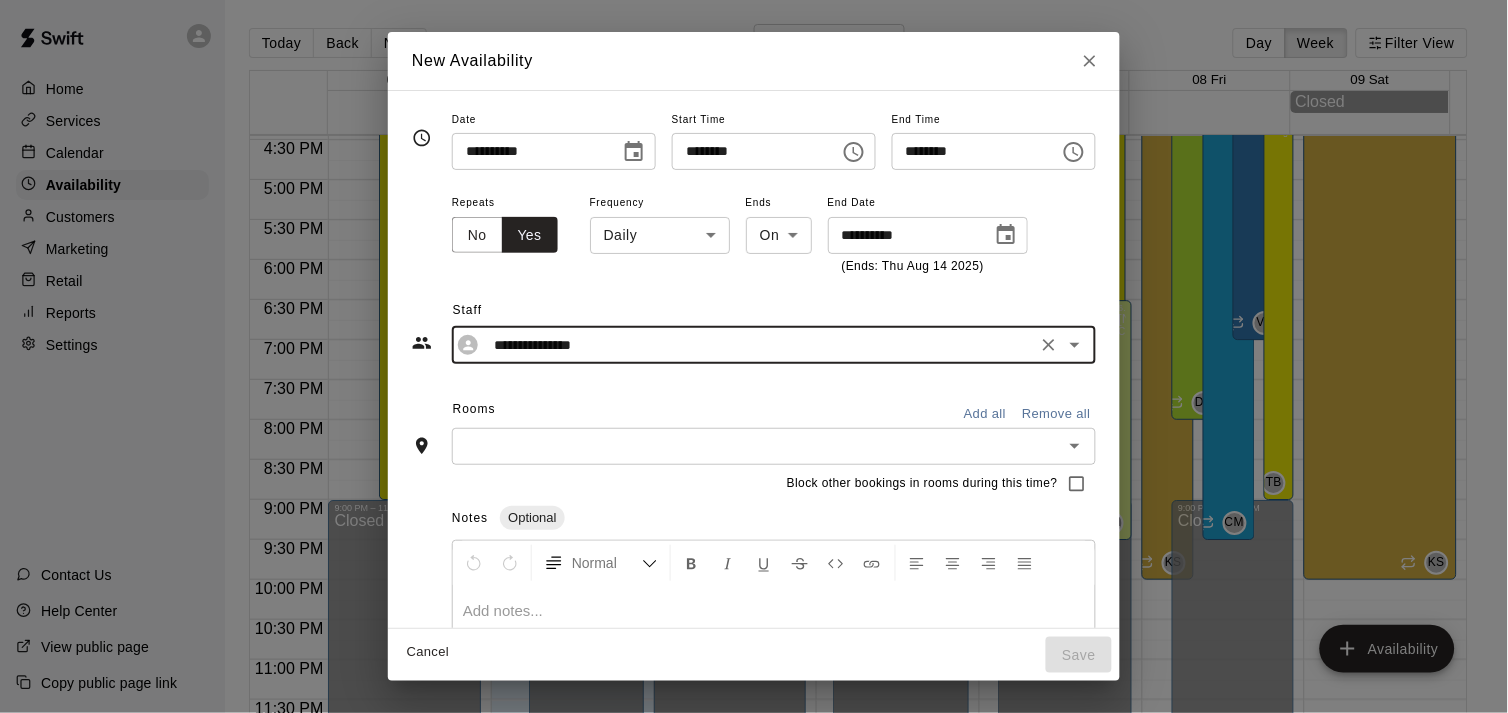 click on "Add all" at bounding box center [985, 414] 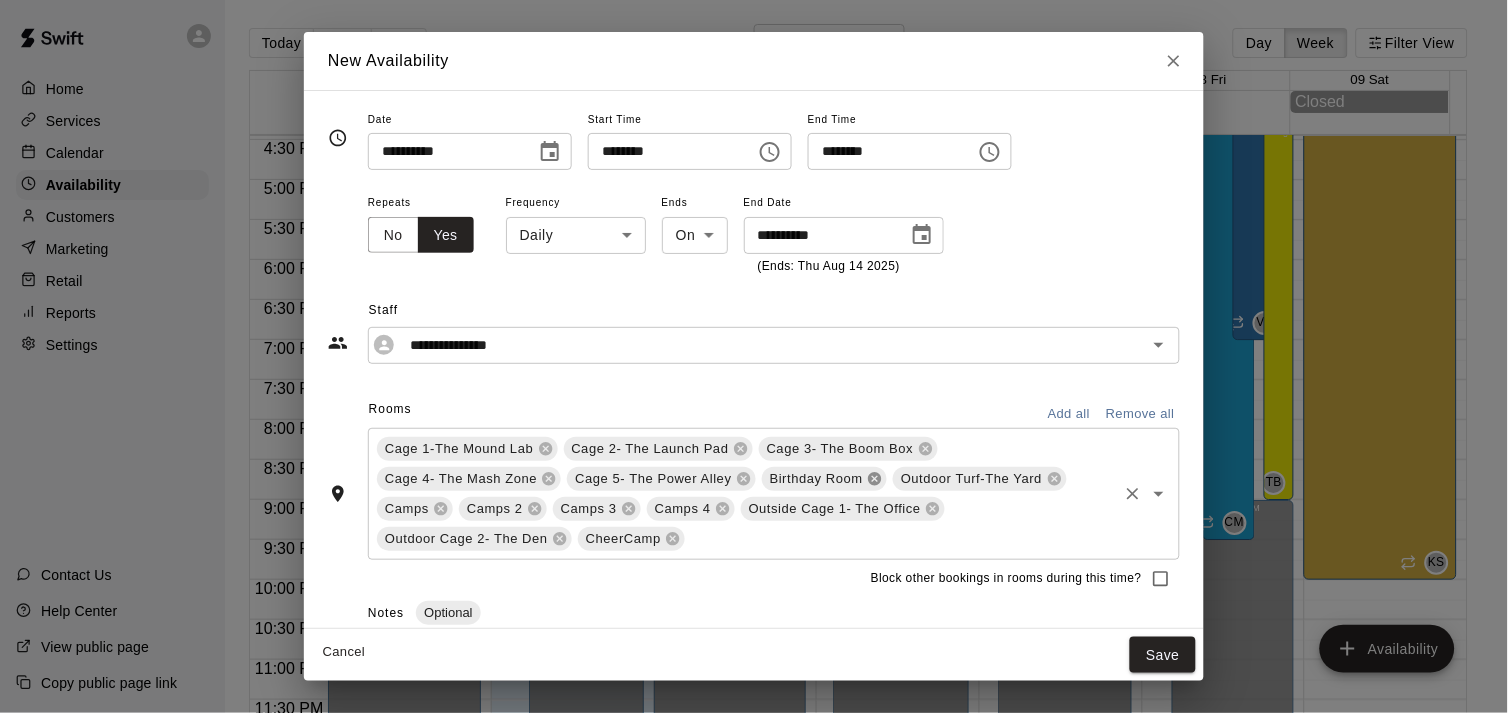 click 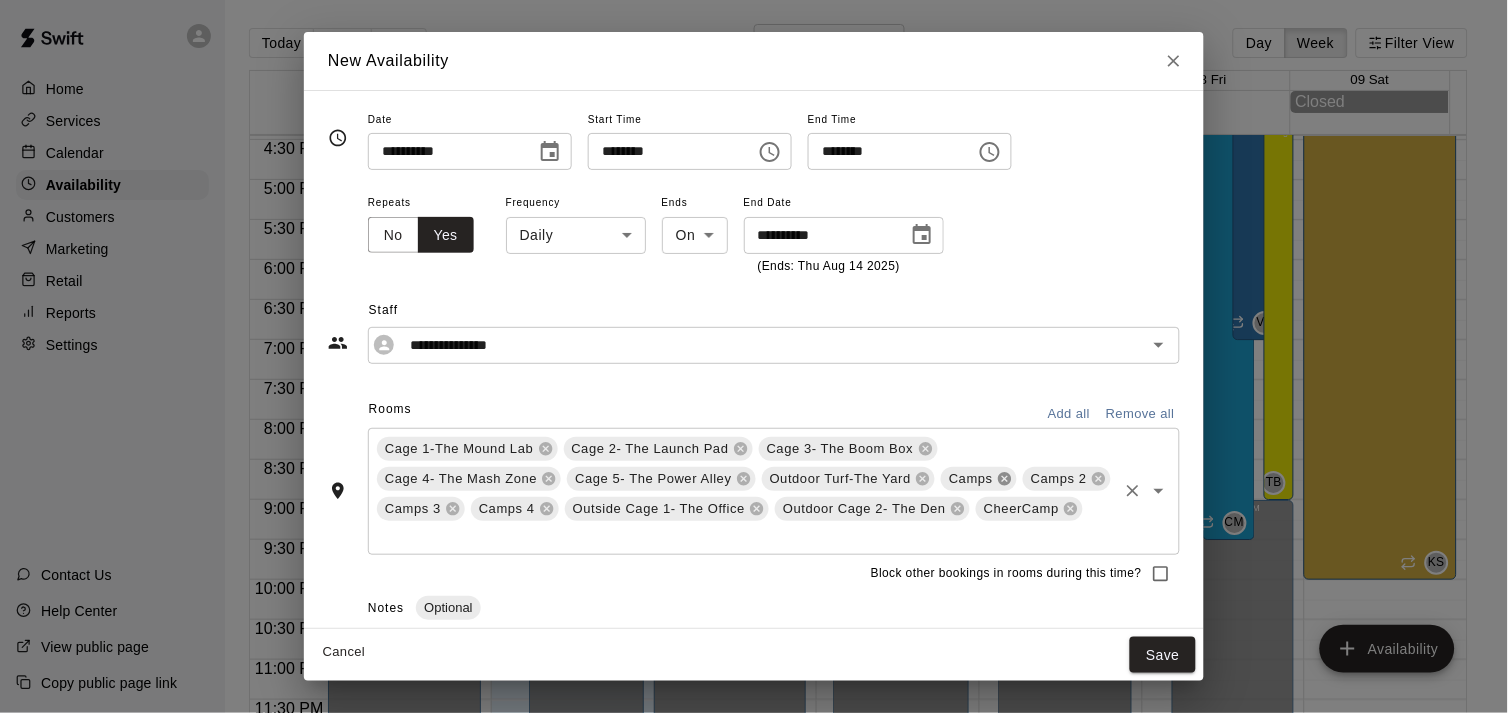 click 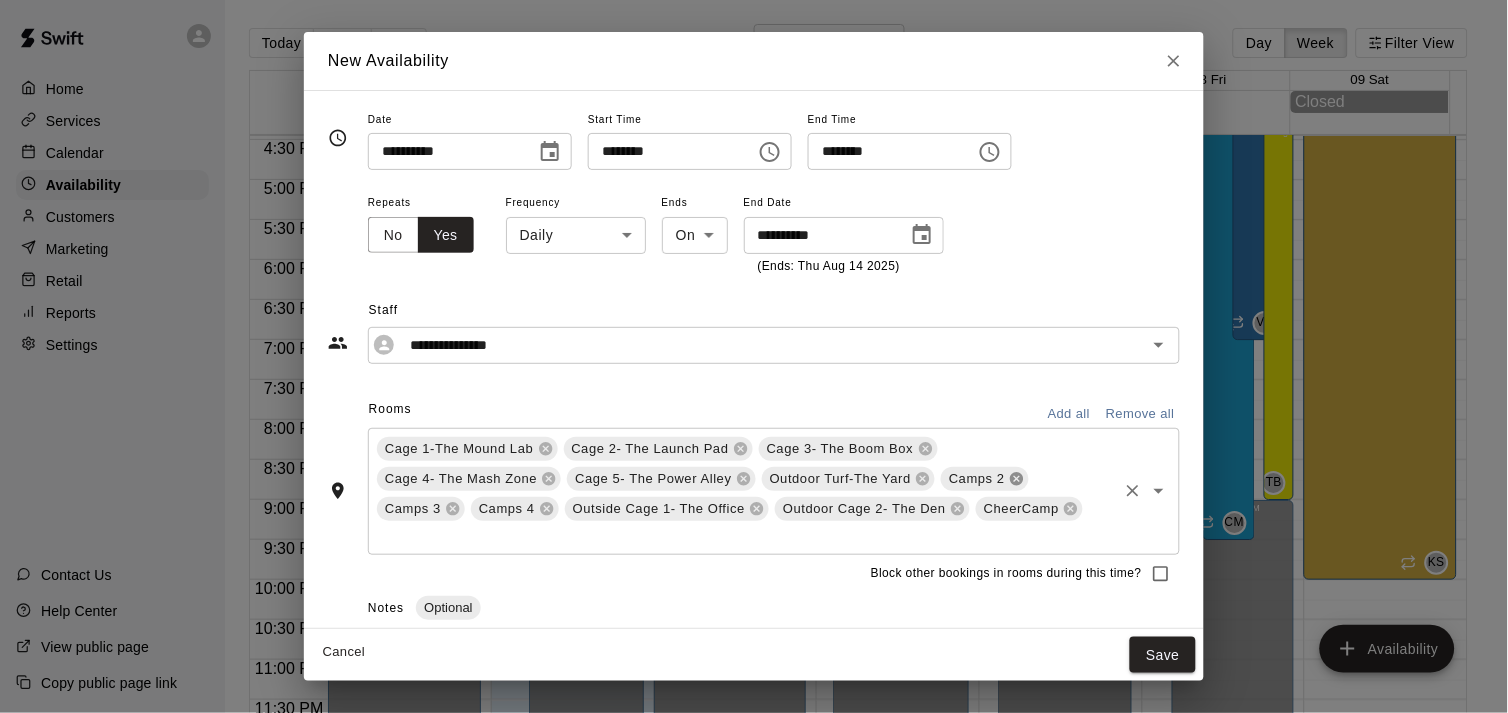 click on "Camps 2" at bounding box center (977, 479) 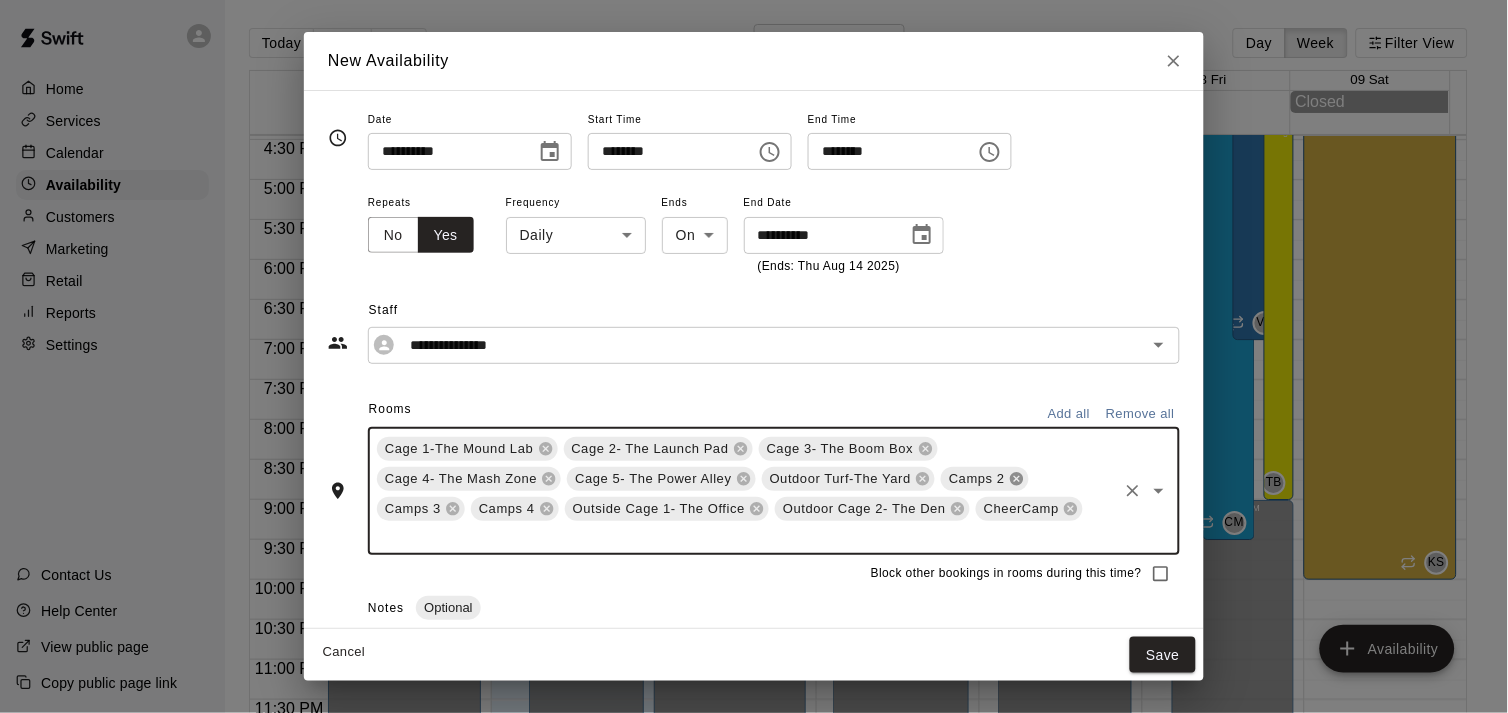 click 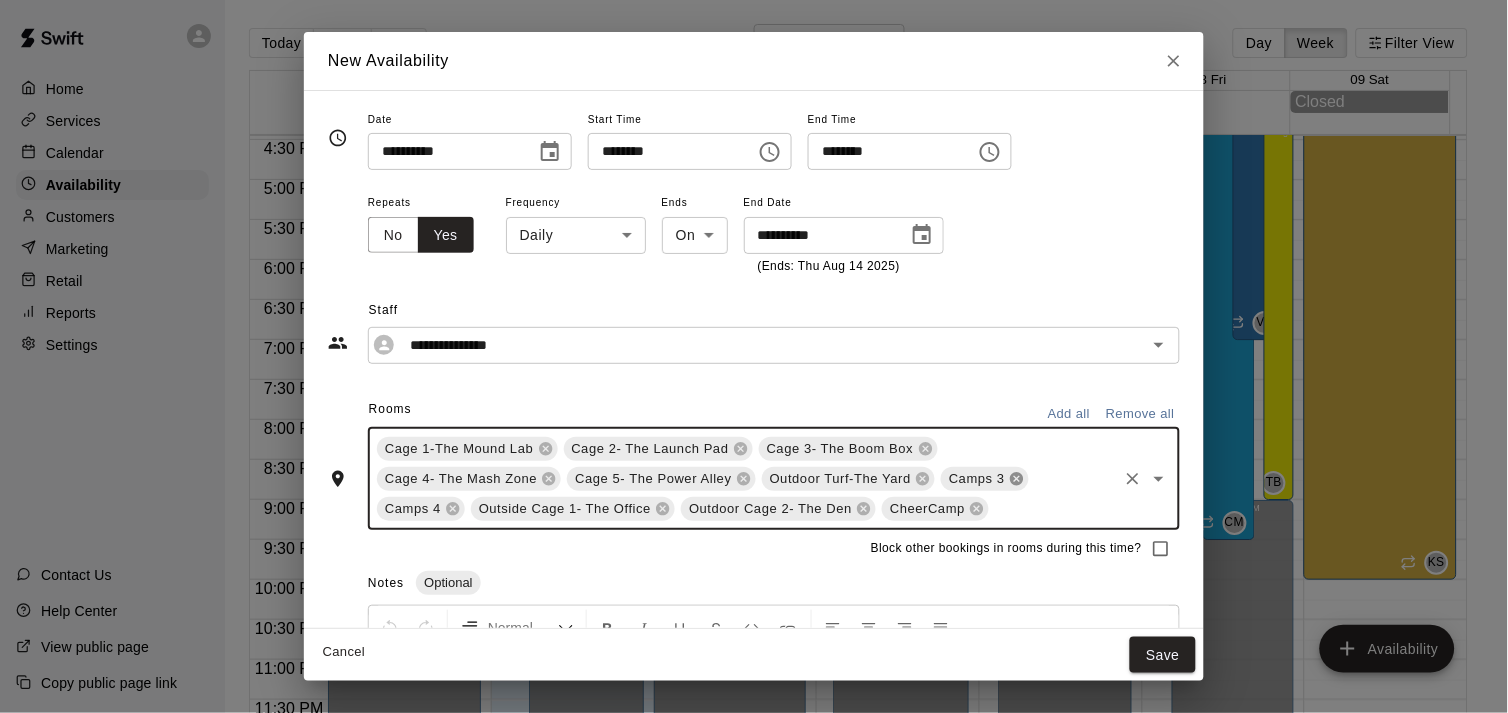 click 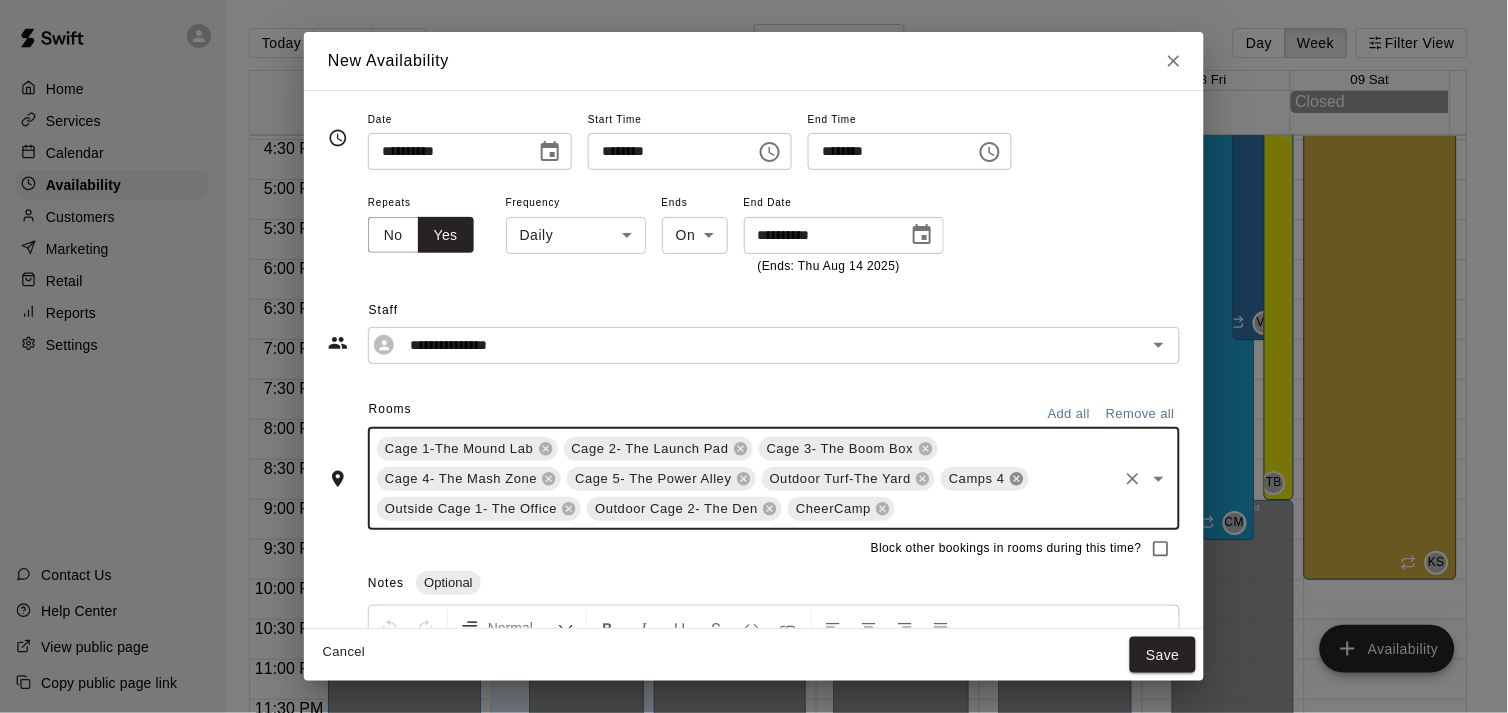 click 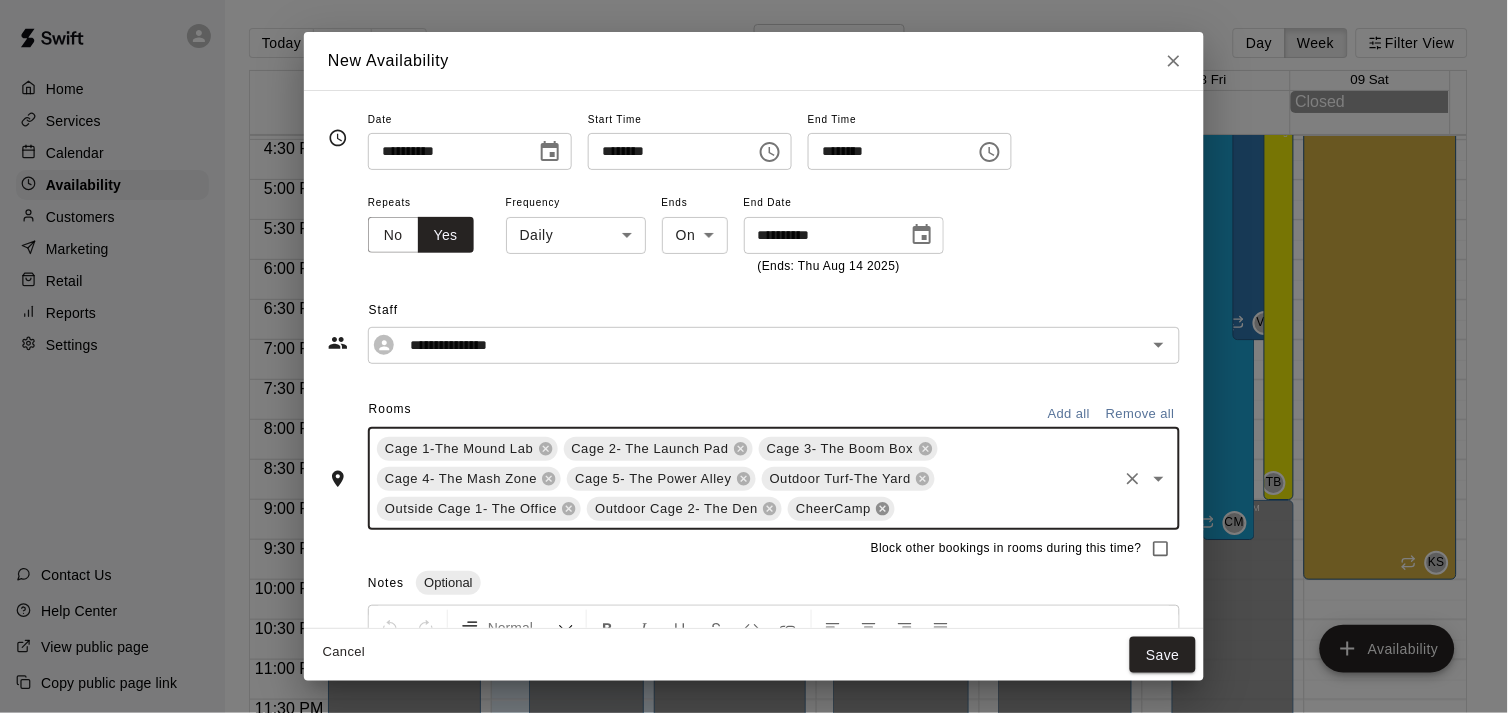click 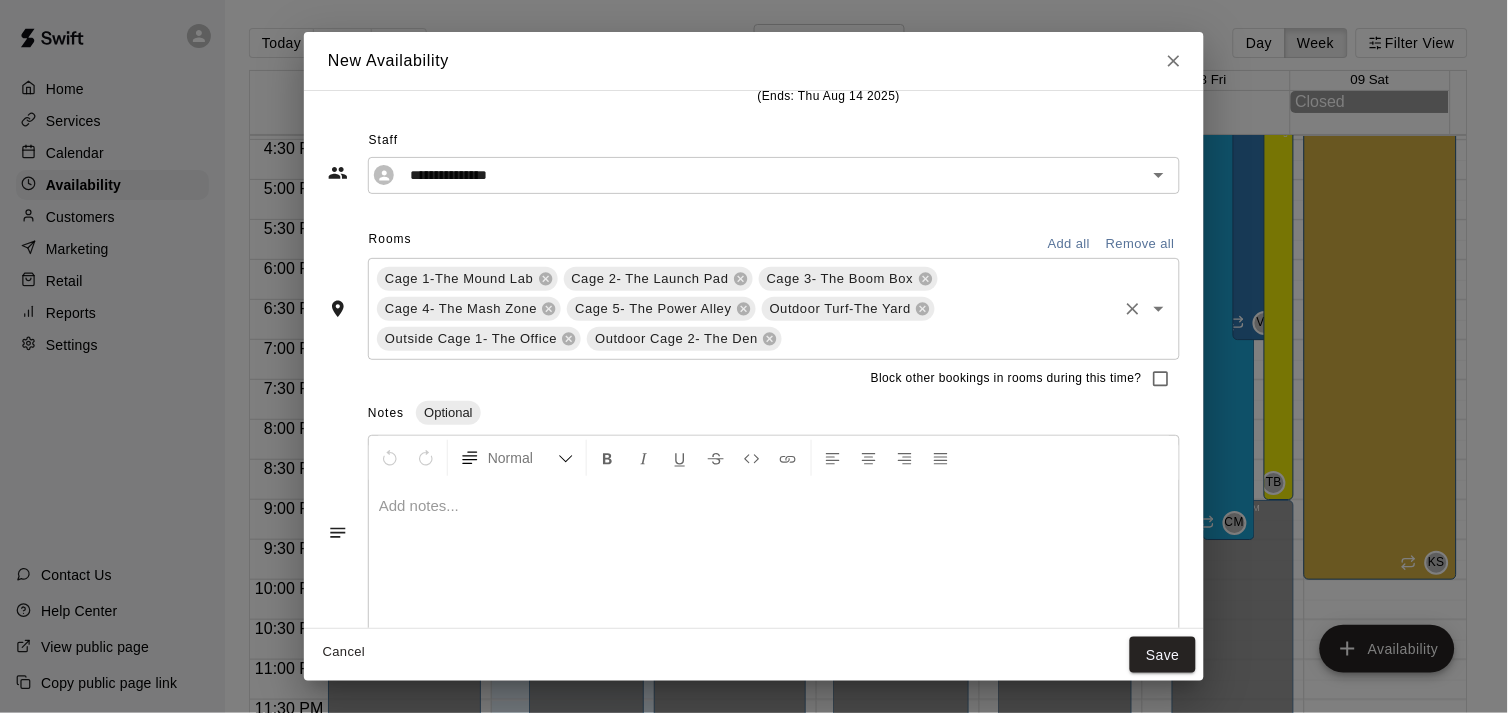 scroll, scrollTop: 195, scrollLeft: 0, axis: vertical 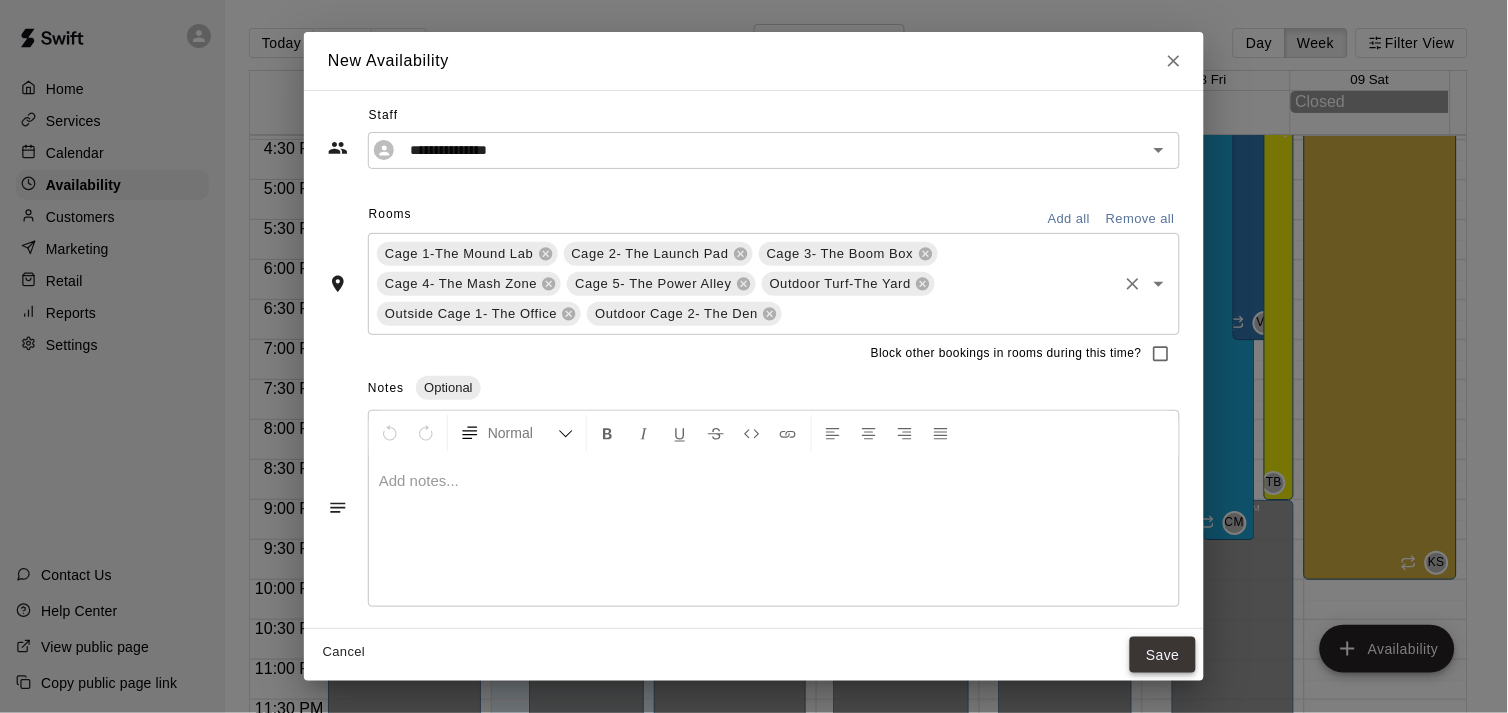 click on "Save" at bounding box center (1163, 655) 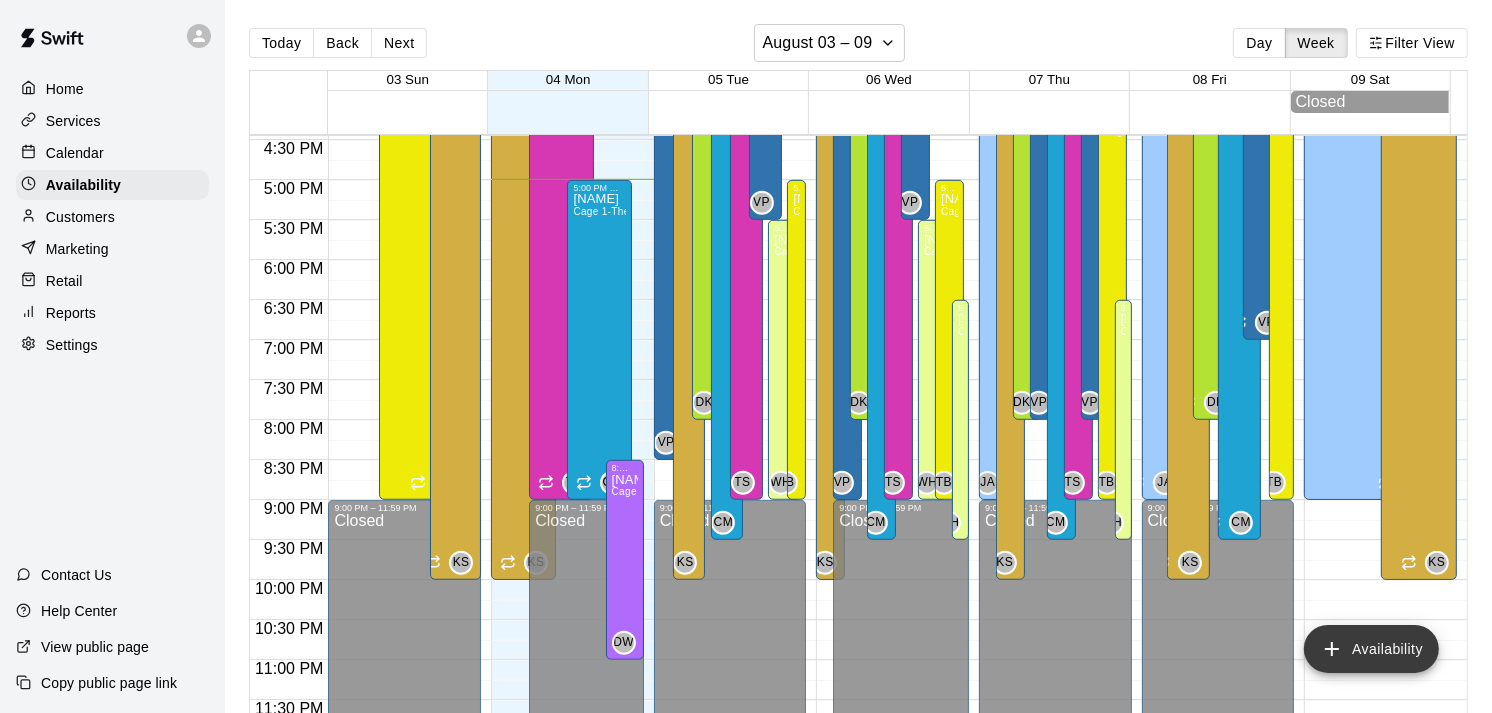 click on "Availability" at bounding box center (1371, 649) 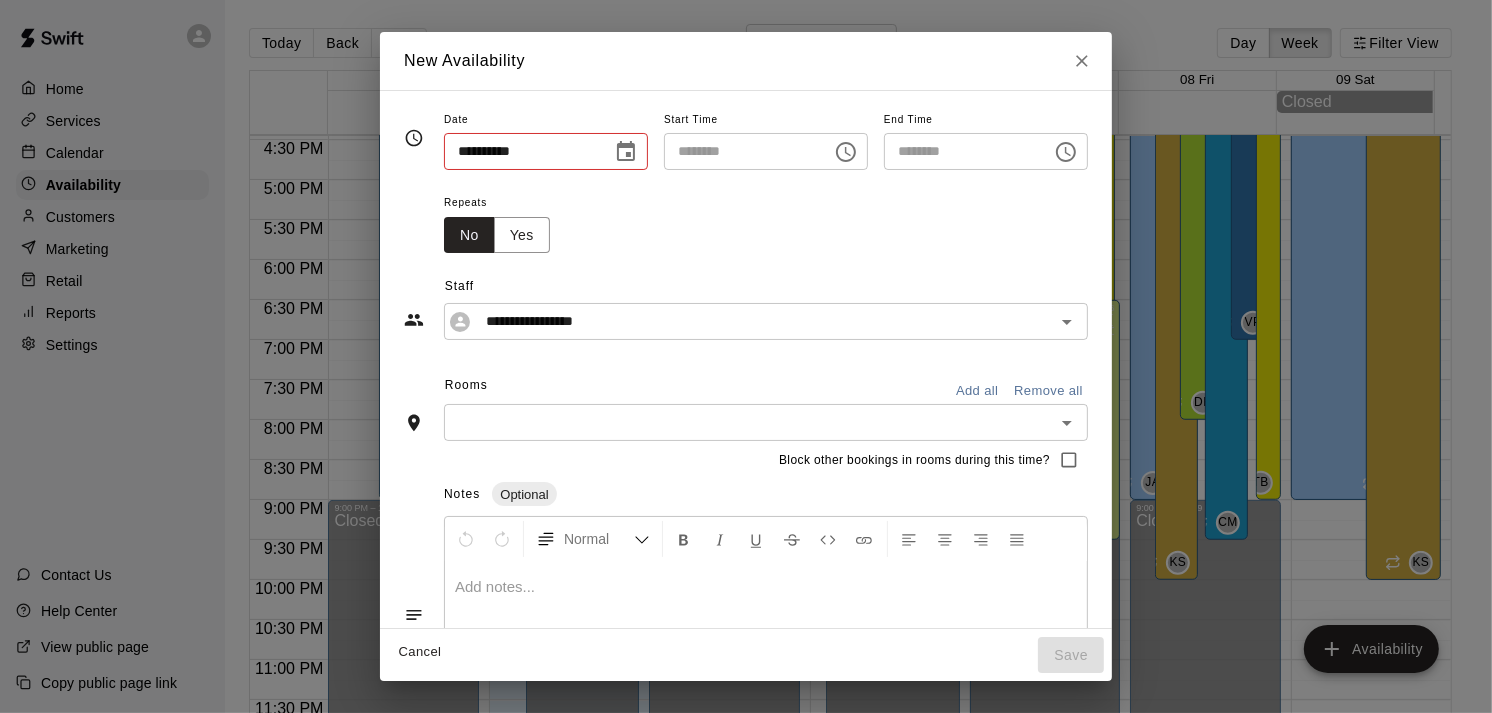 type on "**********" 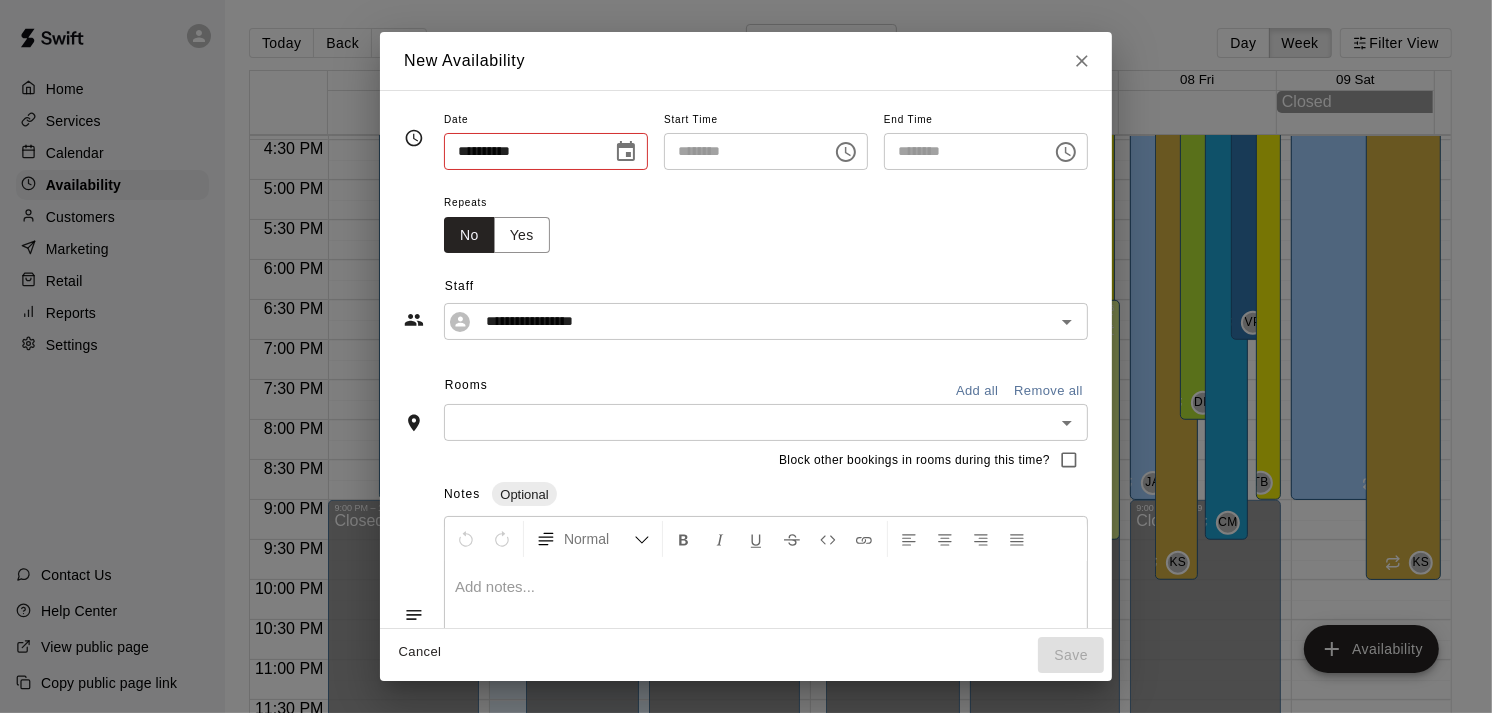 type on "********" 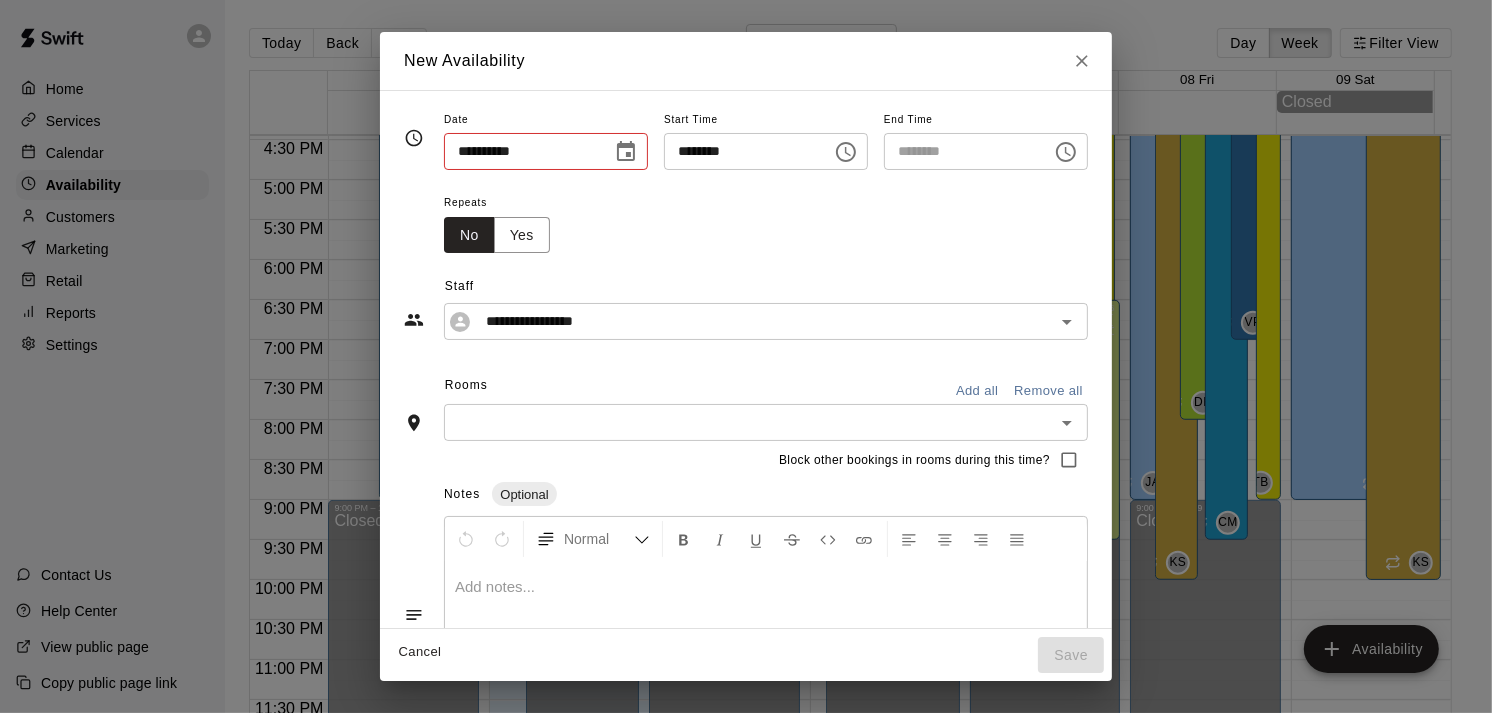type on "********" 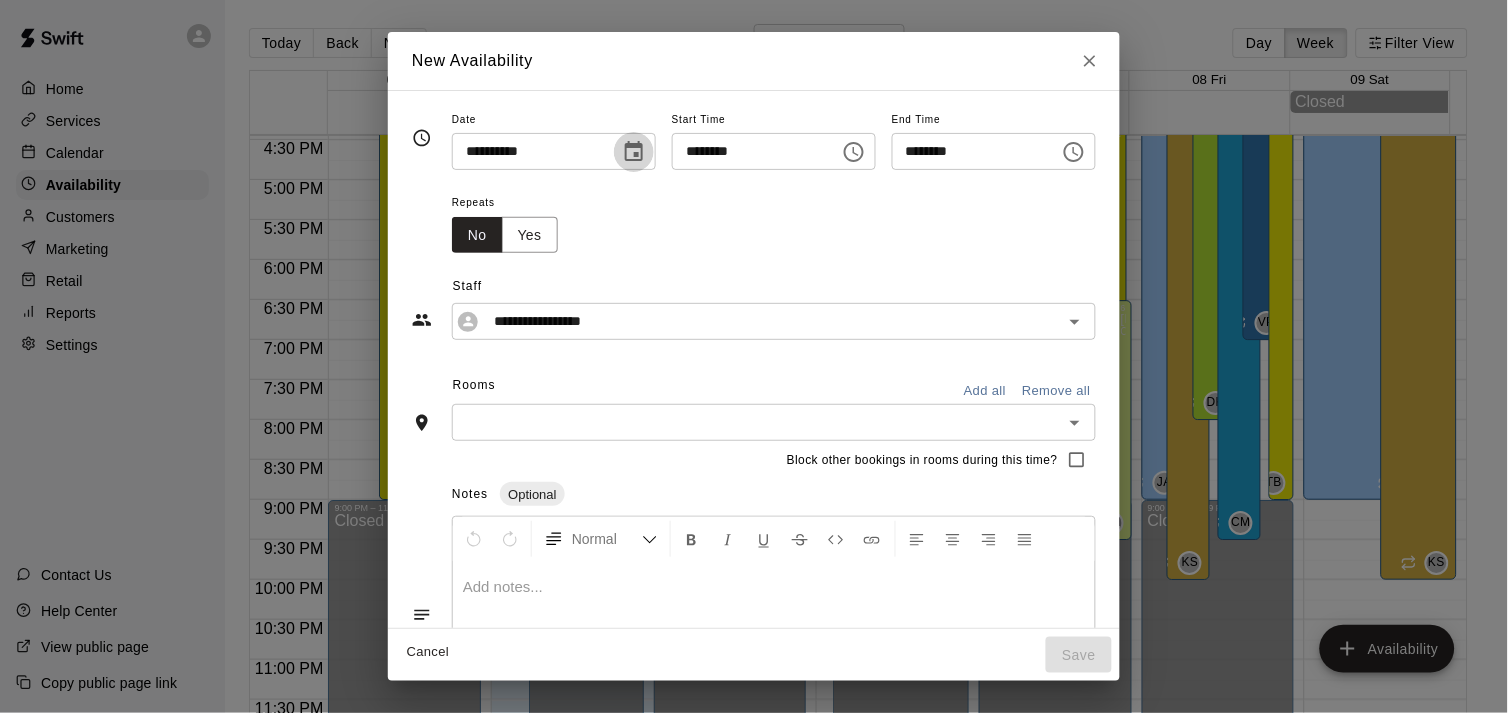 click 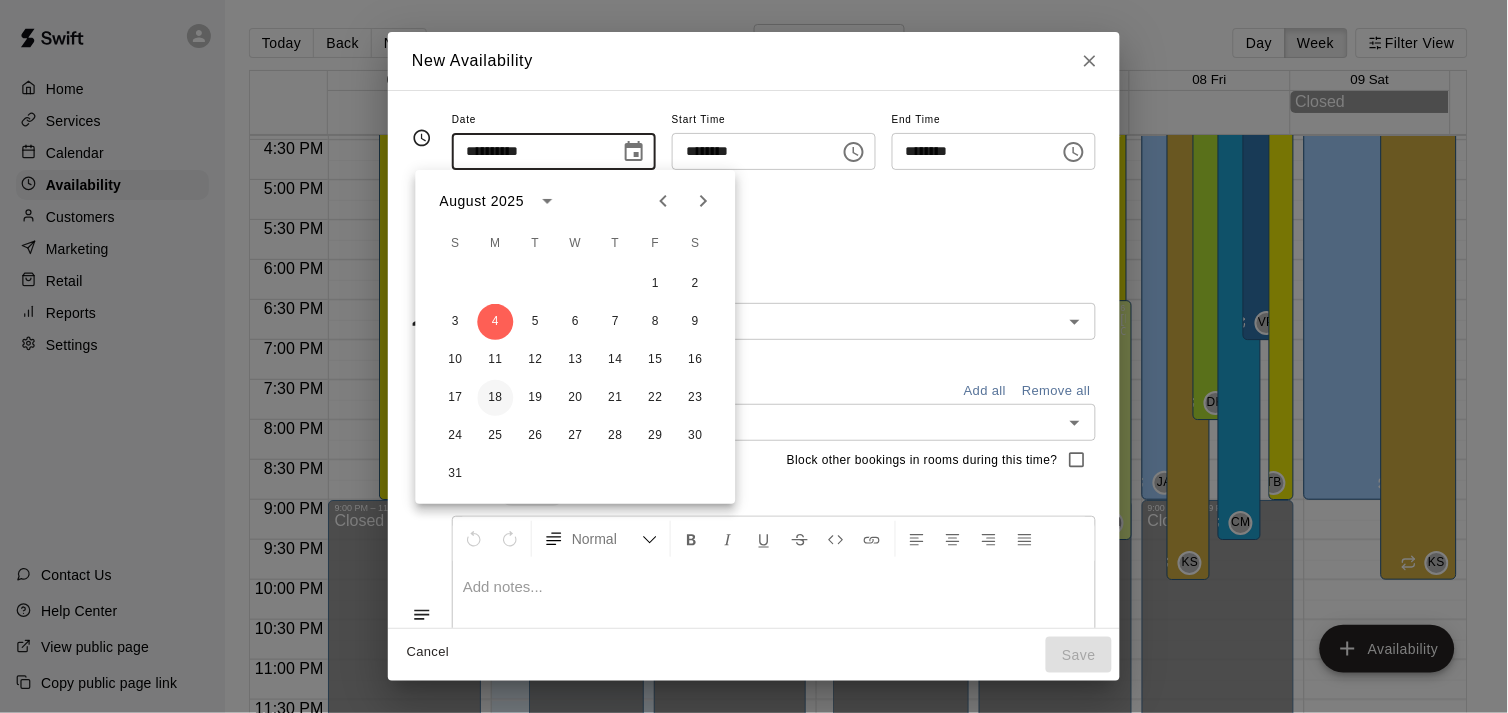 click on "18" at bounding box center [496, 398] 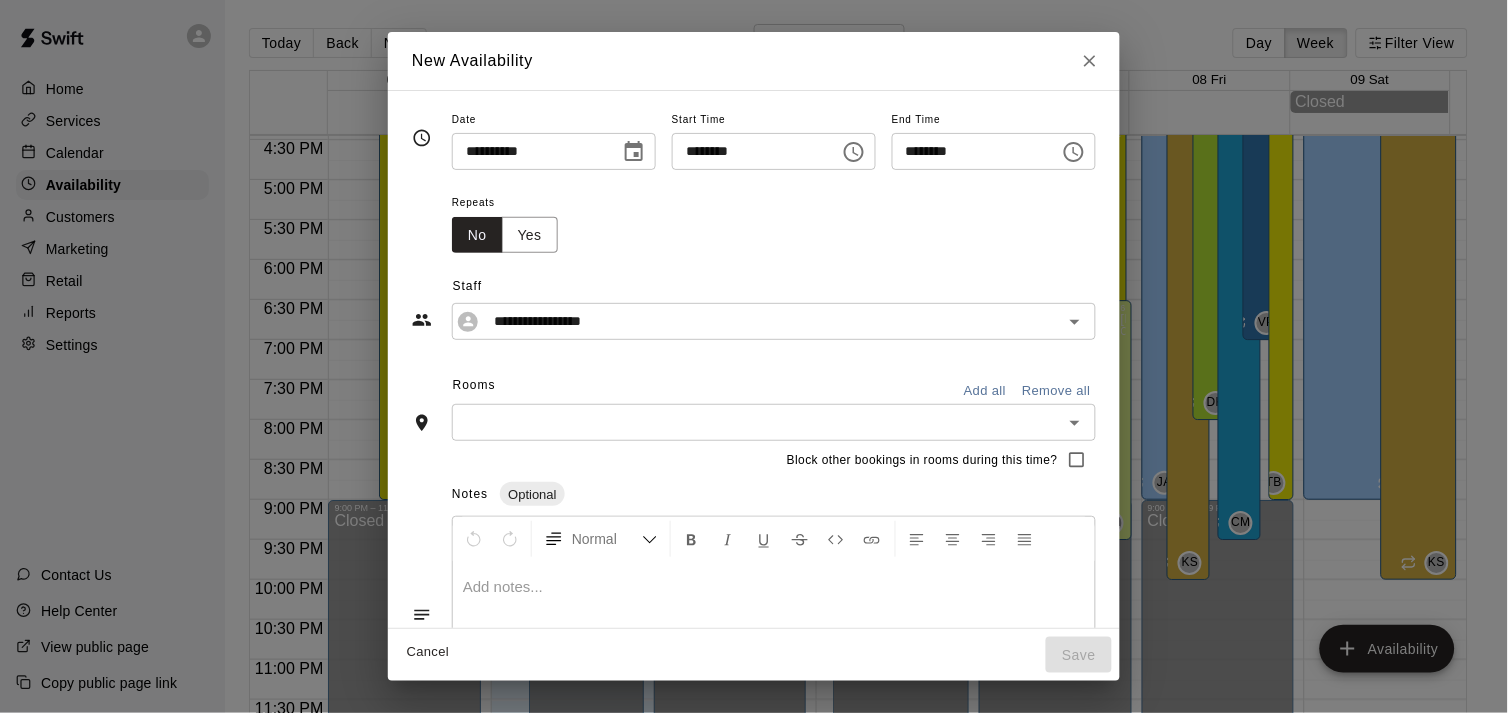 click on "********" at bounding box center [749, 151] 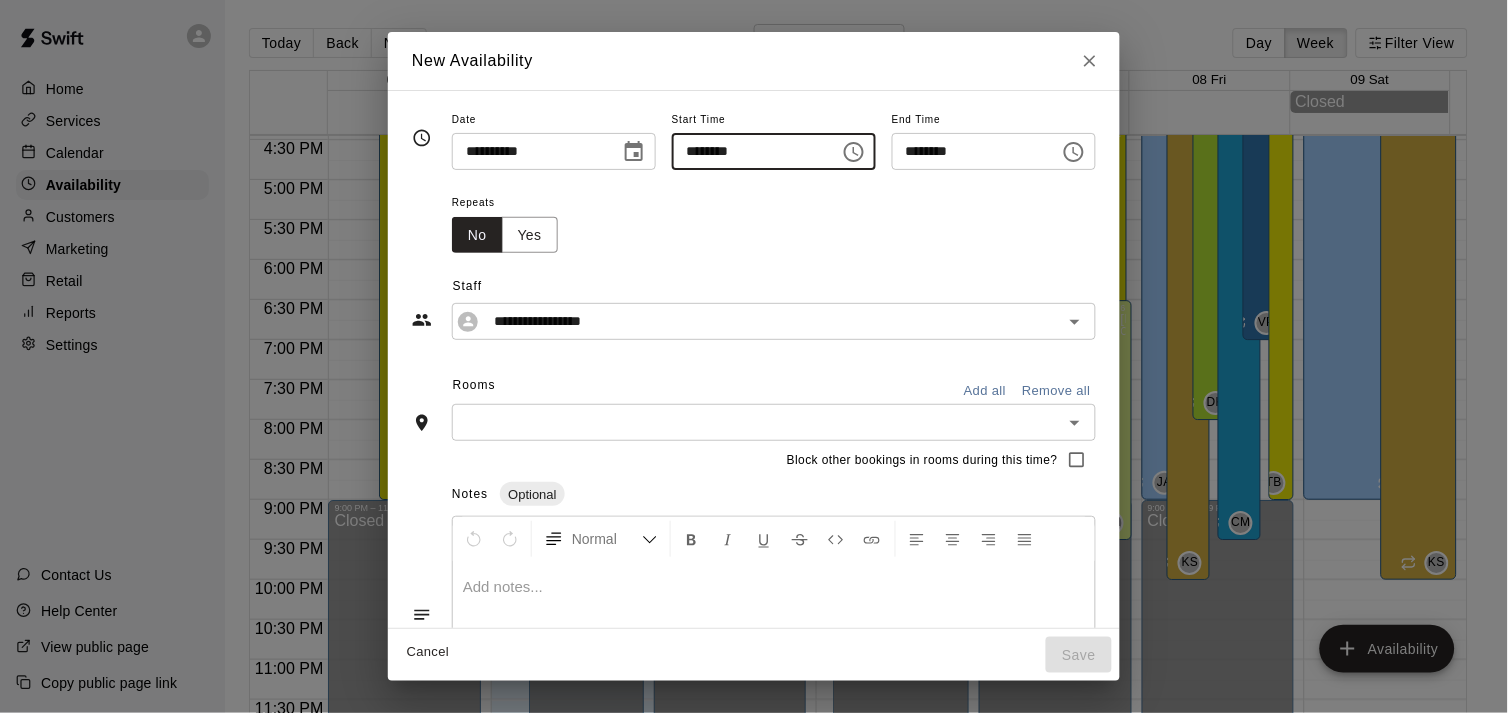 type on "********" 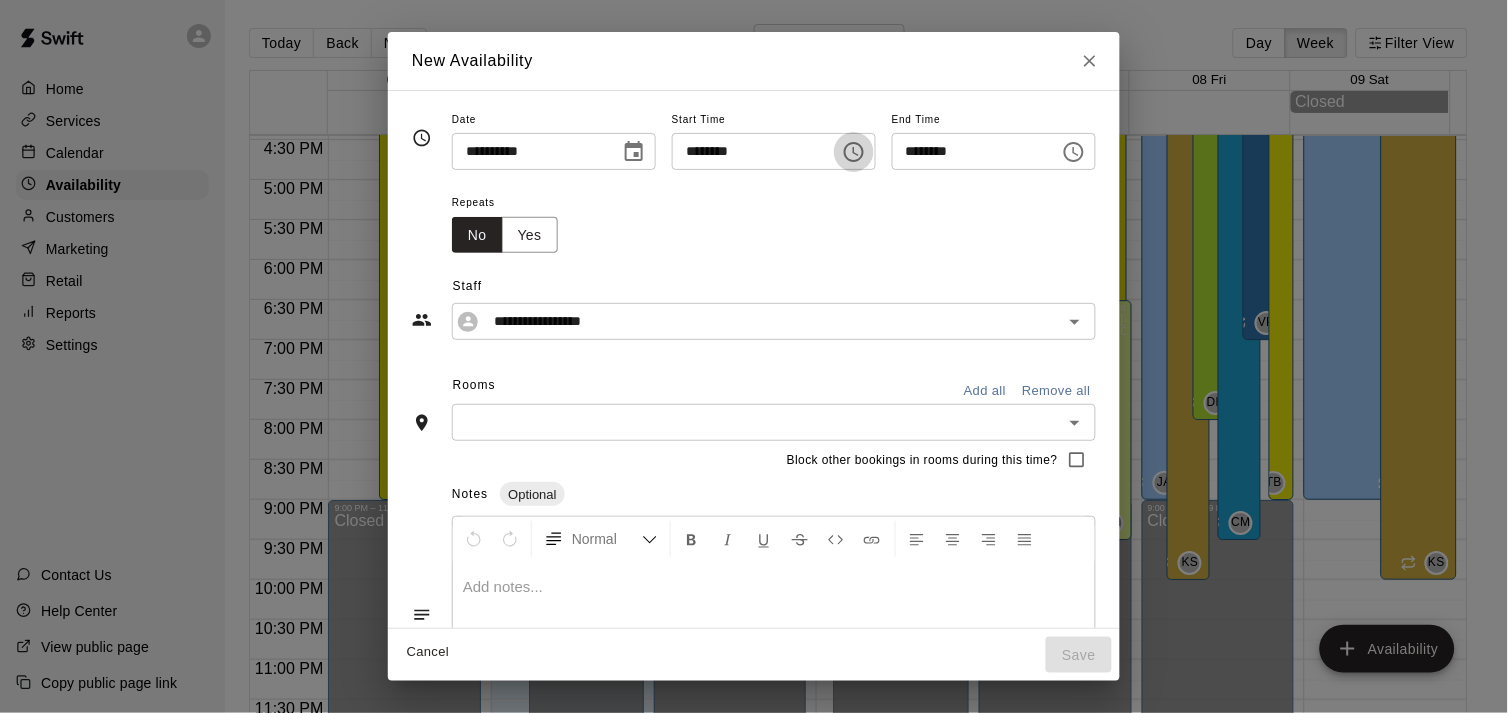 type 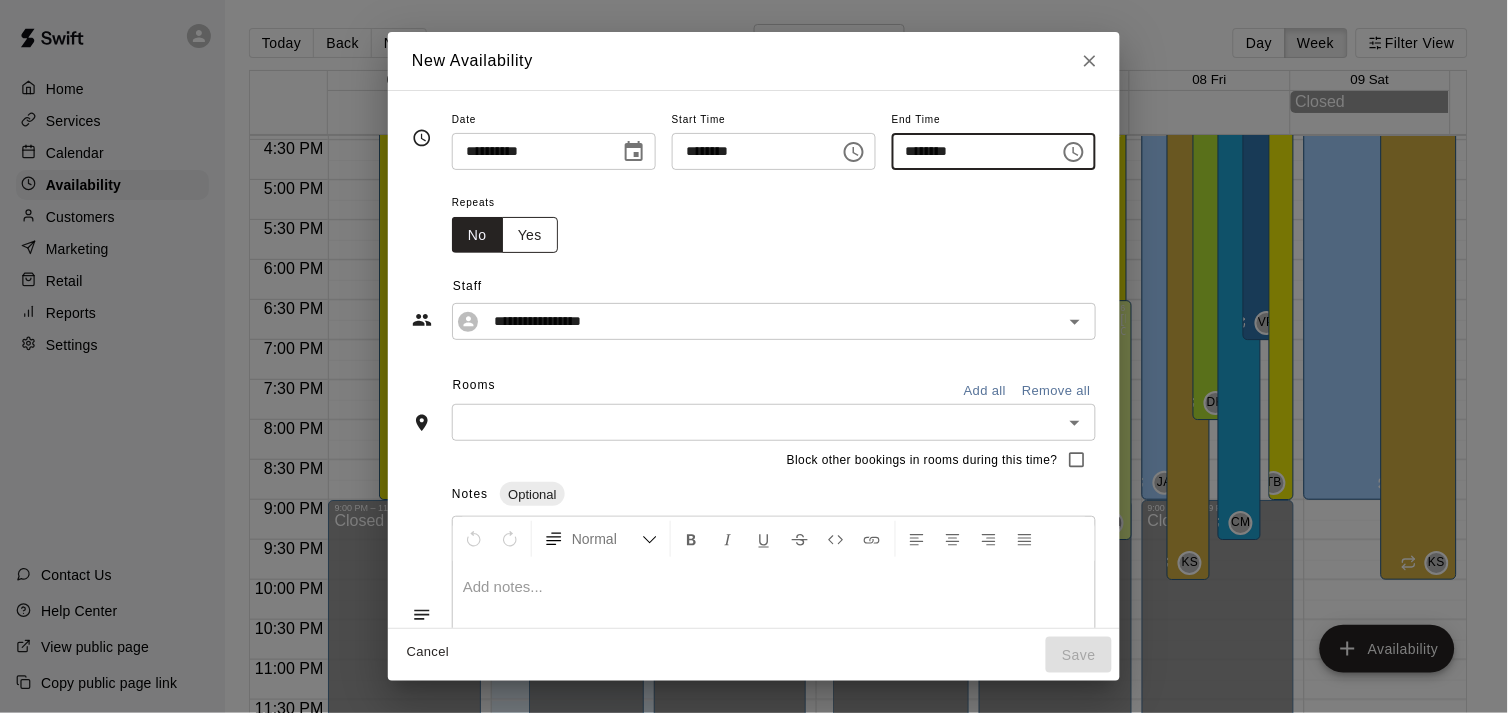 type on "********" 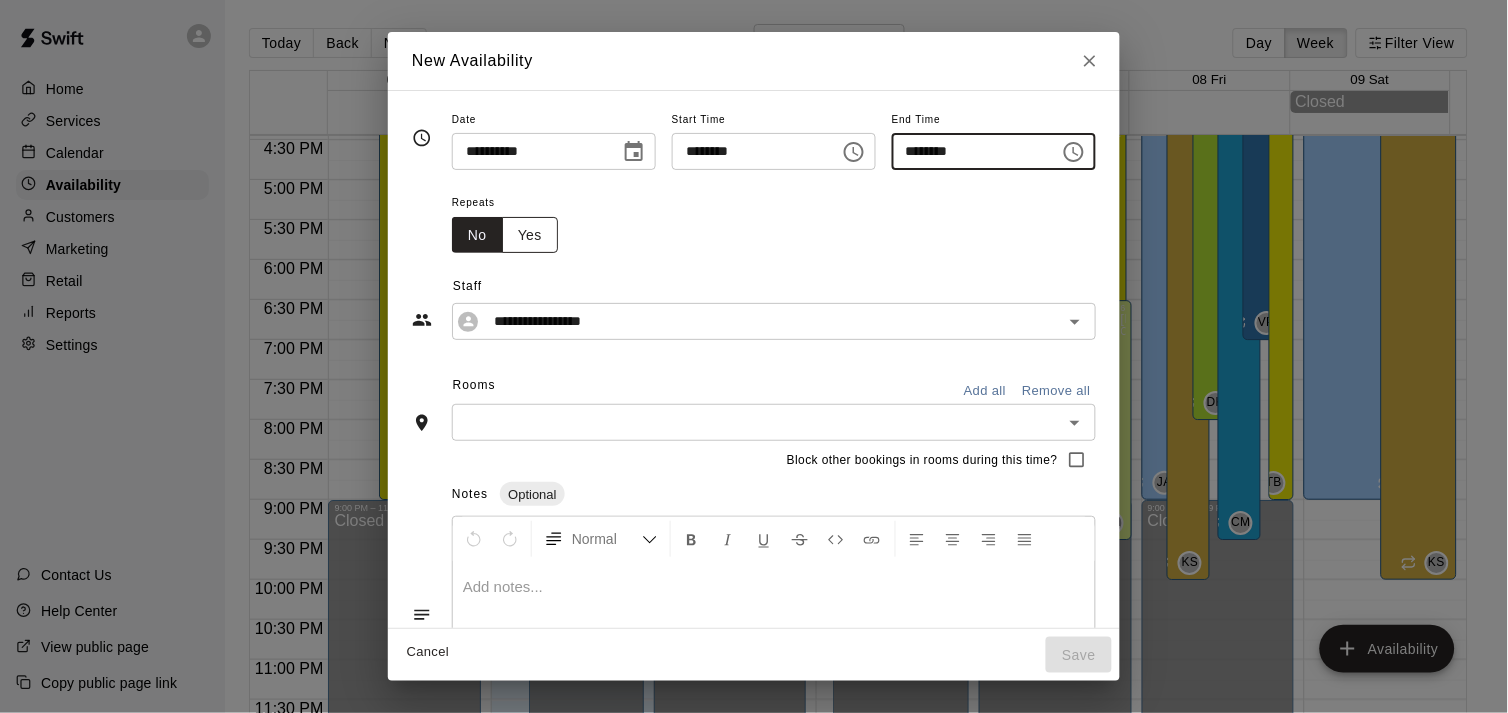 click on "Yes" at bounding box center [530, 235] 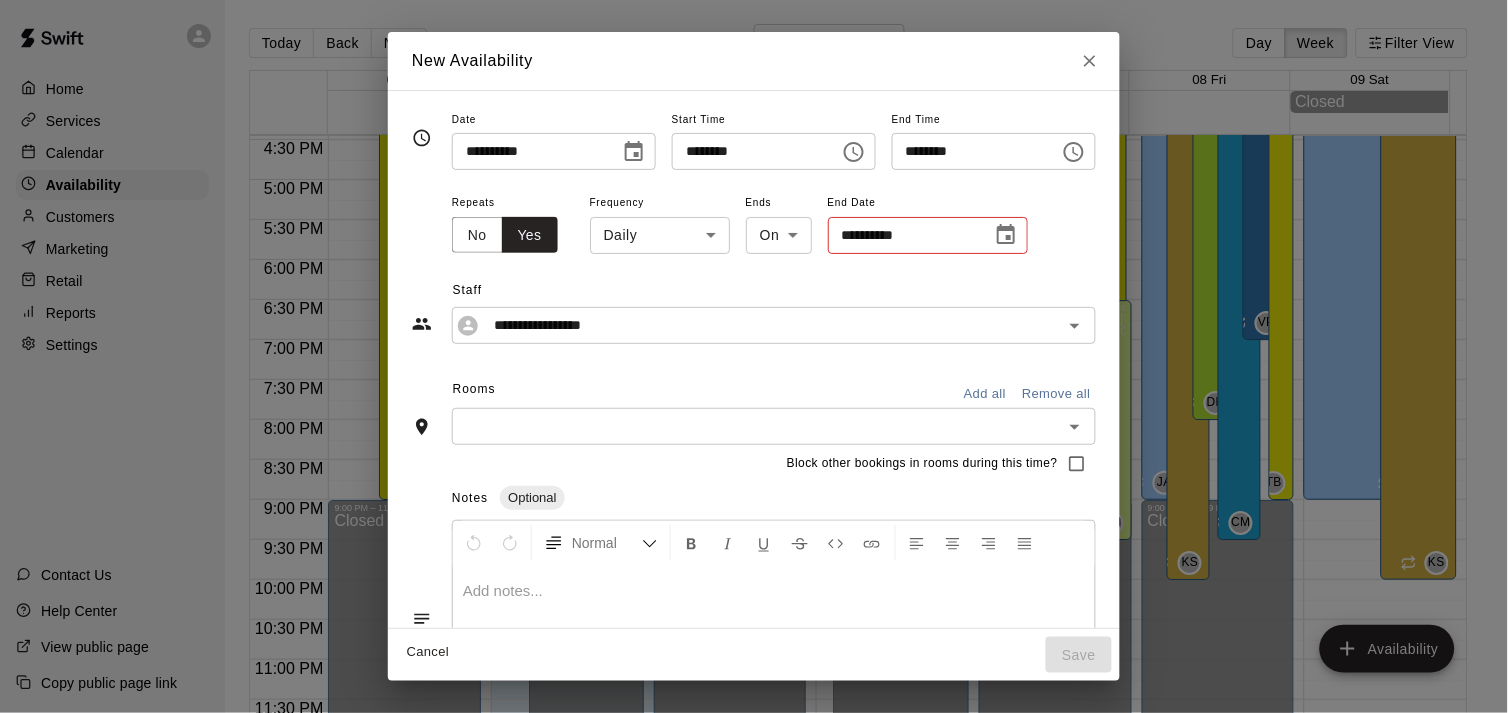 click on "Home Services Calendar Availability Customers Marketing Retail Reports Settings Contact Us Help Center View public page Copy public page link Today Back Next August 03 – 09 Day Week Filter View 03 Sun 04 Mon 05 Tue 06 Wed 07 Thu 08 Fri 09 Sat   Closed 12:00 AM 12:30 AM 1:00 AM 1:30 AM 2:00 AM 2:30 AM 3:00 AM 3:30 AM 4:00 AM 4:30 AM 5:00 AM 5:30 AM 6:00 AM 6:30 AM 7:00 AM 7:30 AM 8:00 AM 8:30 AM 9:00 AM 9:30 AM 10:00 AM 10:30 AM 11:00 AM 11:30 AM 12:00 PM 12:30 PM 1:00 PM 1:30 PM 2:00 PM 2:30 PM 3:00 PM 3:30 PM 4:00 PM 4:30 PM 5:00 PM 5:30 PM 6:00 PM 6:30 PM 7:00 PM 7:30 PM 8:00 PM 8:30 PM 9:00 PM 9:30 PM 10:00 PM 10:30 PM 11:00 PM 11:30 PM 12:00 AM – 4:00 PM Closed 9:00 PM – 11:59 PM Closed 9:00 AM – 9:00 PM Trent Bowles Cage 1-The Mound Lab, Cage 2- The Launch Pad, Cage 3- The Boom Box, Cage 4- The Mash Zone, Cage 5- The Power Alley, Outdoor Turf-The Yard, Outside Cage 1- The Office, Outdoor Cage 2- The Den TB 12:00 PM – 10:00 PM Kannon Satsky KS 12:00 AM – 9:00 AM Closed 12:00 PM – 10:00 PM KS" at bounding box center (754, 372) 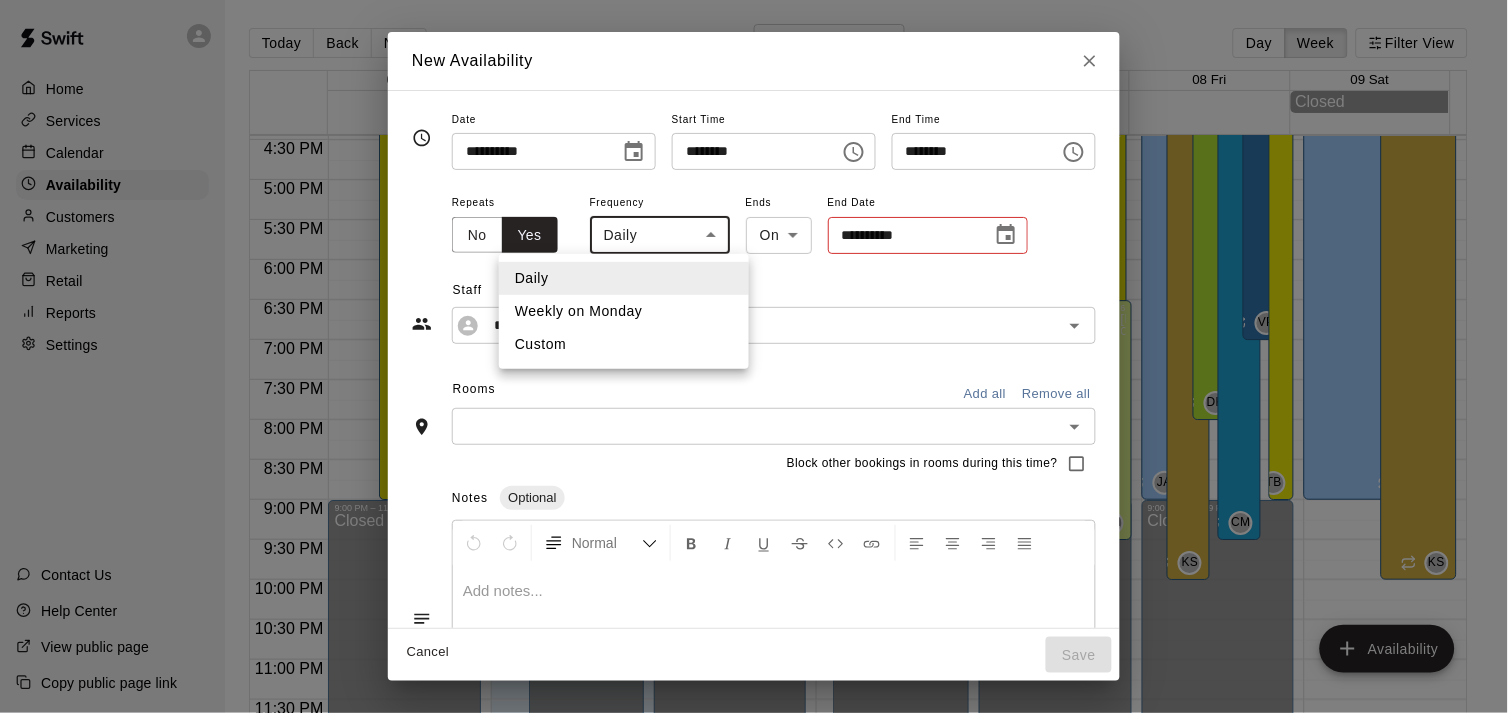 click on "Custom" at bounding box center [624, 344] 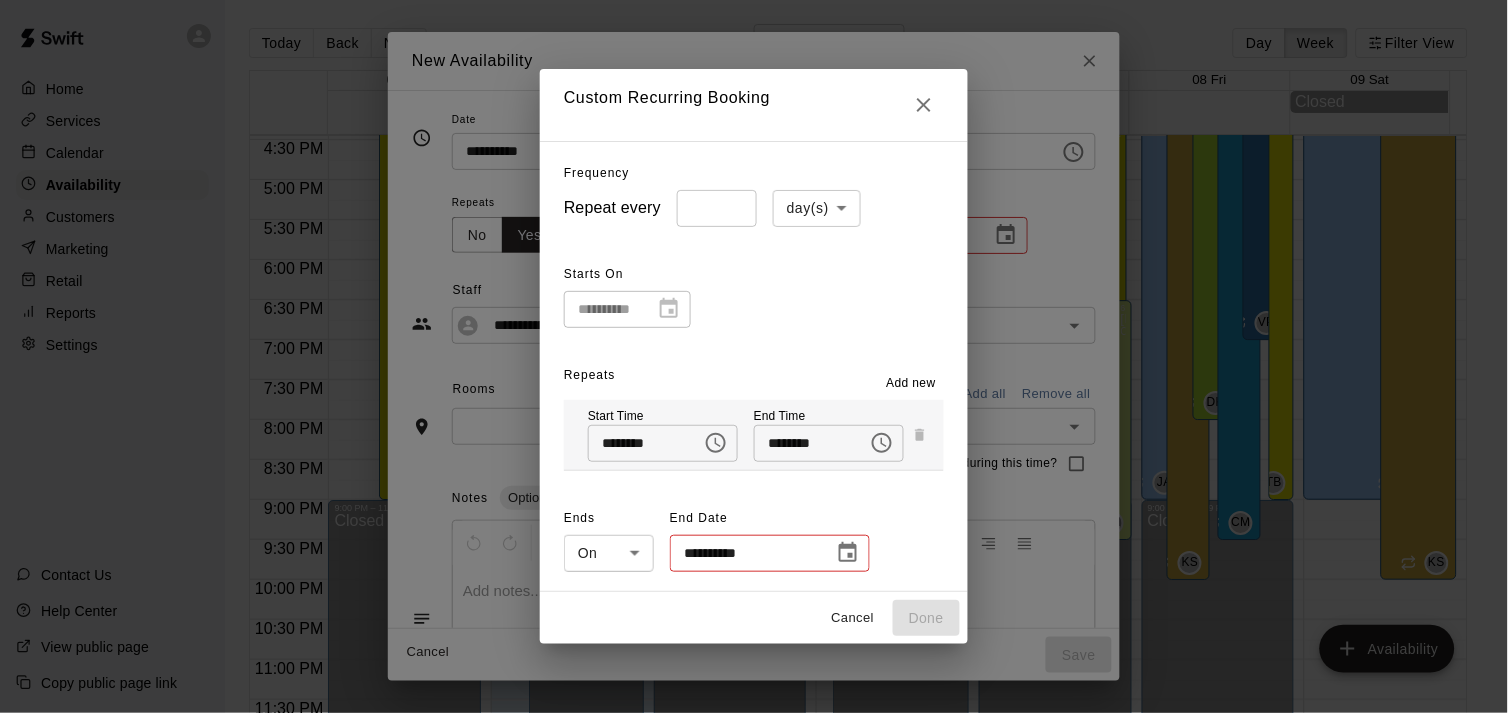 click on "Home Services Calendar Availability Customers Marketing Retail Reports Settings Contact Us Help Center View public page Copy public page link Today Back Next August 03 – 09 Day Week Filter View 03 Sun 04 Mon 05 Tue 06 Wed 07 Thu 08 Fri 09 Sat   Closed 12:00 AM 12:30 AM 1:00 AM 1:30 AM 2:00 AM 2:30 AM 3:00 AM 3:30 AM 4:00 AM 4:30 AM 5:00 AM 5:30 AM 6:00 AM 6:30 AM 7:00 AM 7:30 AM 8:00 AM 8:30 AM 9:00 AM 9:30 AM 10:00 AM 10:30 AM 11:00 AM 11:30 AM 12:00 PM 12:30 PM 1:00 PM 1:30 PM 2:00 PM 2:30 PM 3:00 PM 3:30 PM 4:00 PM 4:30 PM 5:00 PM 5:30 PM 6:00 PM 6:30 PM 7:00 PM 7:30 PM 8:00 PM 8:30 PM 9:00 PM 9:30 PM 10:00 PM 10:30 PM 11:00 PM 11:30 PM 12:00 AM – 4:00 PM Closed 9:00 PM – 11:59 PM Closed 9:00 AM – 9:00 PM Trent Bowles Cage 1-The Mound Lab, Cage 2- The Launch Pad, Cage 3- The Boom Box, Cage 4- The Mash Zone, Cage 5- The Power Alley, Outdoor Turf-The Yard, Outside Cage 1- The Office, Outdoor Cage 2- The Den TB 12:00 PM – 10:00 PM Kannon Satsky KS 12:00 AM – 9:00 AM Closed 12:00 PM – 10:00 PM KS" at bounding box center (754, 372) 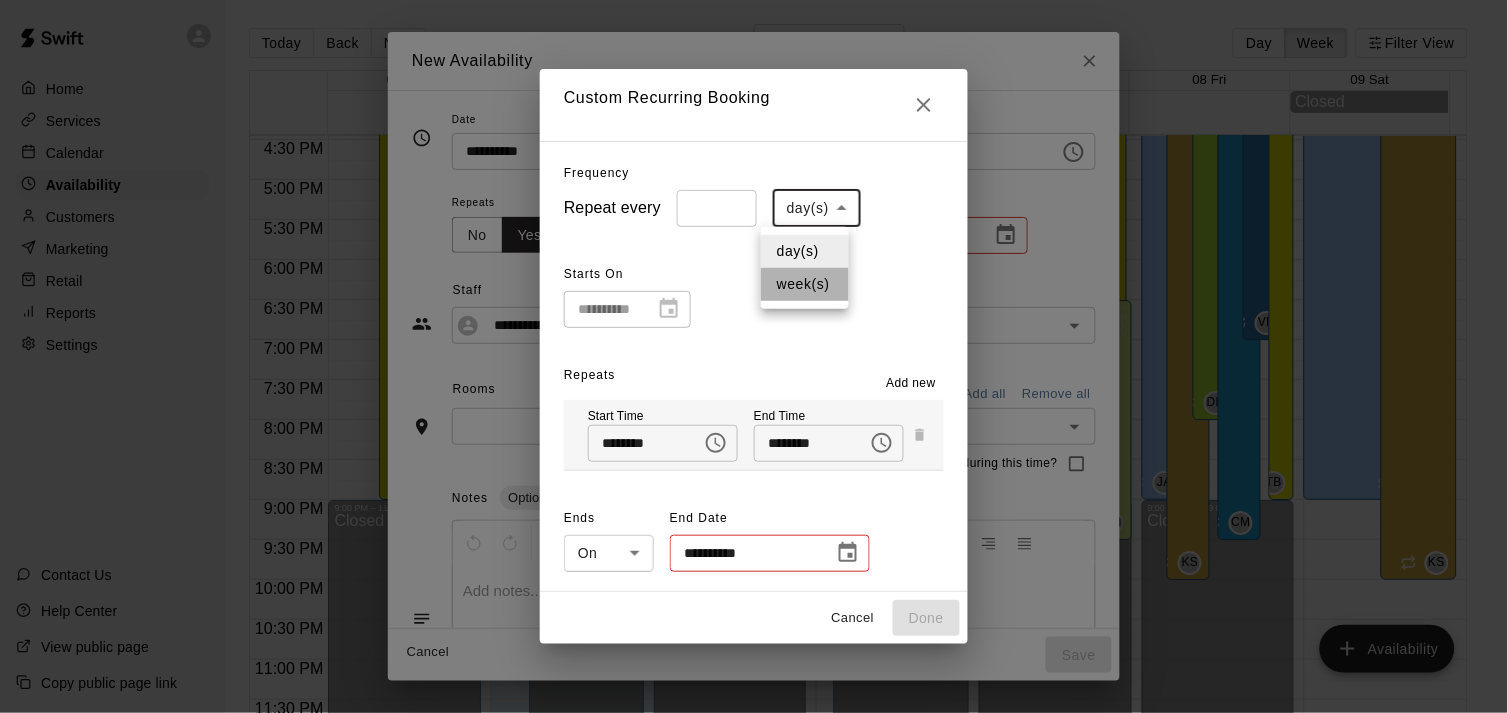 click on "week(s)" at bounding box center [805, 284] 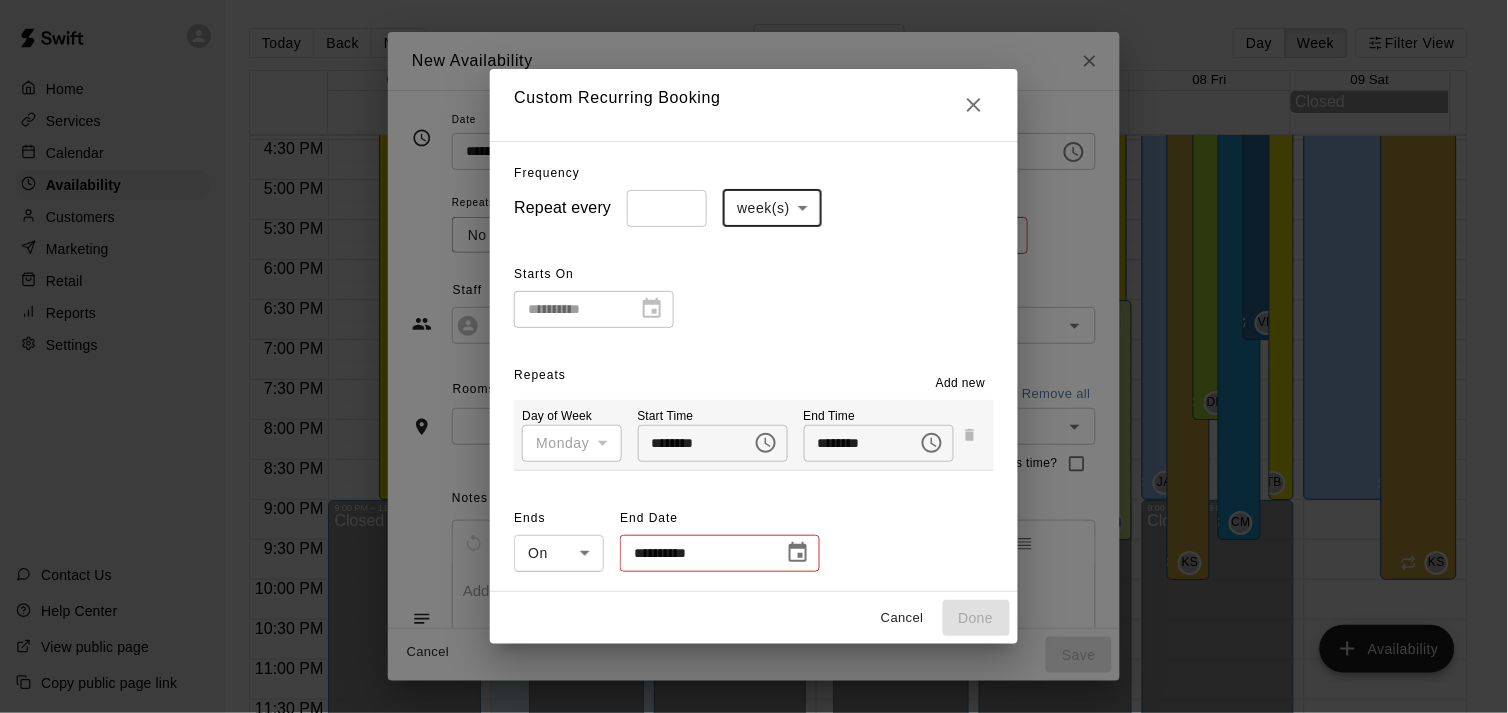 click on "Add new" at bounding box center (961, 384) 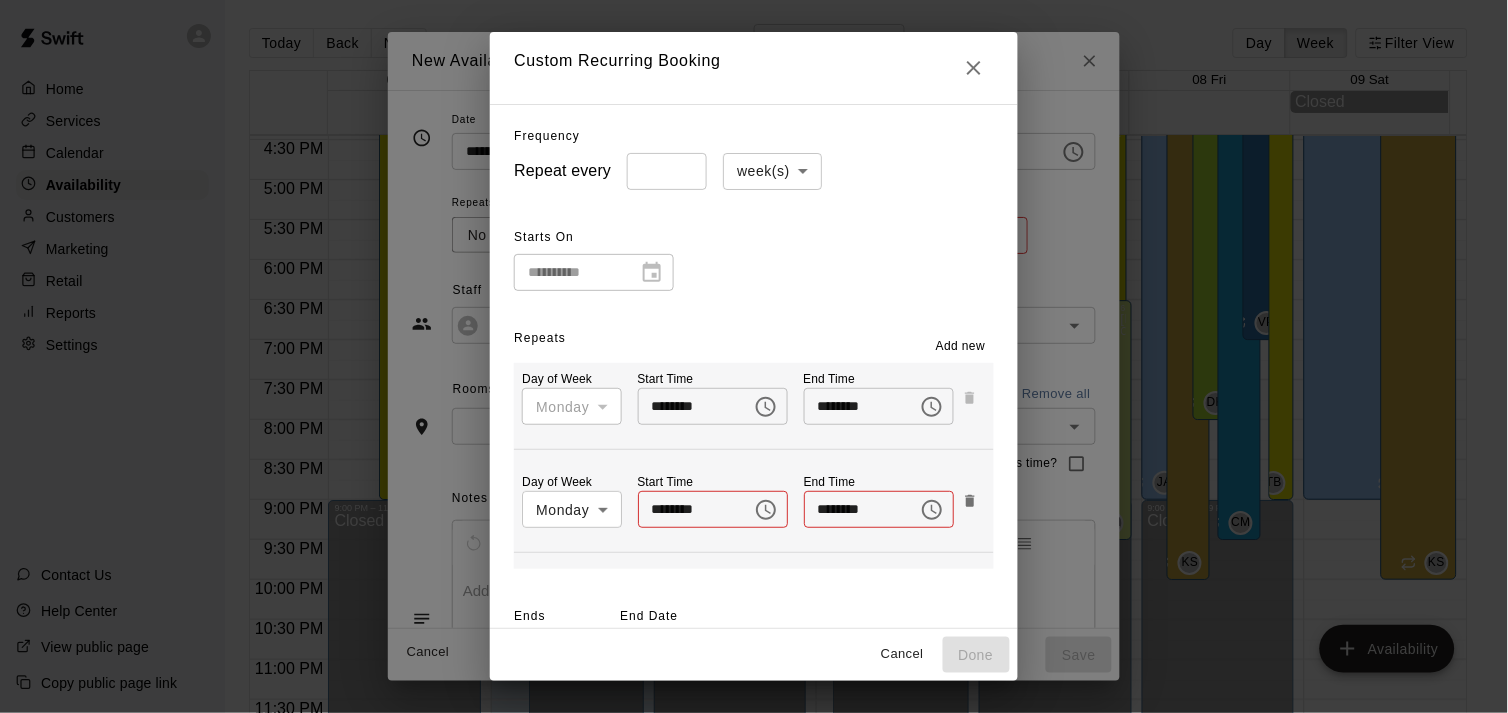 click on "Home Services Calendar Availability Customers Marketing Retail Reports Settings Contact Us Help Center View public page Copy public page link Today Back Next August 03 – 09 Day Week Filter View 03 Sun 04 Mon 05 Tue 06 Wed 07 Thu 08 Fri 09 Sat   Closed 12:00 AM 12:30 AM 1:00 AM 1:30 AM 2:00 AM 2:30 AM 3:00 AM 3:30 AM 4:00 AM 4:30 AM 5:00 AM 5:30 AM 6:00 AM 6:30 AM 7:00 AM 7:30 AM 8:00 AM 8:30 AM 9:00 AM 9:30 AM 10:00 AM 10:30 AM 11:00 AM 11:30 AM 12:00 PM 12:30 PM 1:00 PM 1:30 PM 2:00 PM 2:30 PM 3:00 PM 3:30 PM 4:00 PM 4:30 PM 5:00 PM 5:30 PM 6:00 PM 6:30 PM 7:00 PM 7:30 PM 8:00 PM 8:30 PM 9:00 PM 9:30 PM 10:00 PM 10:30 PM 11:00 PM 11:30 PM 12:00 AM – 4:00 PM Closed 9:00 PM – 11:59 PM Closed 9:00 AM – 9:00 PM Trent Bowles Cage 1-The Mound Lab, Cage 2- The Launch Pad, Cage 3- The Boom Box, Cage 4- The Mash Zone, Cage 5- The Power Alley, Outdoor Turf-The Yard, Outside Cage 1- The Office, Outdoor Cage 2- The Den TB 12:00 PM – 10:00 PM Kannon Satsky KS 12:00 AM – 9:00 AM Closed 12:00 PM – 10:00 PM KS" at bounding box center (754, 372) 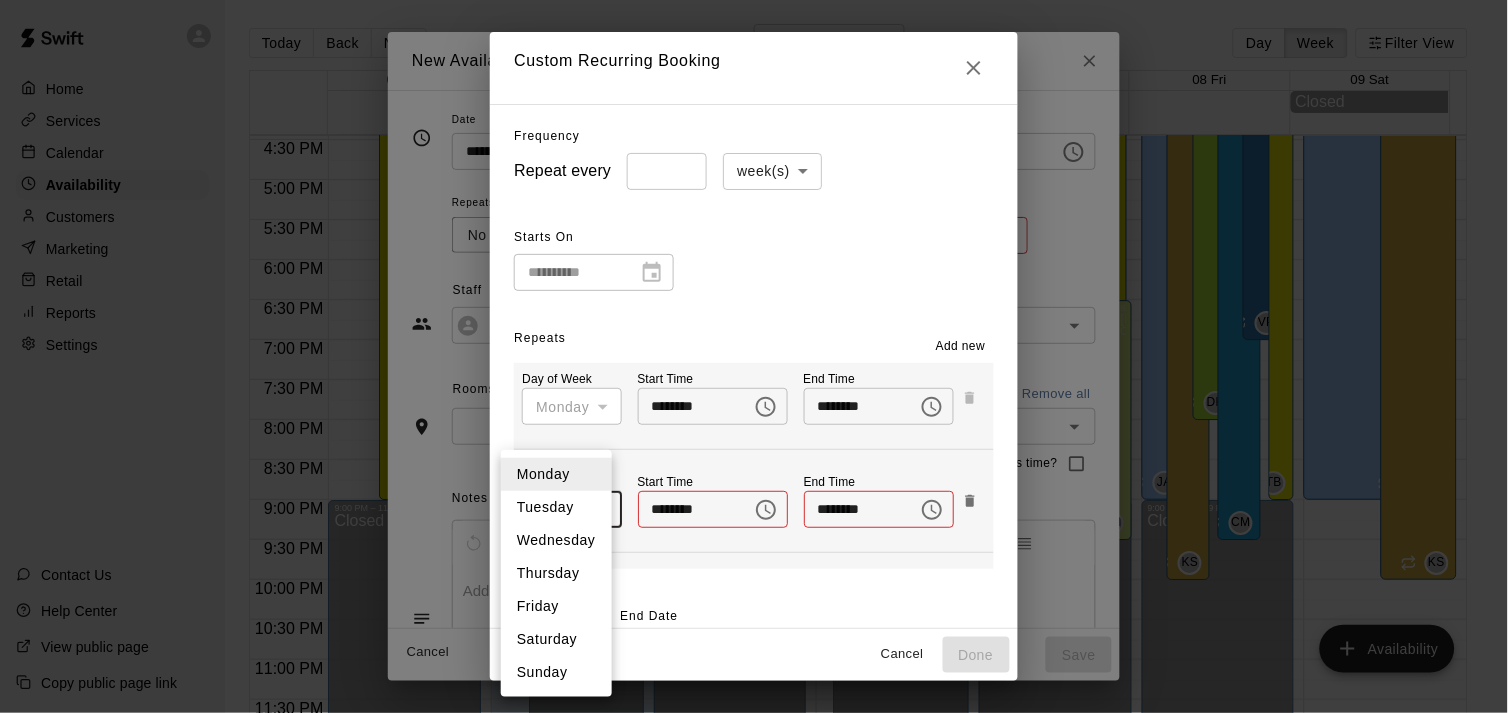 click on "Tuesday" at bounding box center [556, 507] 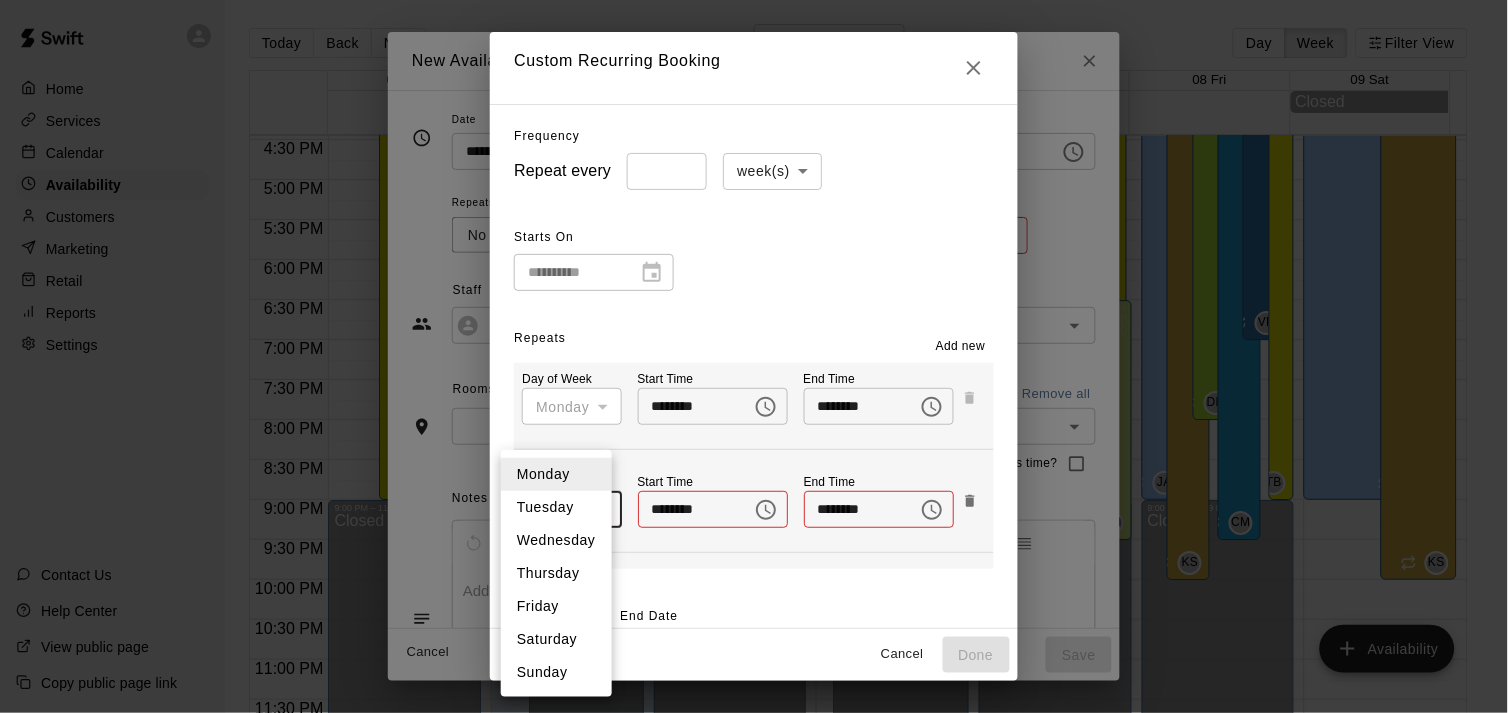type on "*" 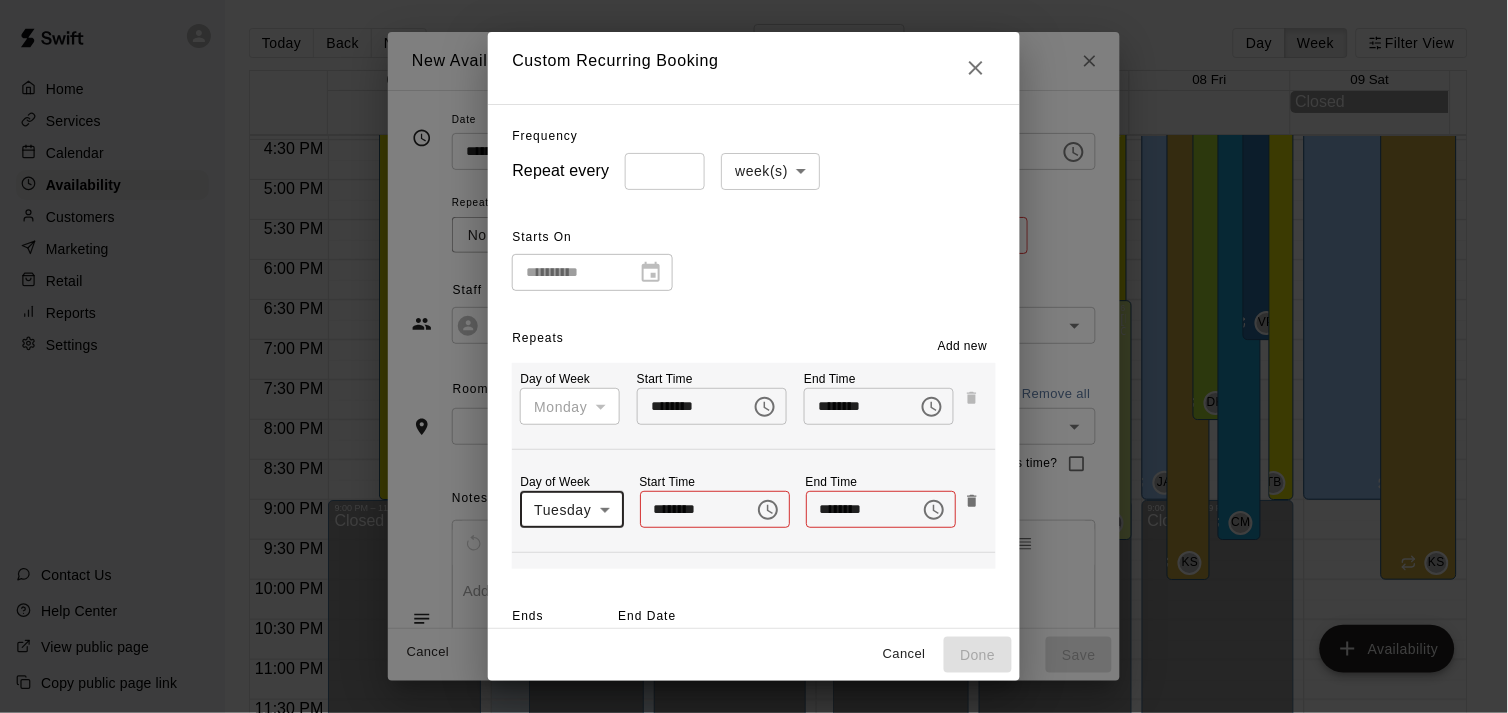 click on "********" at bounding box center [690, 509] 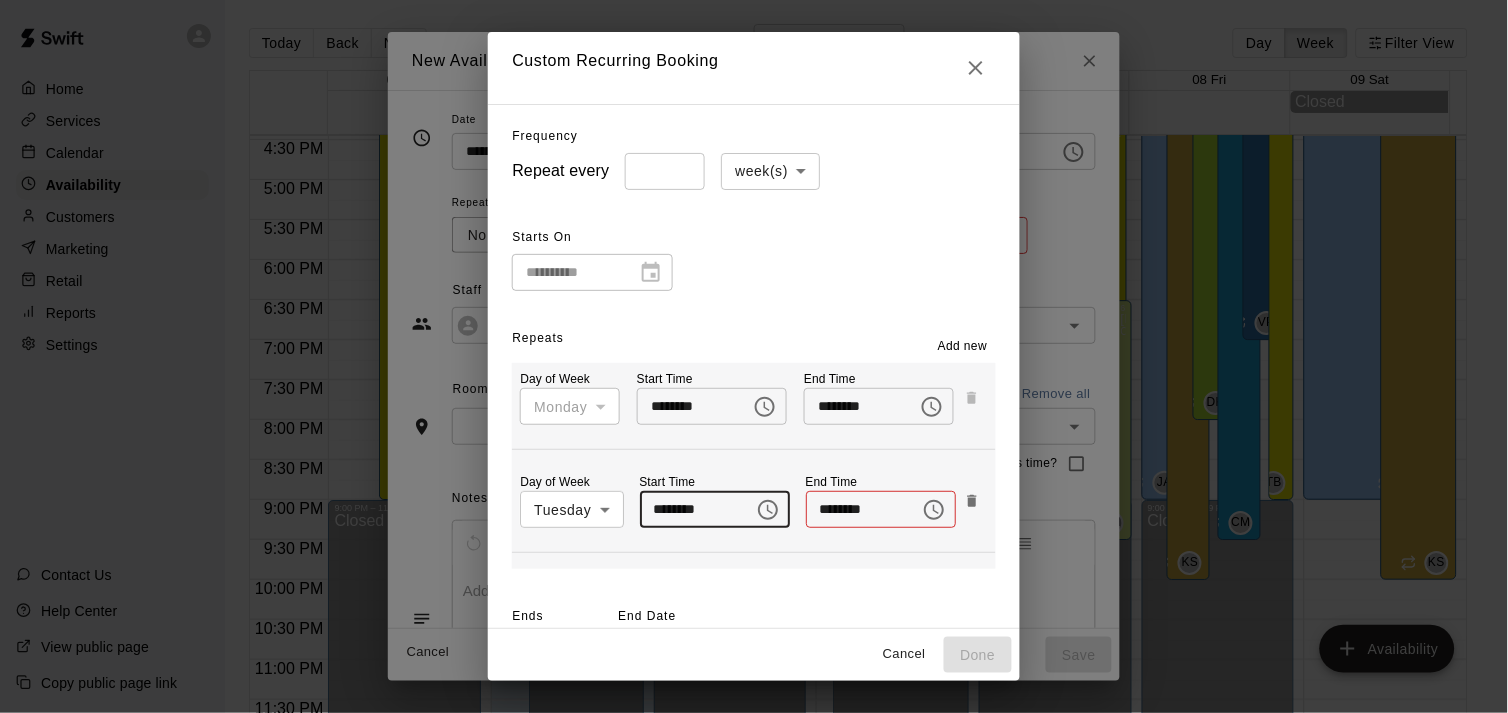 type on "********" 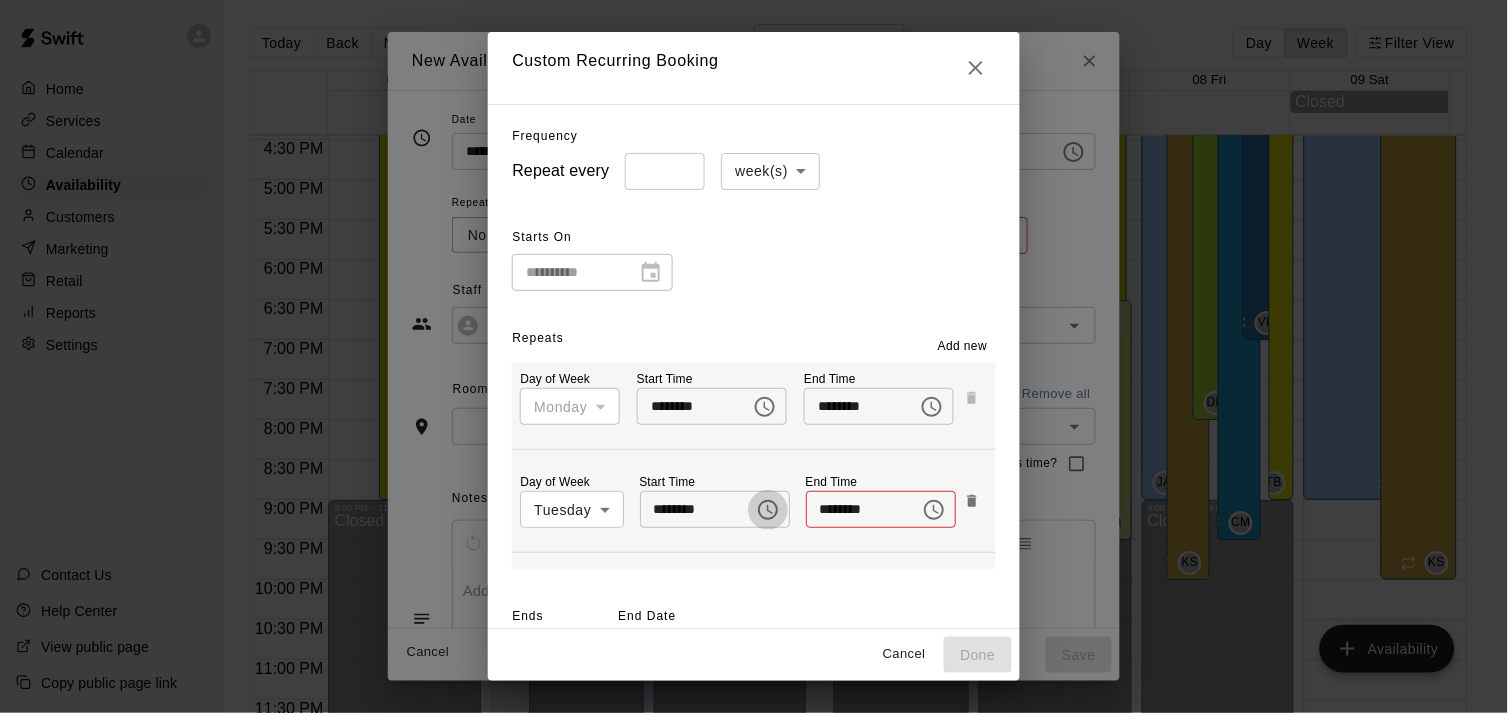 type 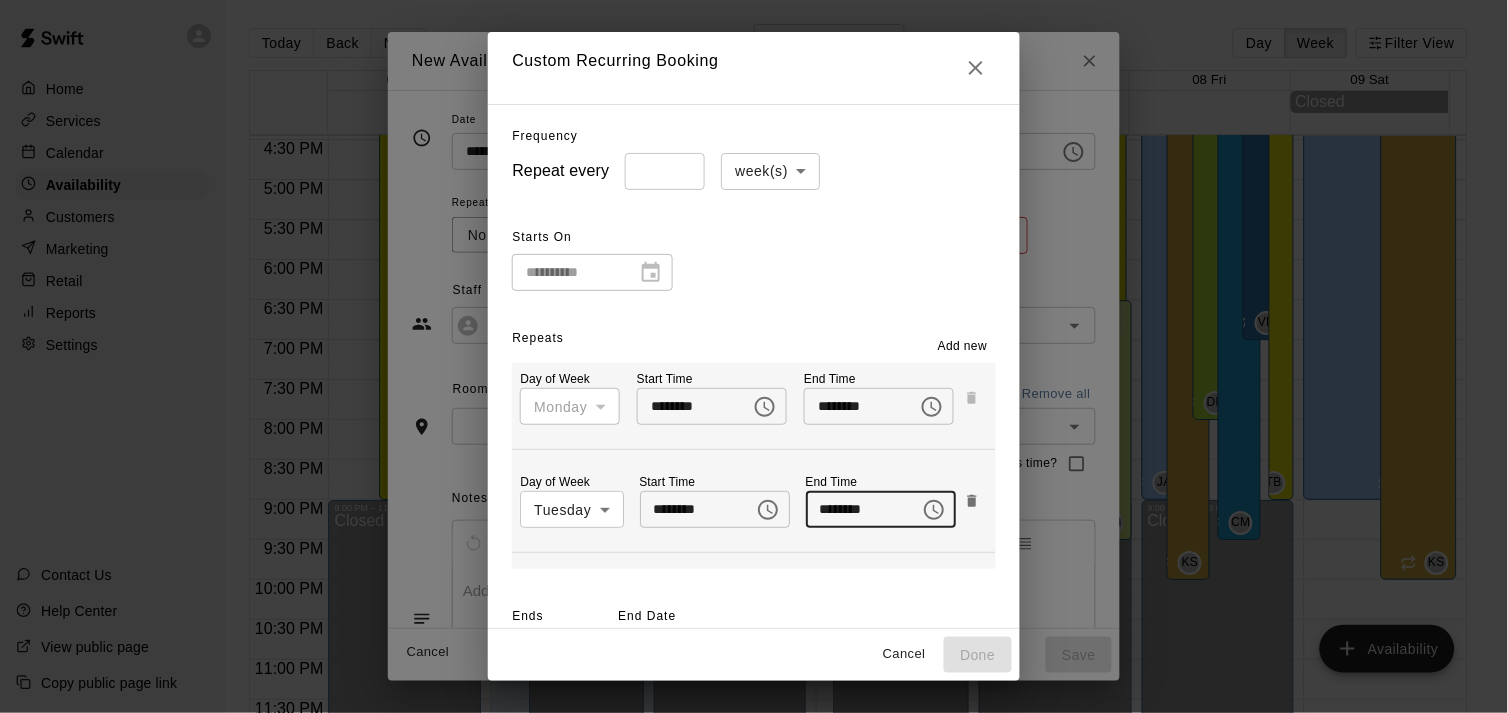 type on "********" 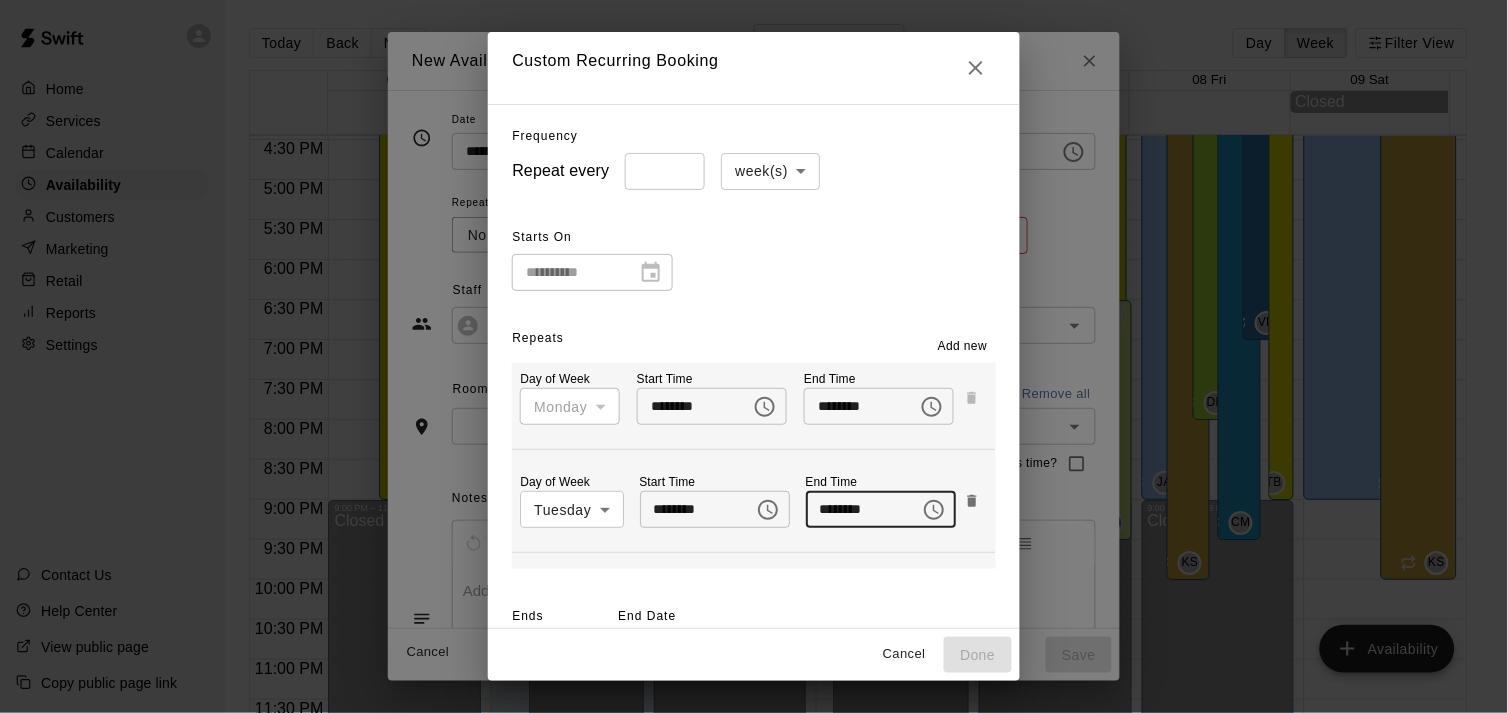 click on "Add new" at bounding box center (963, 347) 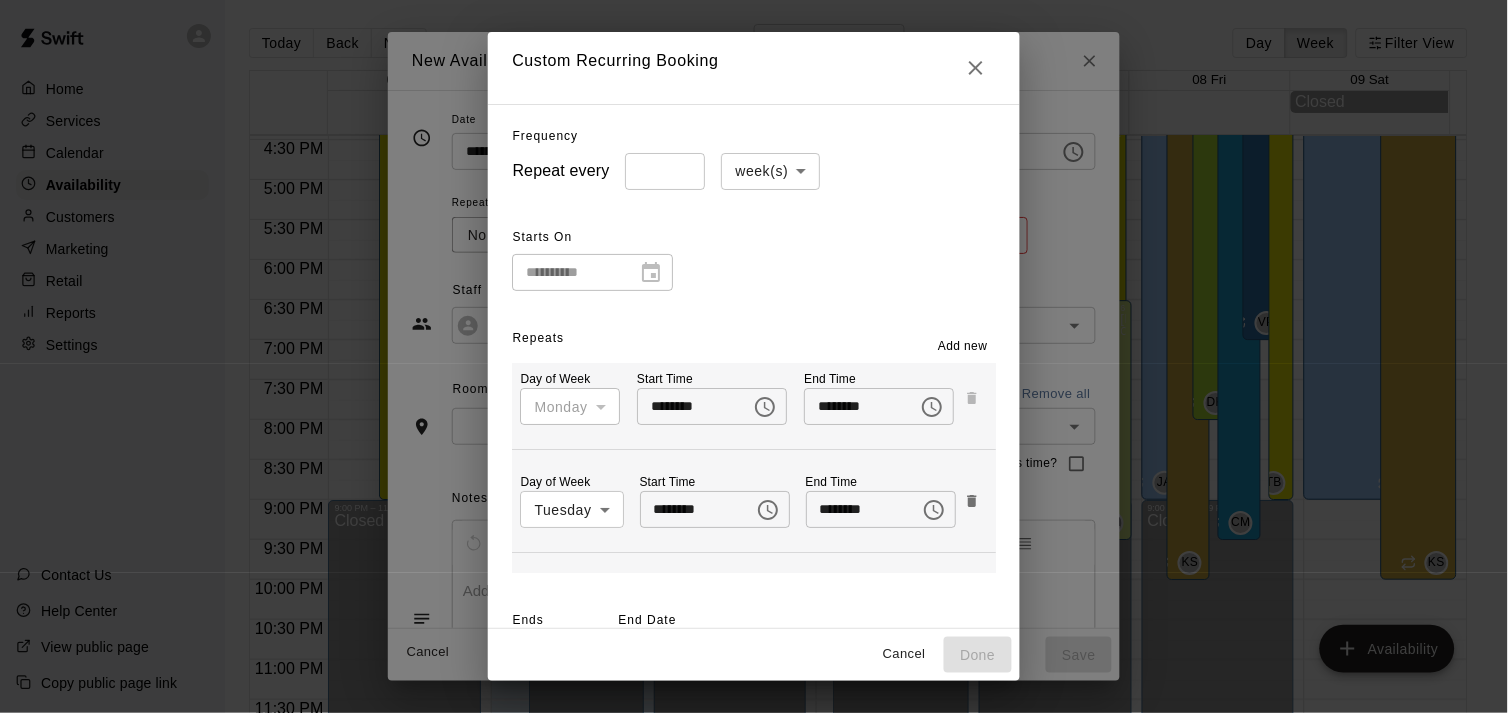 scroll, scrollTop: 100, scrollLeft: 0, axis: vertical 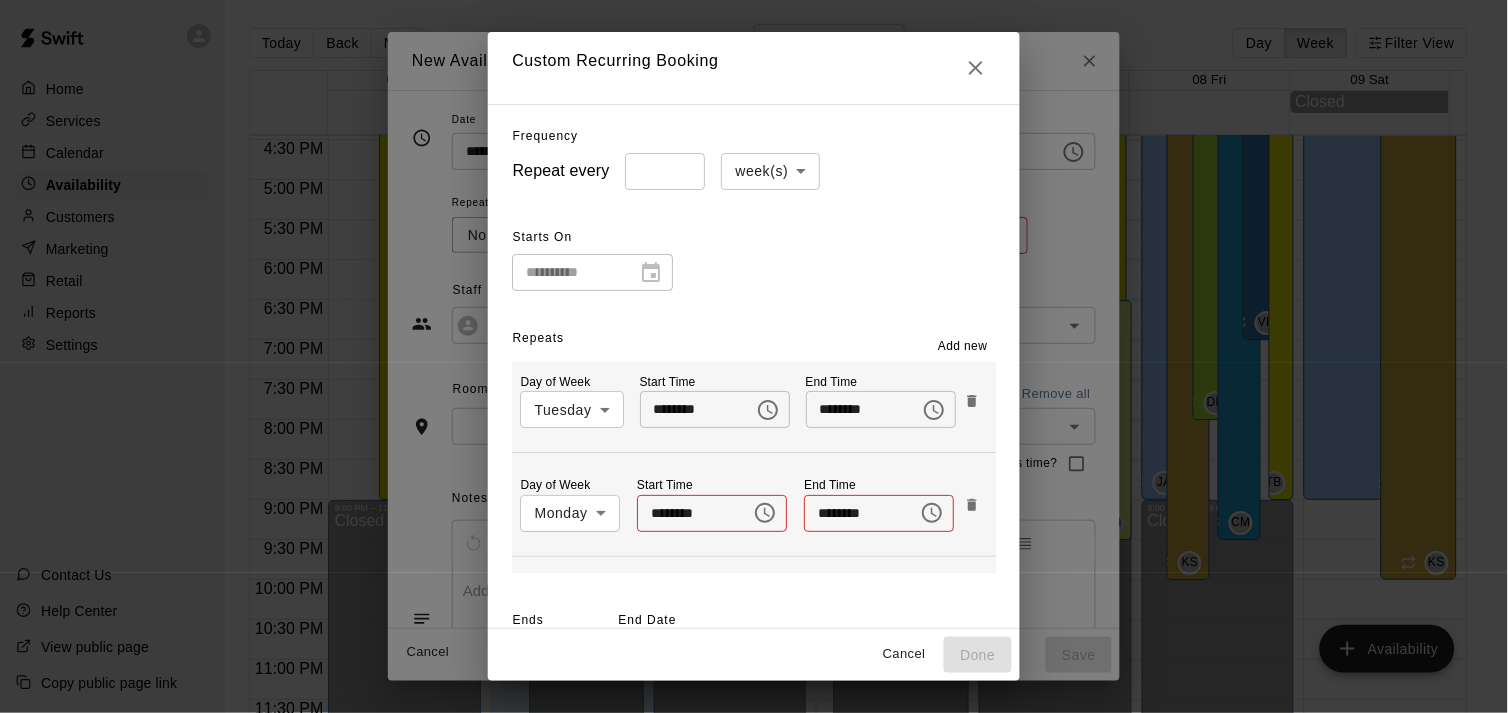 click on "Home Services Calendar Availability Customers Marketing Retail Reports Settings Contact Us Help Center View public page Copy public page link Today Back Next August 03 – 09 Day Week Filter View 03 Sun 04 Mon 05 Tue 06 Wed 07 Thu 08 Fri 09 Sat   Closed 12:00 AM 12:30 AM 1:00 AM 1:30 AM 2:00 AM 2:30 AM 3:00 AM 3:30 AM 4:00 AM 4:30 AM 5:00 AM 5:30 AM 6:00 AM 6:30 AM 7:00 AM 7:30 AM 8:00 AM 8:30 AM 9:00 AM 9:30 AM 10:00 AM 10:30 AM 11:00 AM 11:30 AM 12:00 PM 12:30 PM 1:00 PM 1:30 PM 2:00 PM 2:30 PM 3:00 PM 3:30 PM 4:00 PM 4:30 PM 5:00 PM 5:30 PM 6:00 PM 6:30 PM 7:00 PM 7:30 PM 8:00 PM 8:30 PM 9:00 PM 9:30 PM 10:00 PM 10:30 PM 11:00 PM 11:30 PM 12:00 AM – 4:00 PM Closed 9:00 PM – 11:59 PM Closed 9:00 AM – 9:00 PM Trent Bowles Cage 1-The Mound Lab, Cage 2- The Launch Pad, Cage 3- The Boom Box, Cage 4- The Mash Zone, Cage 5- The Power Alley, Outdoor Turf-The Yard, Outside Cage 1- The Office, Outdoor Cage 2- The Den TB 12:00 PM – 10:00 PM Kannon Satsky KS 12:00 AM – 9:00 AM Closed 12:00 PM – 10:00 PM KS" at bounding box center (754, 372) 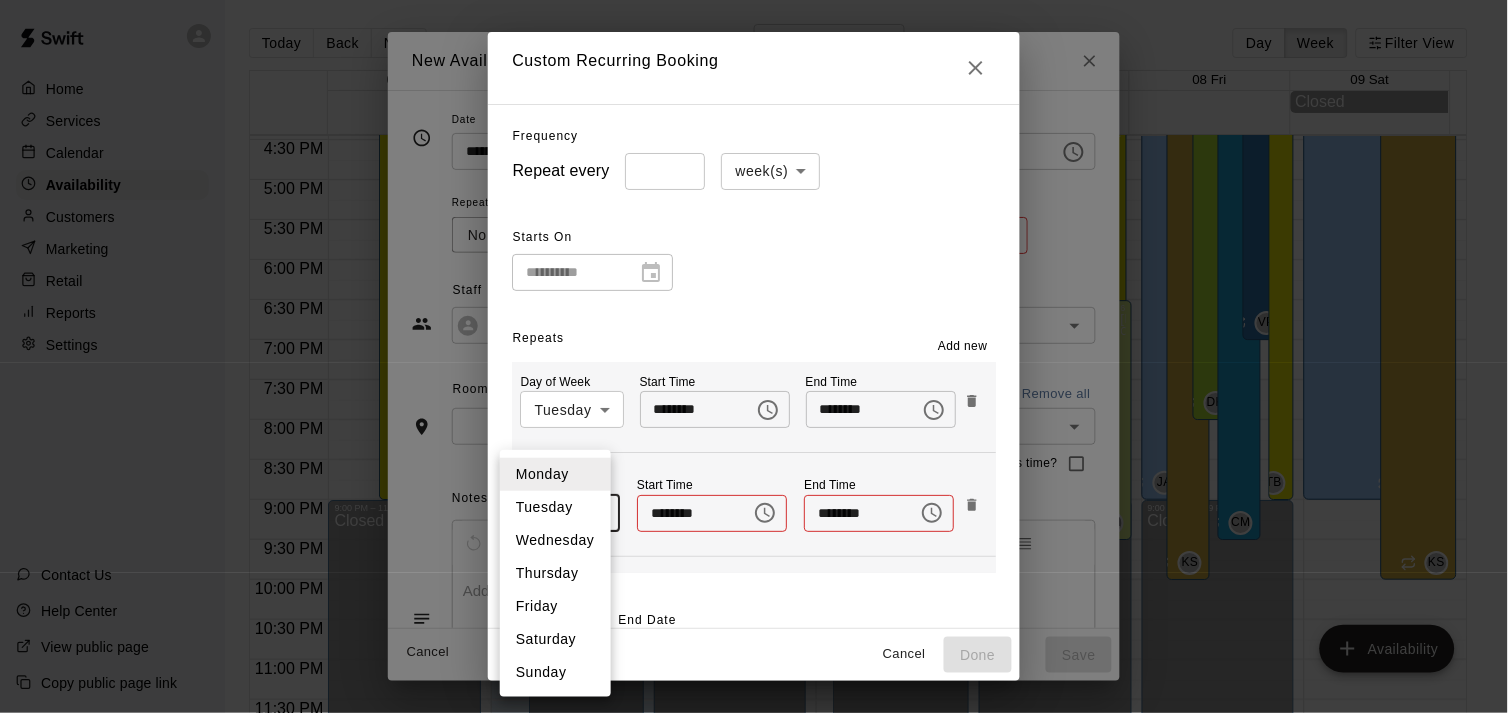 click on "Wednesday" at bounding box center (555, 540) 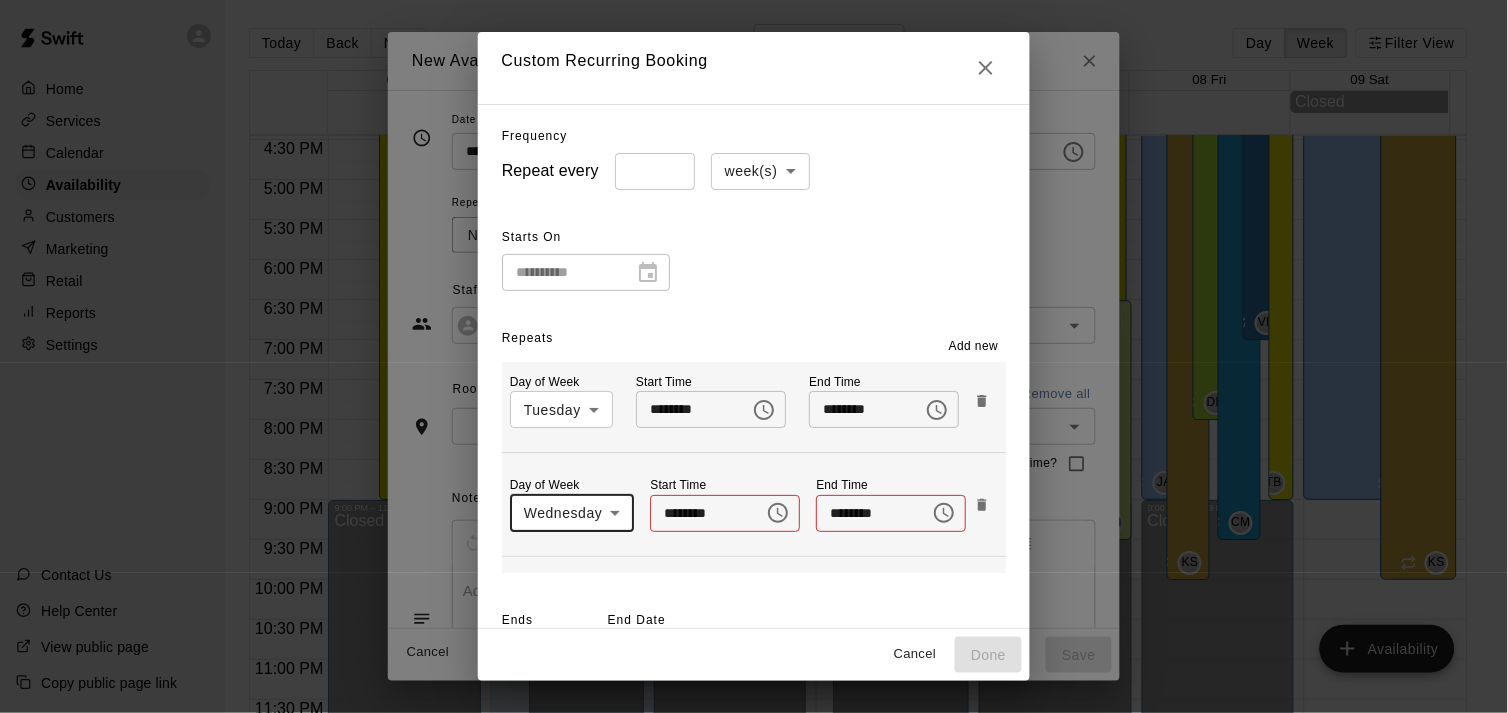 click on "********" at bounding box center [700, 513] 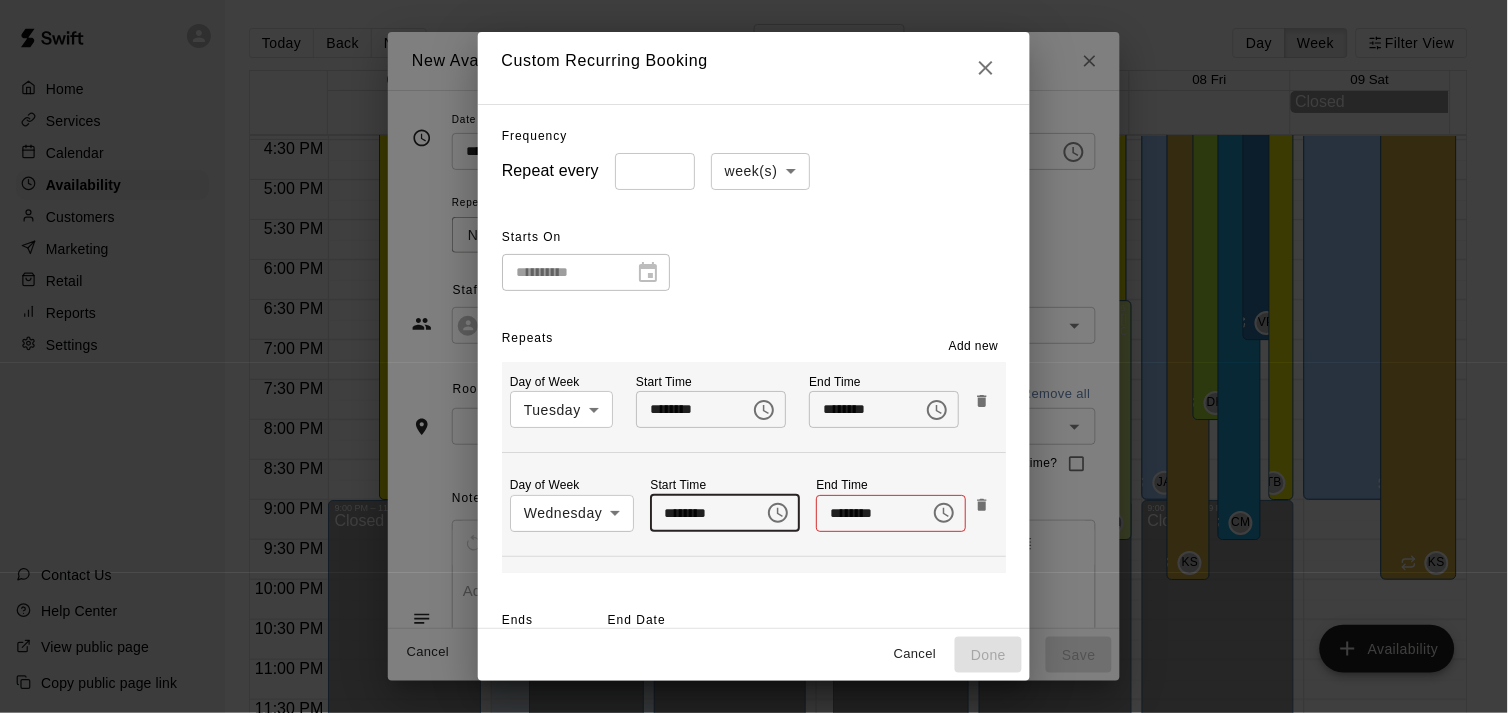 type on "********" 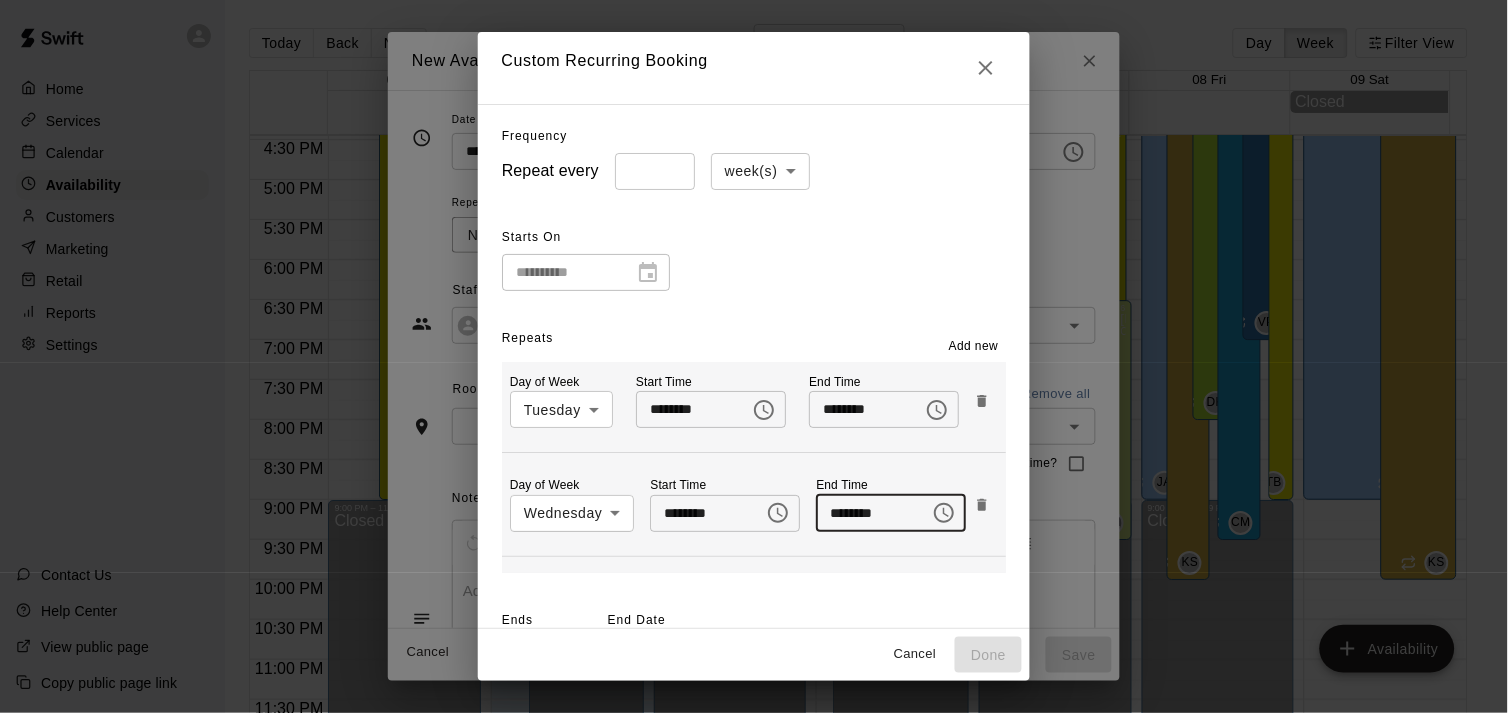 type on "********" 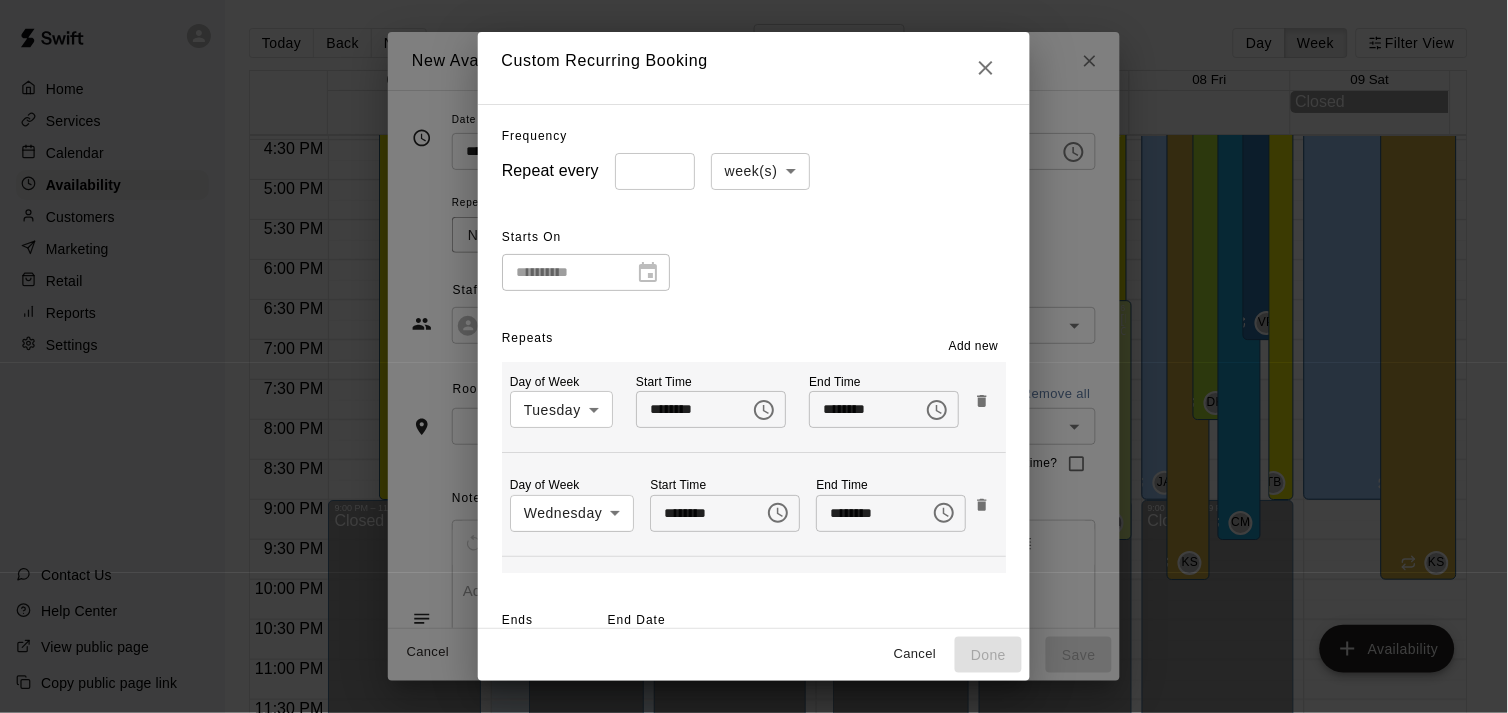 scroll, scrollTop: 203, scrollLeft: 0, axis: vertical 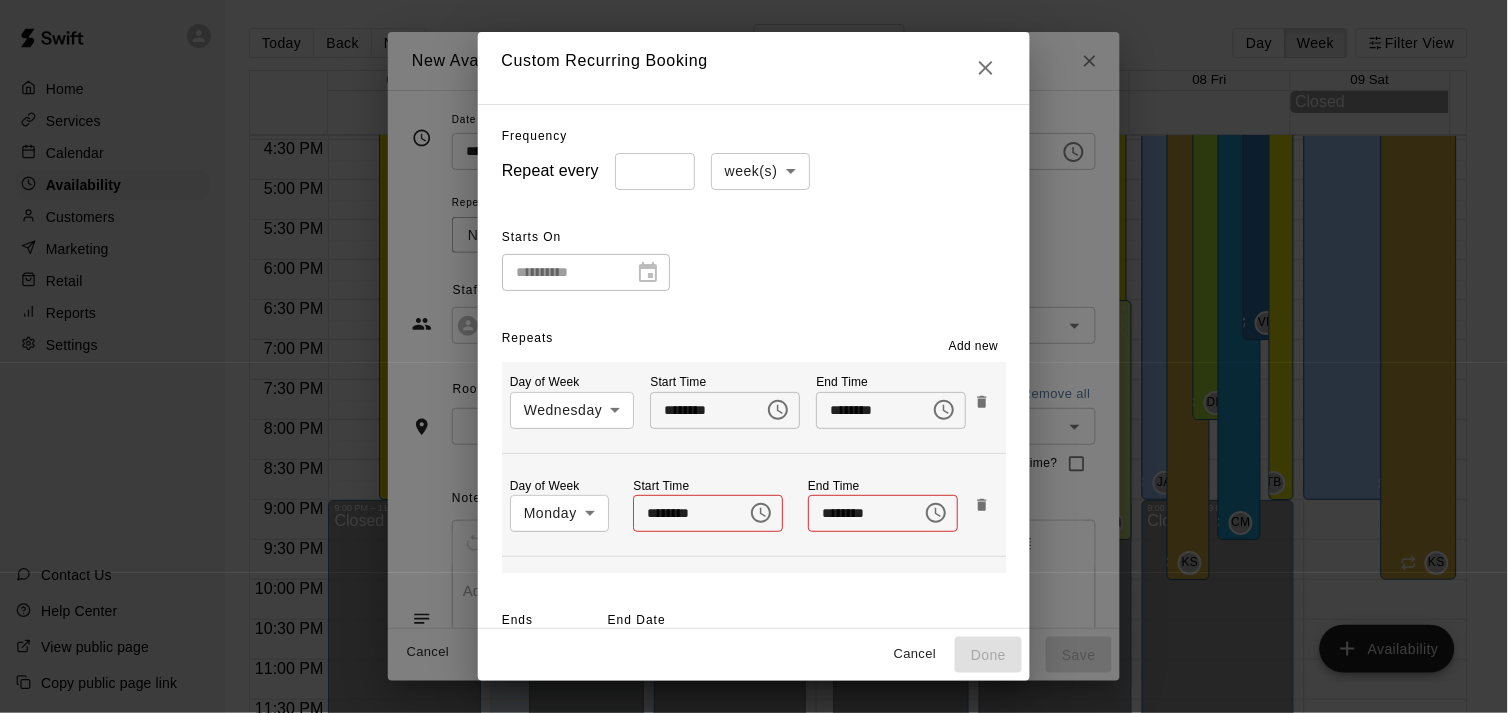 click on "Home Services Calendar Availability Customers Marketing Retail Reports Settings Contact Us Help Center View public page Copy public page link Today Back Next August 03 – 09 Day Week Filter View 03 Sun 04 Mon 05 Tue 06 Wed 07 Thu 08 Fri 09 Sat   Closed 12:00 AM 12:30 AM 1:00 AM 1:30 AM 2:00 AM 2:30 AM 3:00 AM 3:30 AM 4:00 AM 4:30 AM 5:00 AM 5:30 AM 6:00 AM 6:30 AM 7:00 AM 7:30 AM 8:00 AM 8:30 AM 9:00 AM 9:30 AM 10:00 AM 10:30 AM 11:00 AM 11:30 AM 12:00 PM 12:30 PM 1:00 PM 1:30 PM 2:00 PM 2:30 PM 3:00 PM 3:30 PM 4:00 PM 4:30 PM 5:00 PM 5:30 PM 6:00 PM 6:30 PM 7:00 PM 7:30 PM 8:00 PM 8:30 PM 9:00 PM 9:30 PM 10:00 PM 10:30 PM 11:00 PM 11:30 PM 12:00 AM – 4:00 PM Closed 9:00 PM – 11:59 PM Closed 9:00 AM – 9:00 PM Trent Bowles Cage 1-The Mound Lab, Cage 2- The Launch Pad, Cage 3- The Boom Box, Cage 4- The Mash Zone, Cage 5- The Power Alley, Outdoor Turf-The Yard, Outside Cage 1- The Office, Outdoor Cage 2- The Den TB 12:00 PM – 10:00 PM Kannon Satsky KS 12:00 AM – 9:00 AM Closed 12:00 PM – 10:00 PM KS" at bounding box center (754, 372) 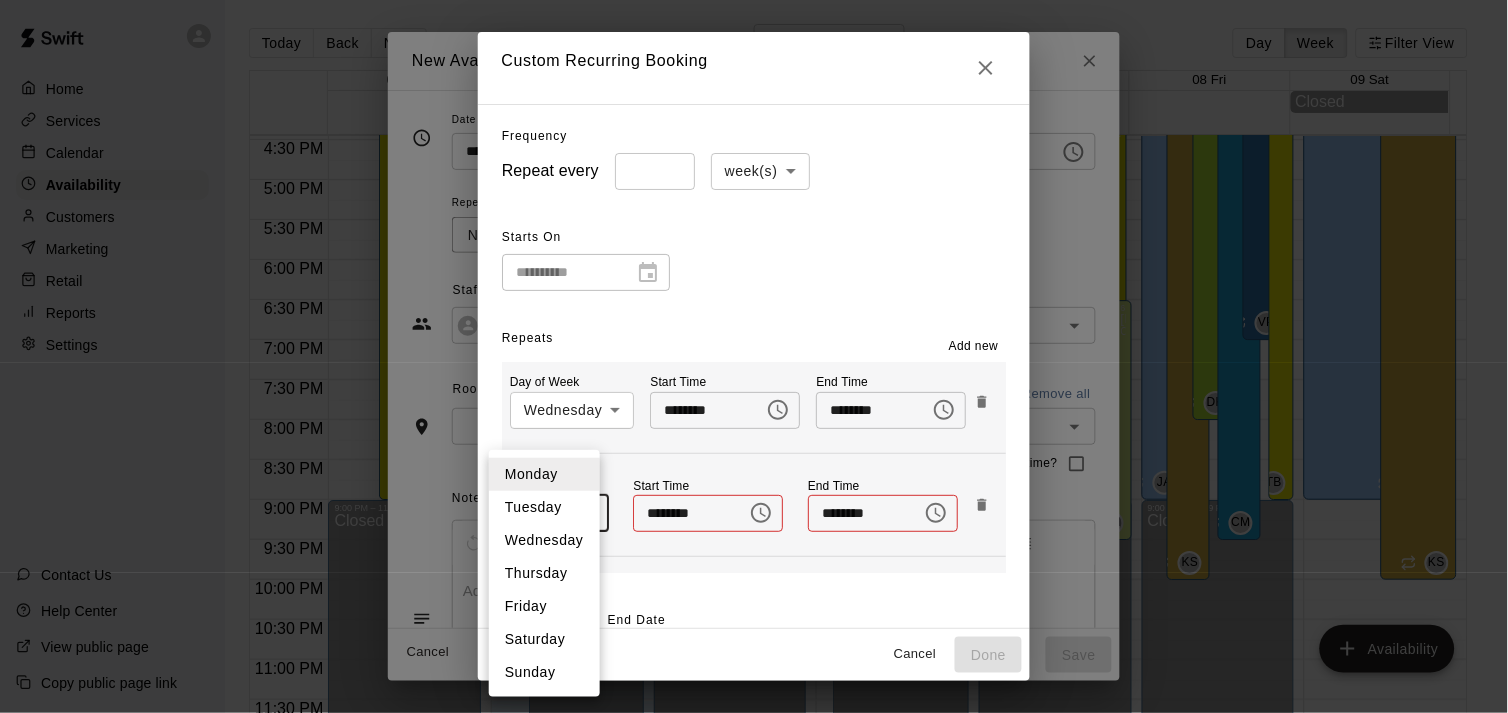 click on "Thursday" at bounding box center (544, 573) 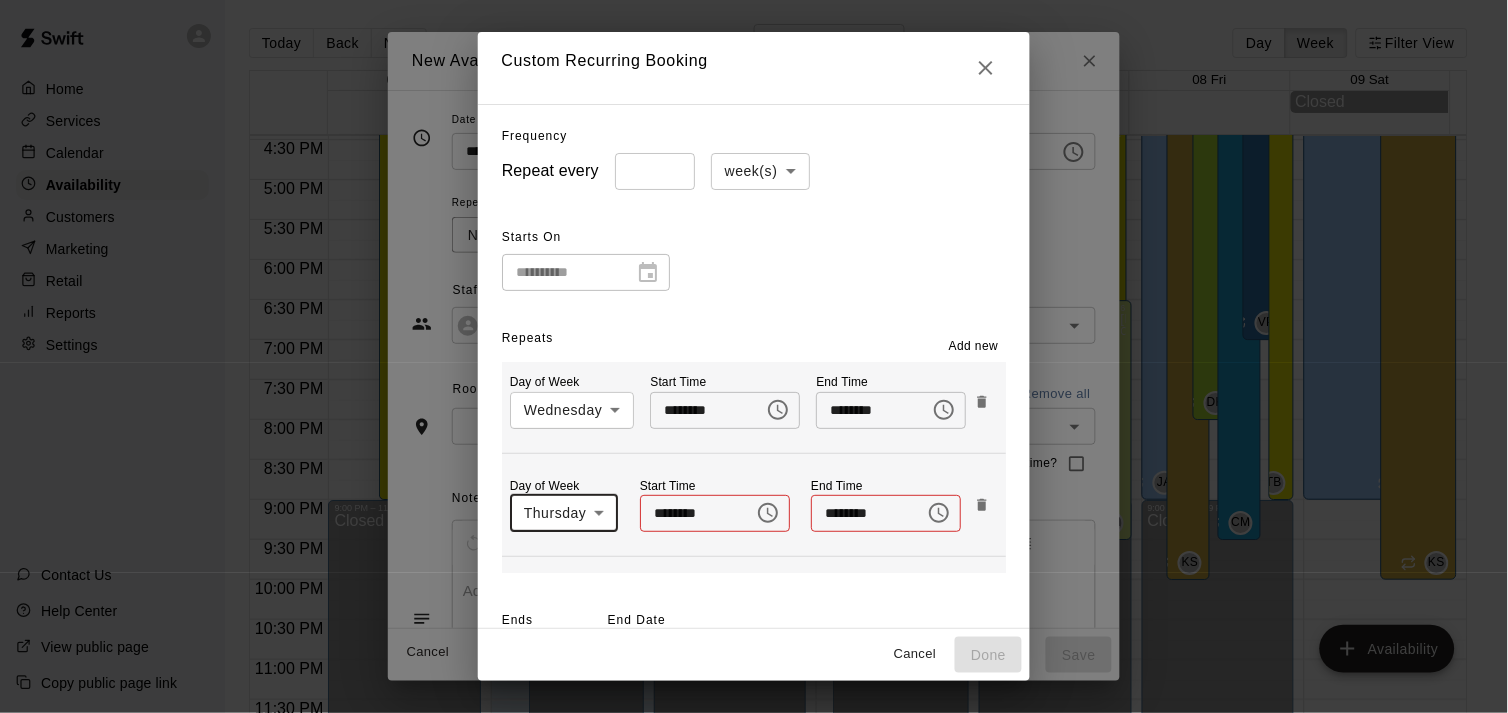 click on "********" at bounding box center [690, 513] 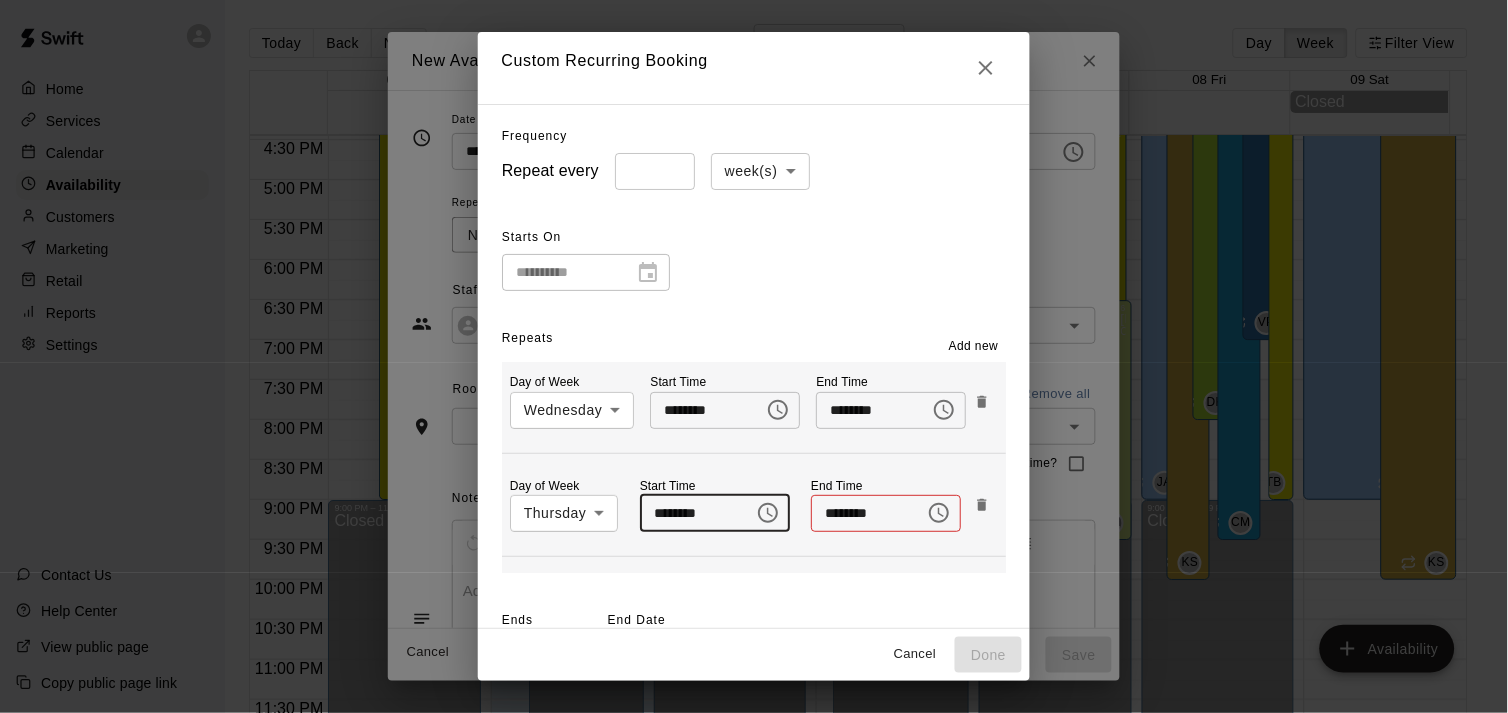 type on "********" 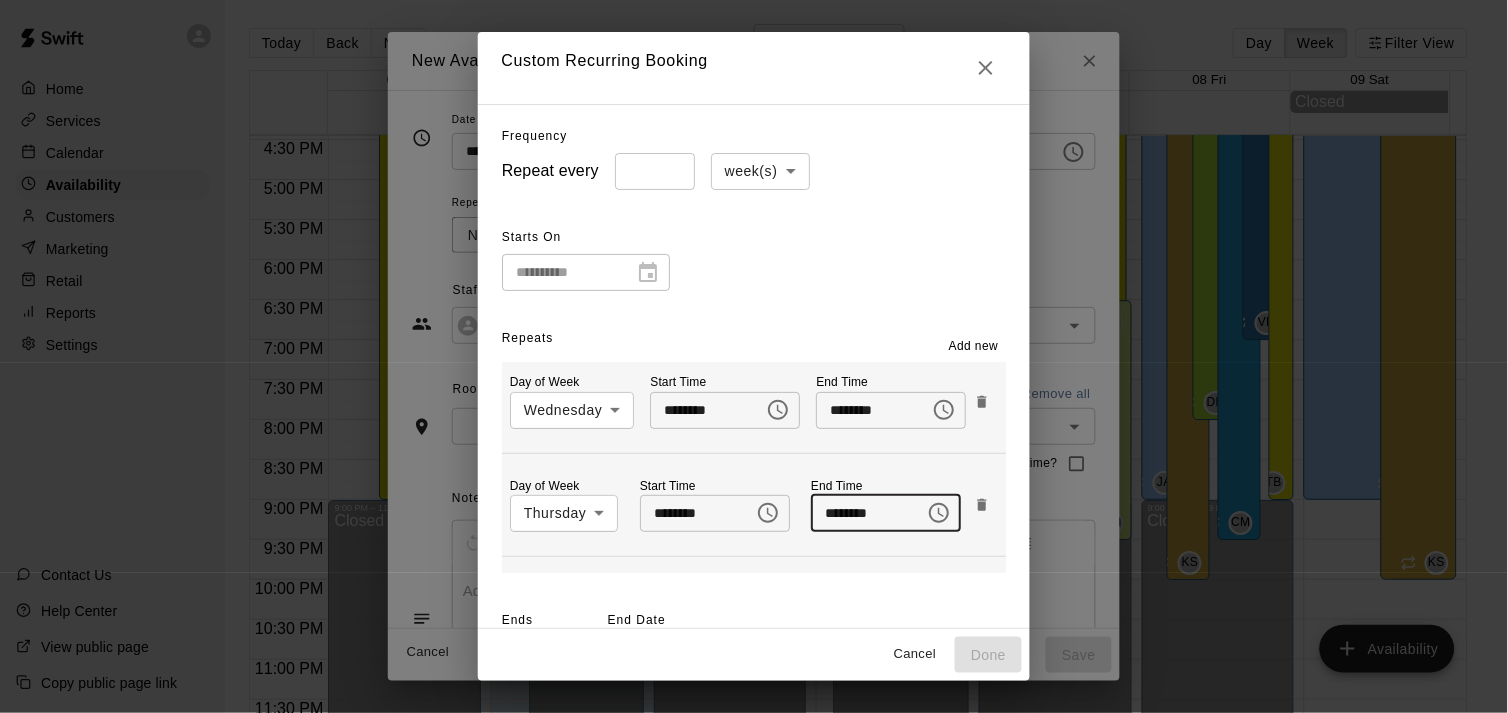 type on "********" 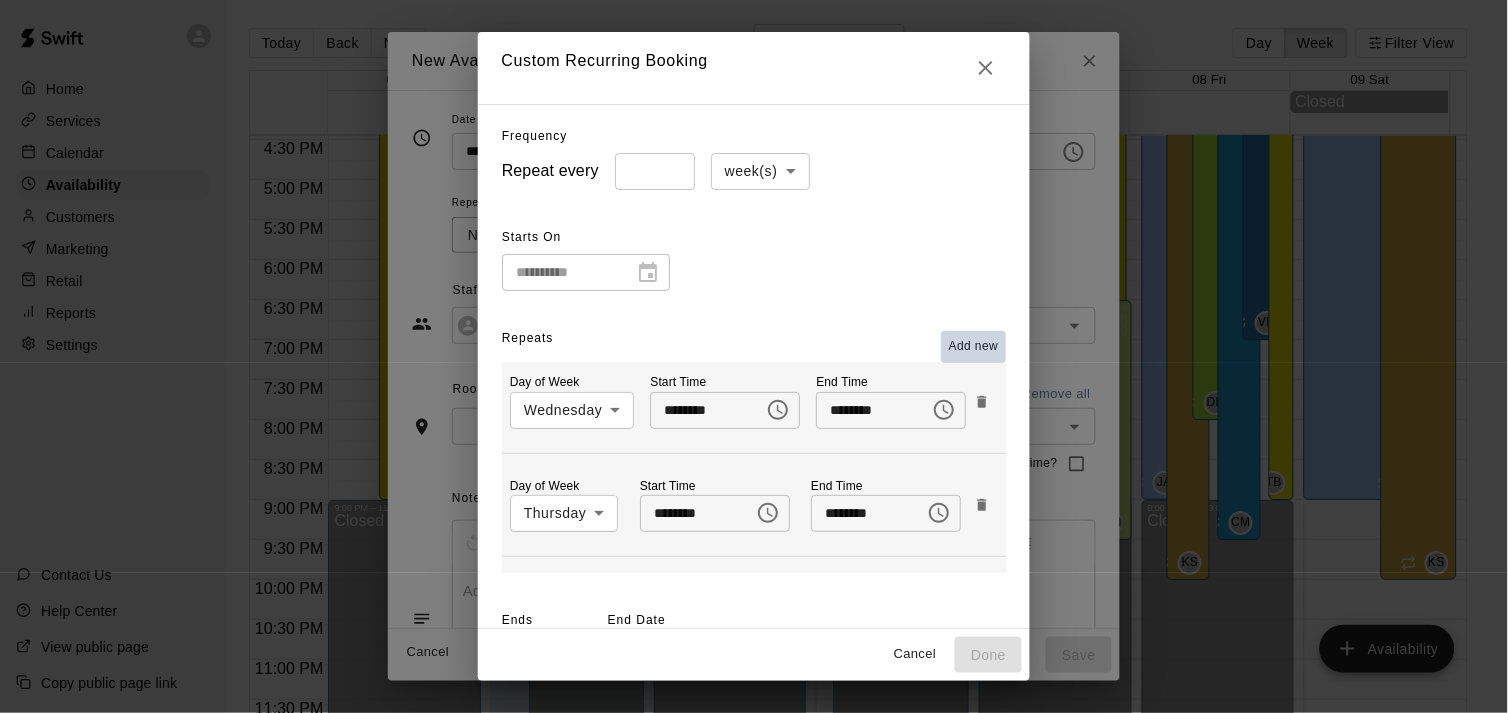 click on "Add new" at bounding box center (974, 347) 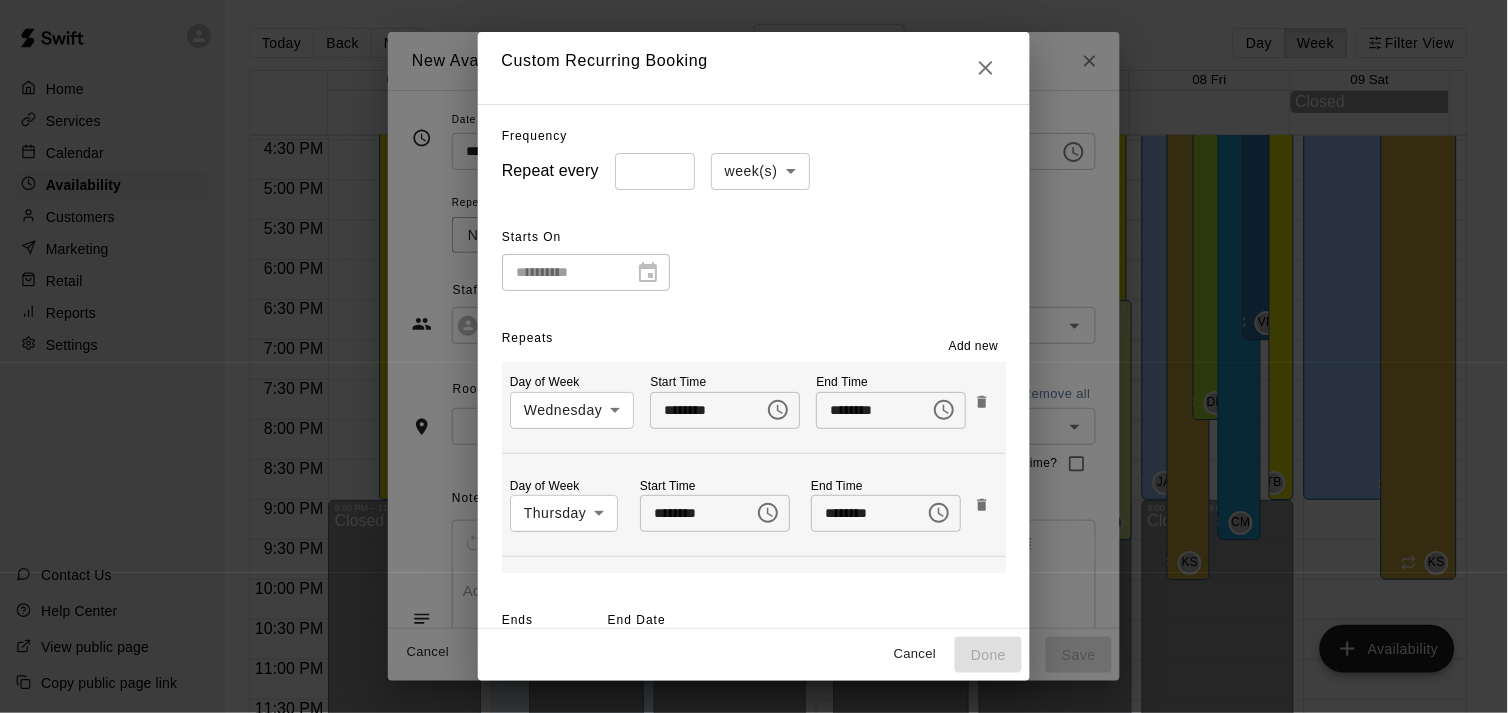 scroll, scrollTop: 306, scrollLeft: 0, axis: vertical 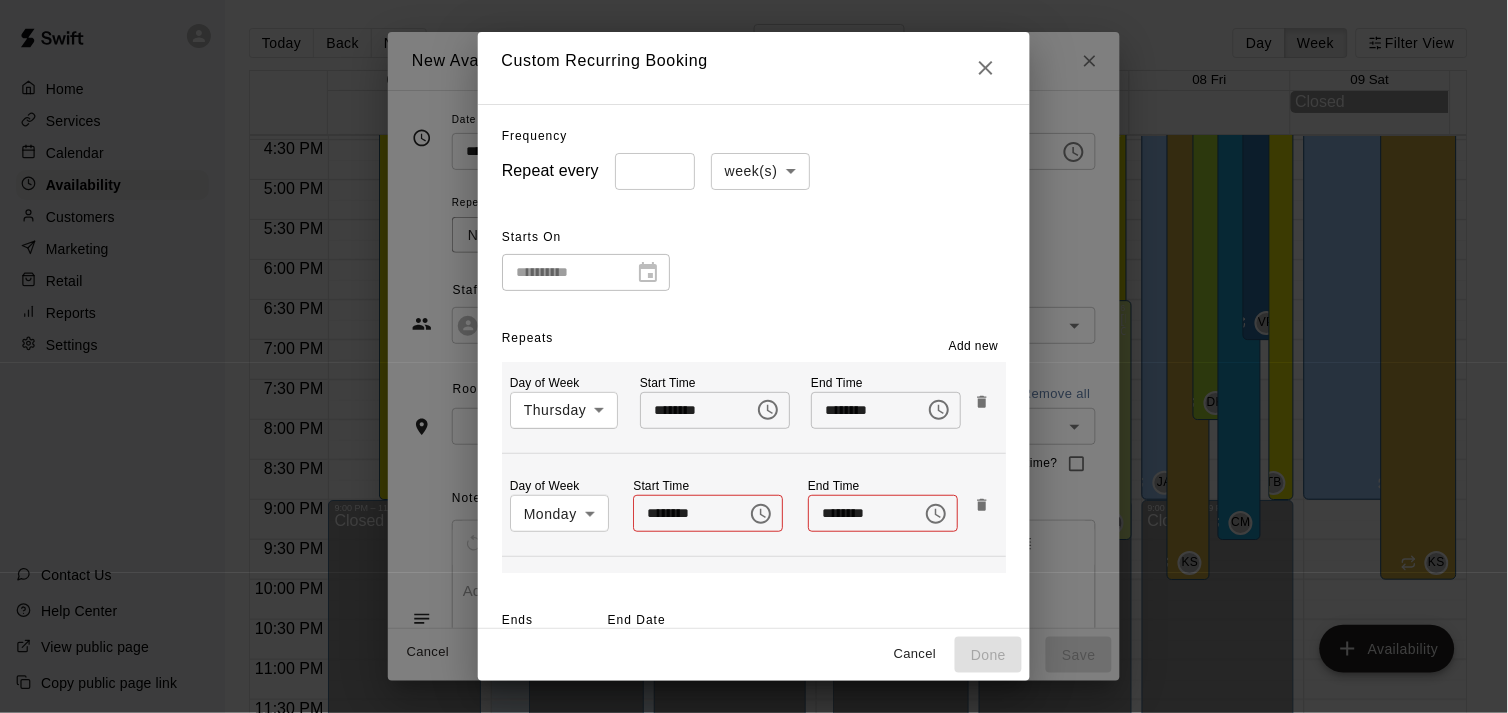 click on "Home Services Calendar Availability Customers Marketing Retail Reports Settings Contact Us Help Center View public page Copy public page link Today Back Next August 03 – 09 Day Week Filter View 03 Sun 04 Mon 05 Tue 06 Wed 07 Thu 08 Fri 09 Sat   Closed 12:00 AM 12:30 AM 1:00 AM 1:30 AM 2:00 AM 2:30 AM 3:00 AM 3:30 AM 4:00 AM 4:30 AM 5:00 AM 5:30 AM 6:00 AM 6:30 AM 7:00 AM 7:30 AM 8:00 AM 8:30 AM 9:00 AM 9:30 AM 10:00 AM 10:30 AM 11:00 AM 11:30 AM 12:00 PM 12:30 PM 1:00 PM 1:30 PM 2:00 PM 2:30 PM 3:00 PM 3:30 PM 4:00 PM 4:30 PM 5:00 PM 5:30 PM 6:00 PM 6:30 PM 7:00 PM 7:30 PM 8:00 PM 8:30 PM 9:00 PM 9:30 PM 10:00 PM 10:30 PM 11:00 PM 11:30 PM 12:00 AM – 4:00 PM Closed 9:00 PM – 11:59 PM Closed 9:00 AM – 9:00 PM Trent Bowles Cage 1-The Mound Lab, Cage 2- The Launch Pad, Cage 3- The Boom Box, Cage 4- The Mash Zone, Cage 5- The Power Alley, Outdoor Turf-The Yard, Outside Cage 1- The Office, Outdoor Cage 2- The Den TB 12:00 PM – 10:00 PM Kannon Satsky KS 12:00 AM – 9:00 AM Closed 12:00 PM – 10:00 PM KS" at bounding box center (754, 372) 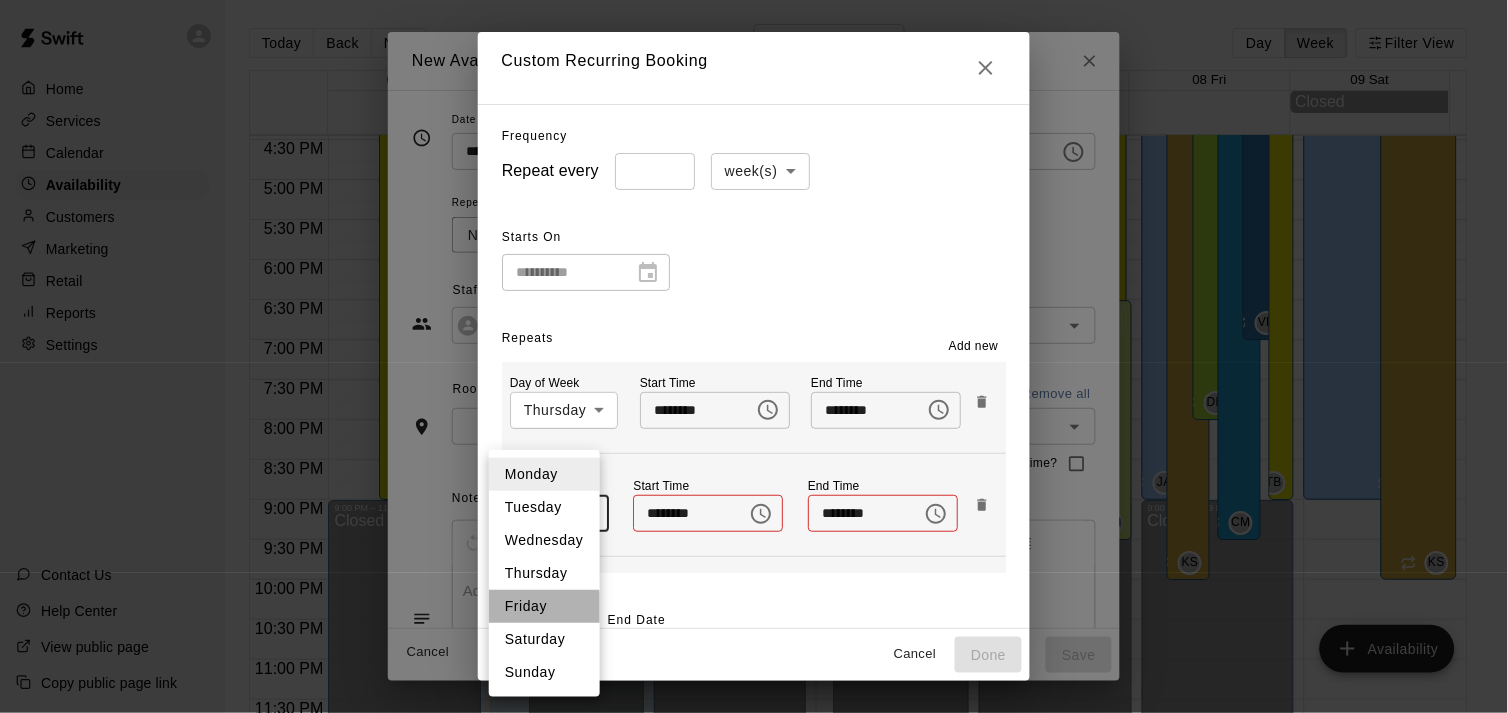 click on "Friday" at bounding box center [544, 606] 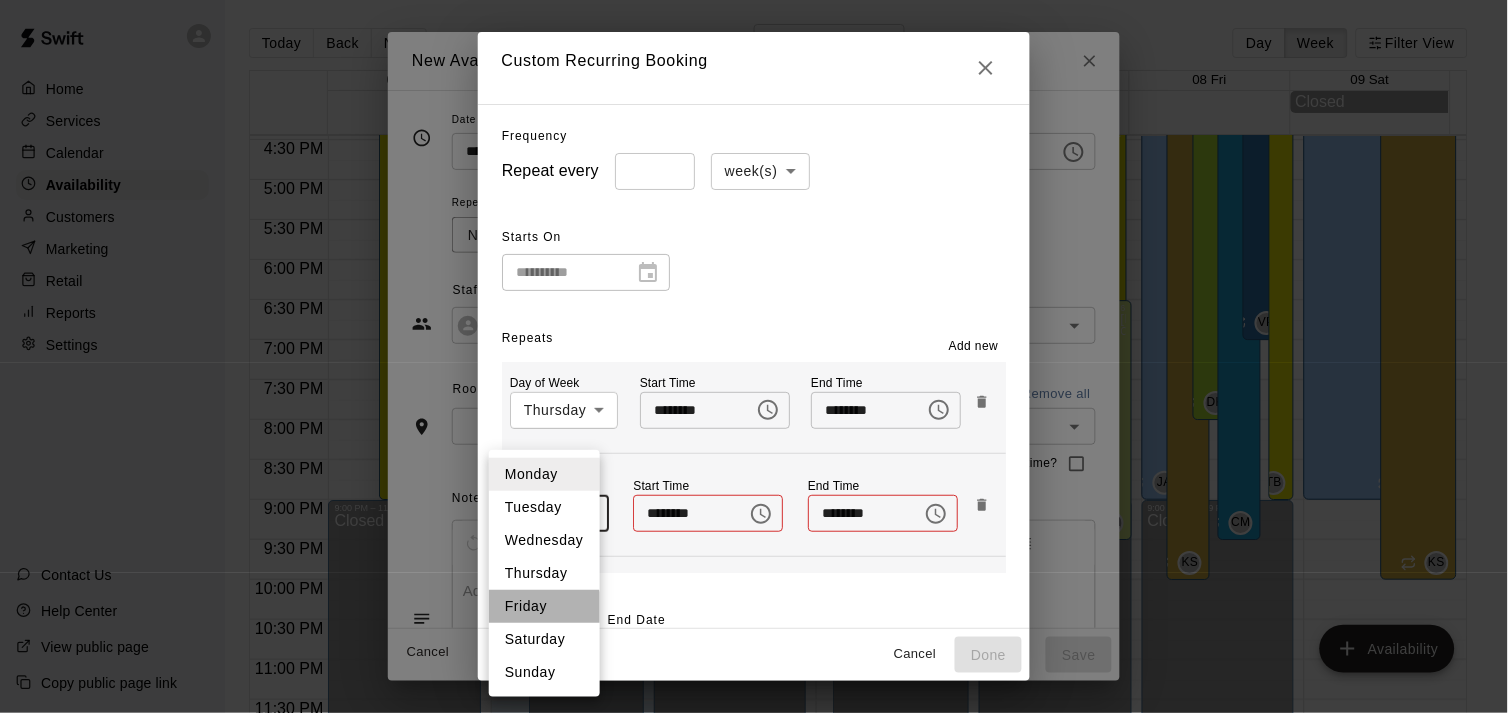 type on "*" 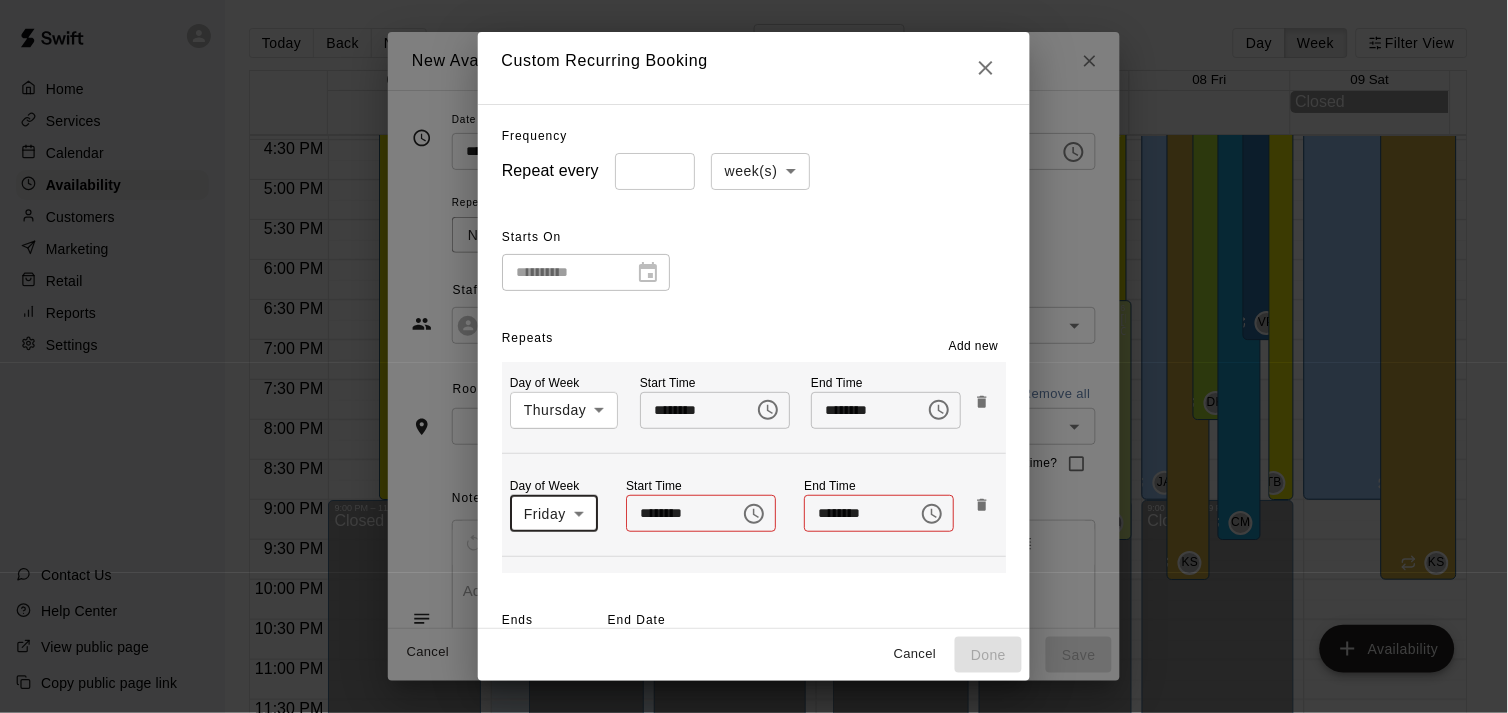 click on "********" at bounding box center [676, 513] 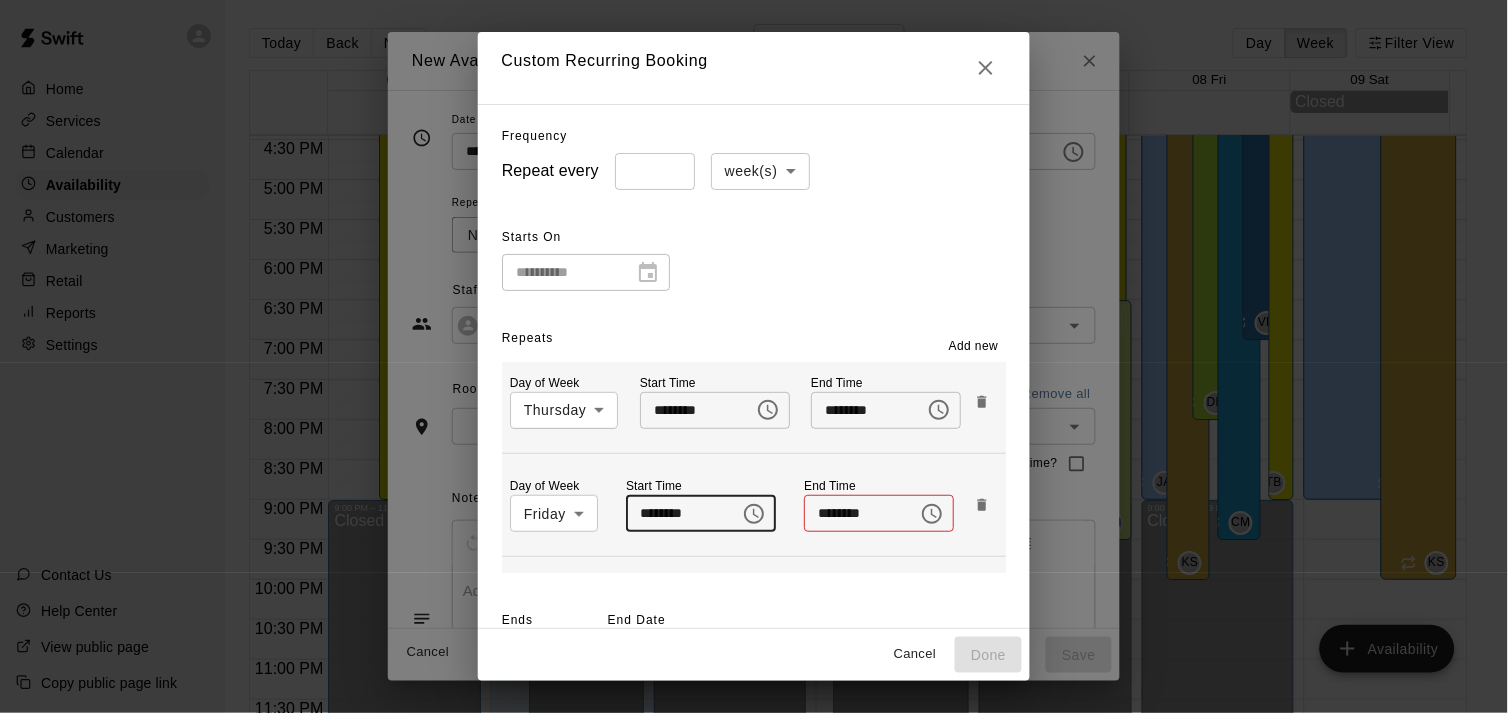 type on "********" 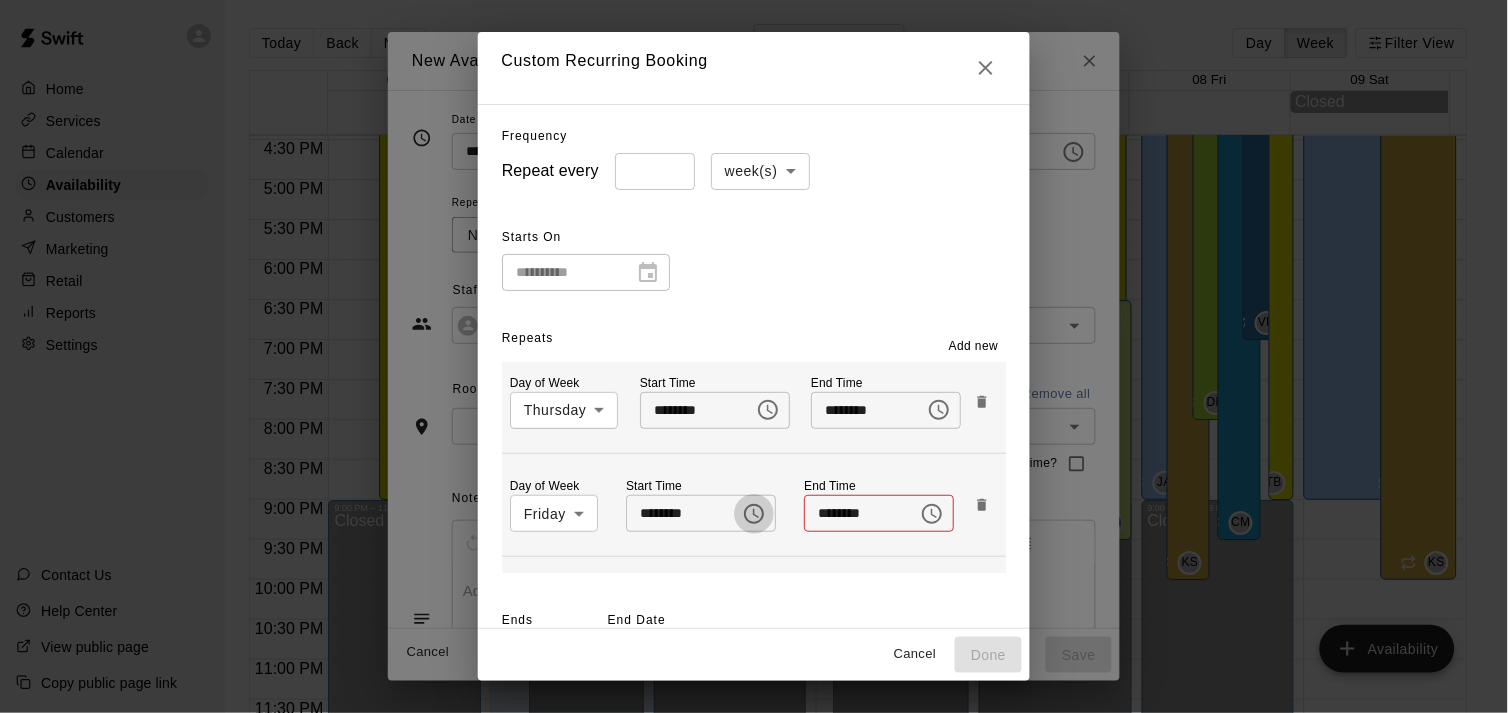 type 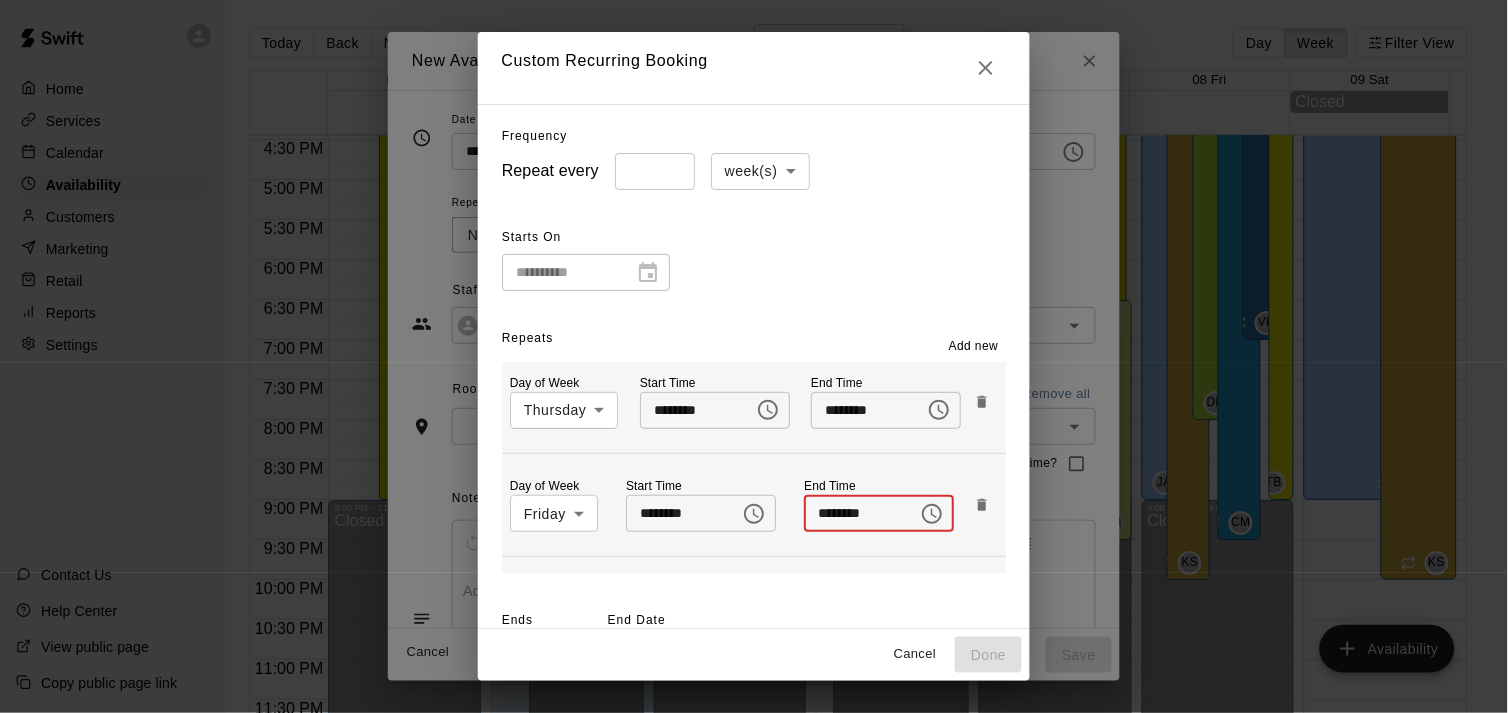 type on "********" 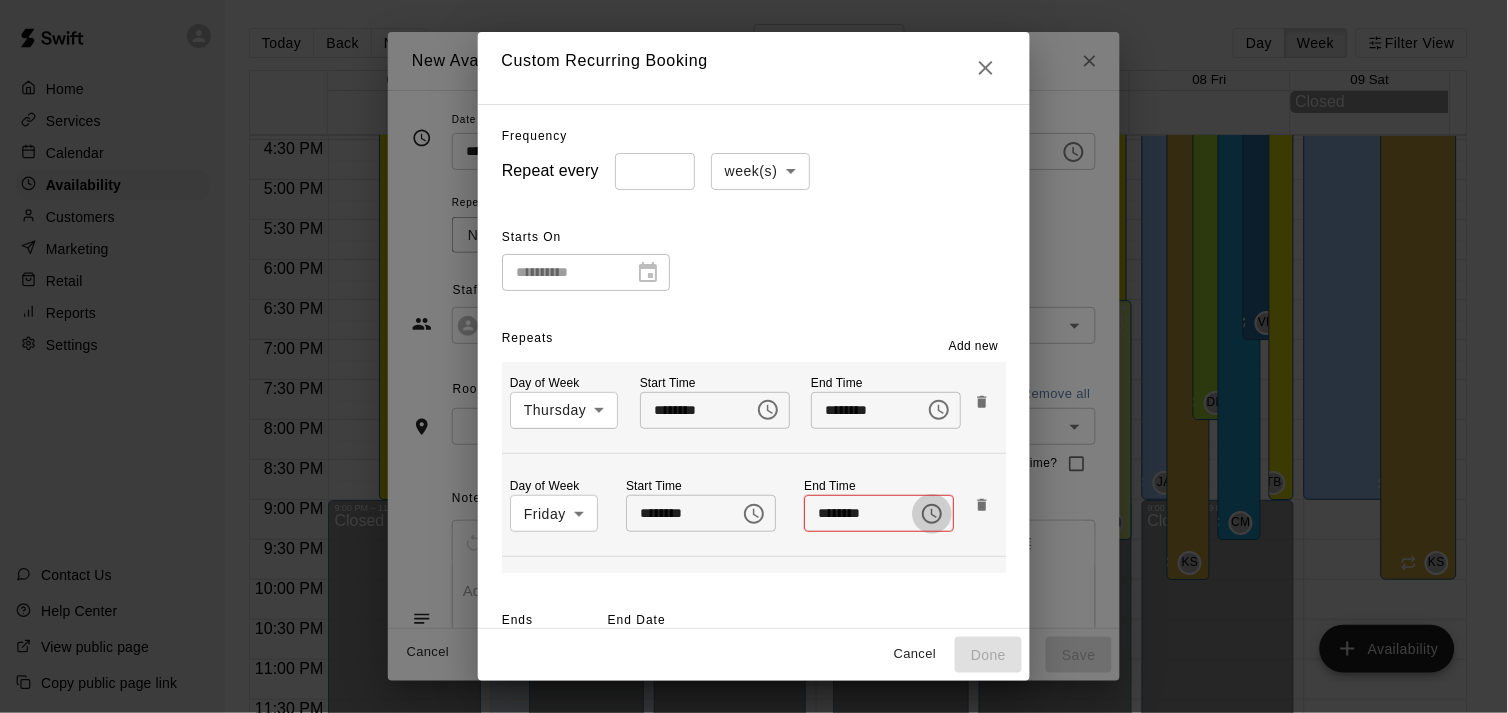 click on "********" at bounding box center [854, 513] 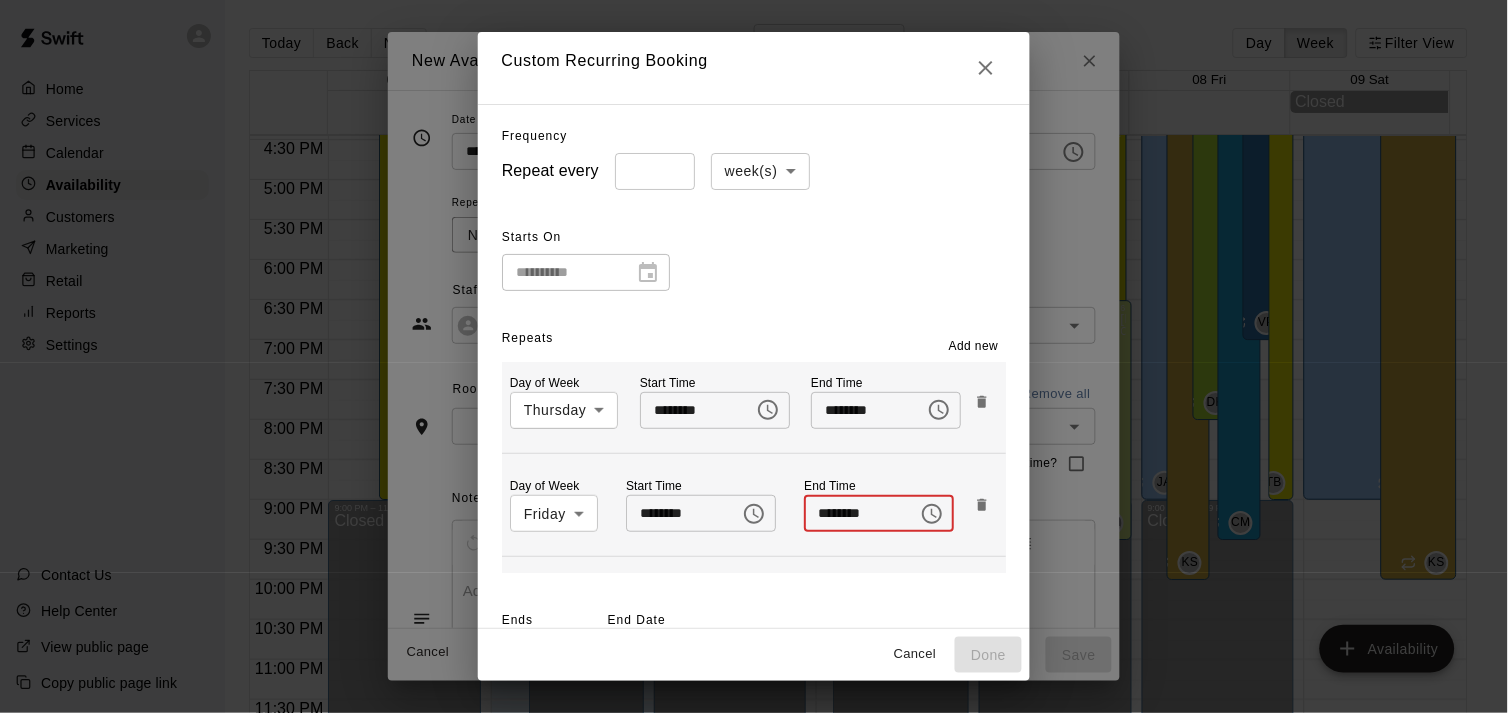 click on "********" at bounding box center (854, 513) 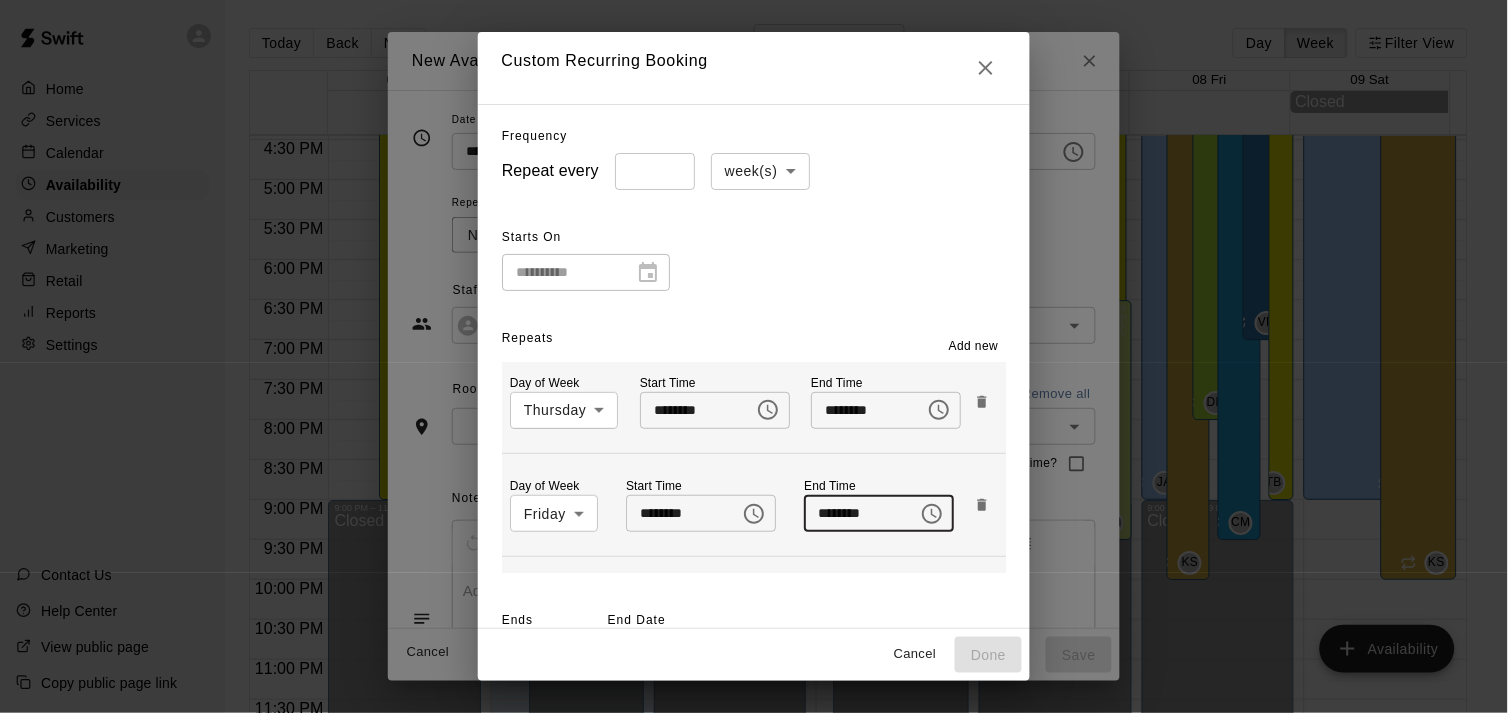 type on "********" 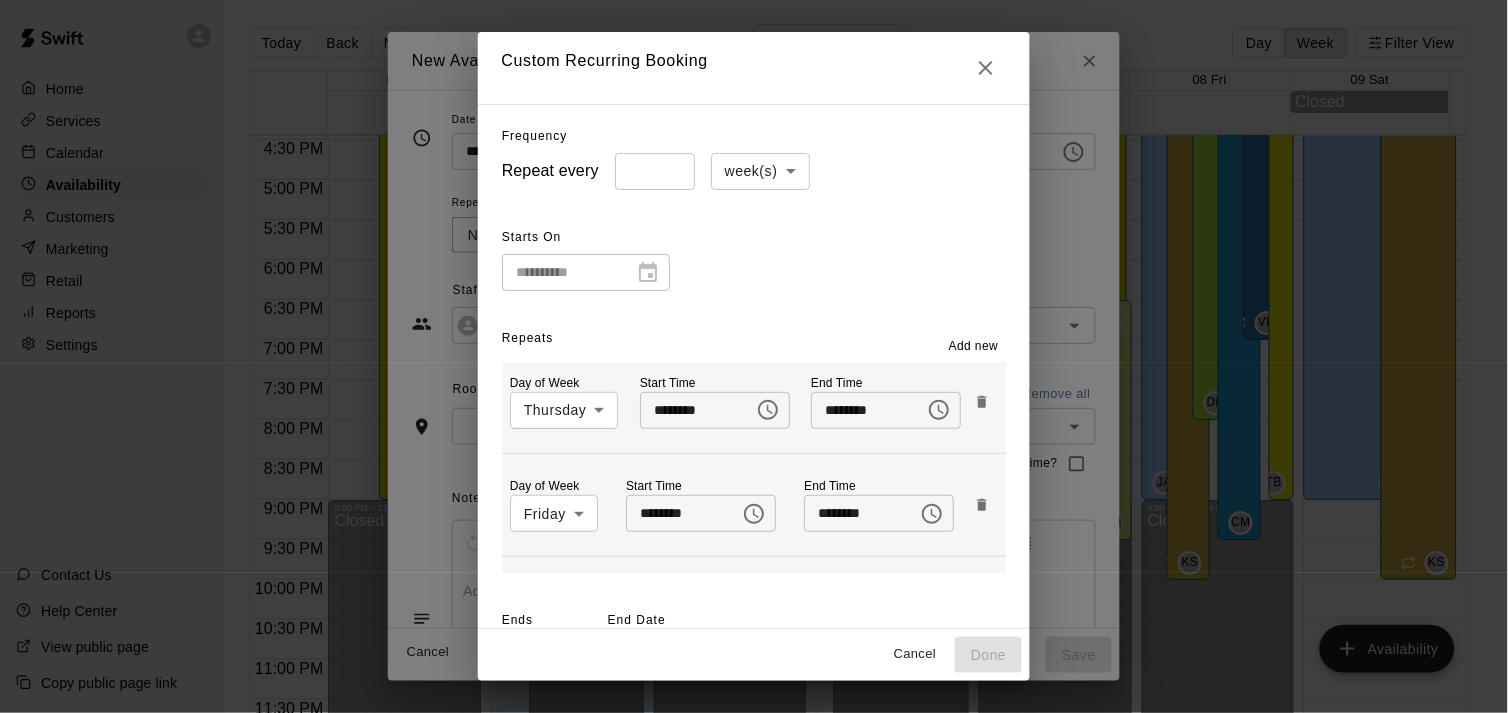 scroll, scrollTop: 65, scrollLeft: 0, axis: vertical 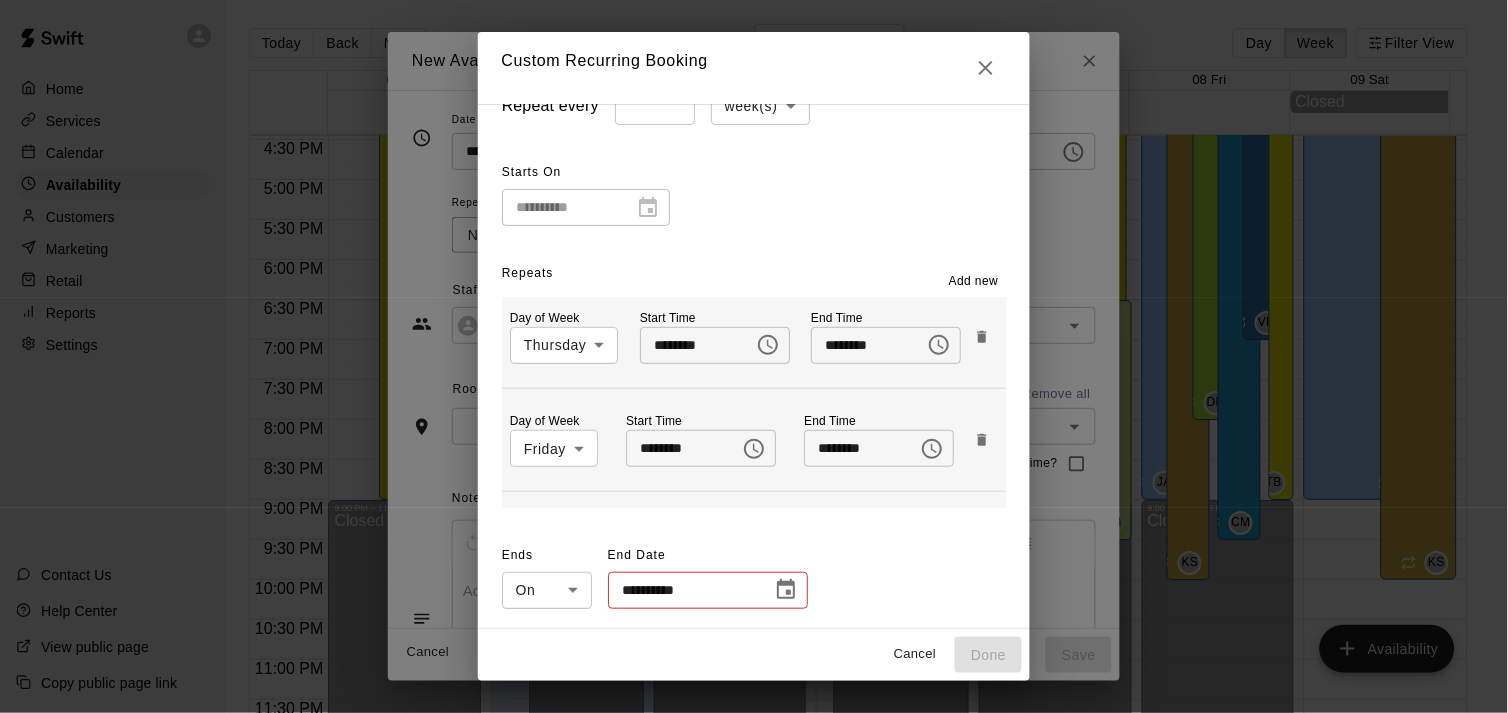 click at bounding box center (786, 590) 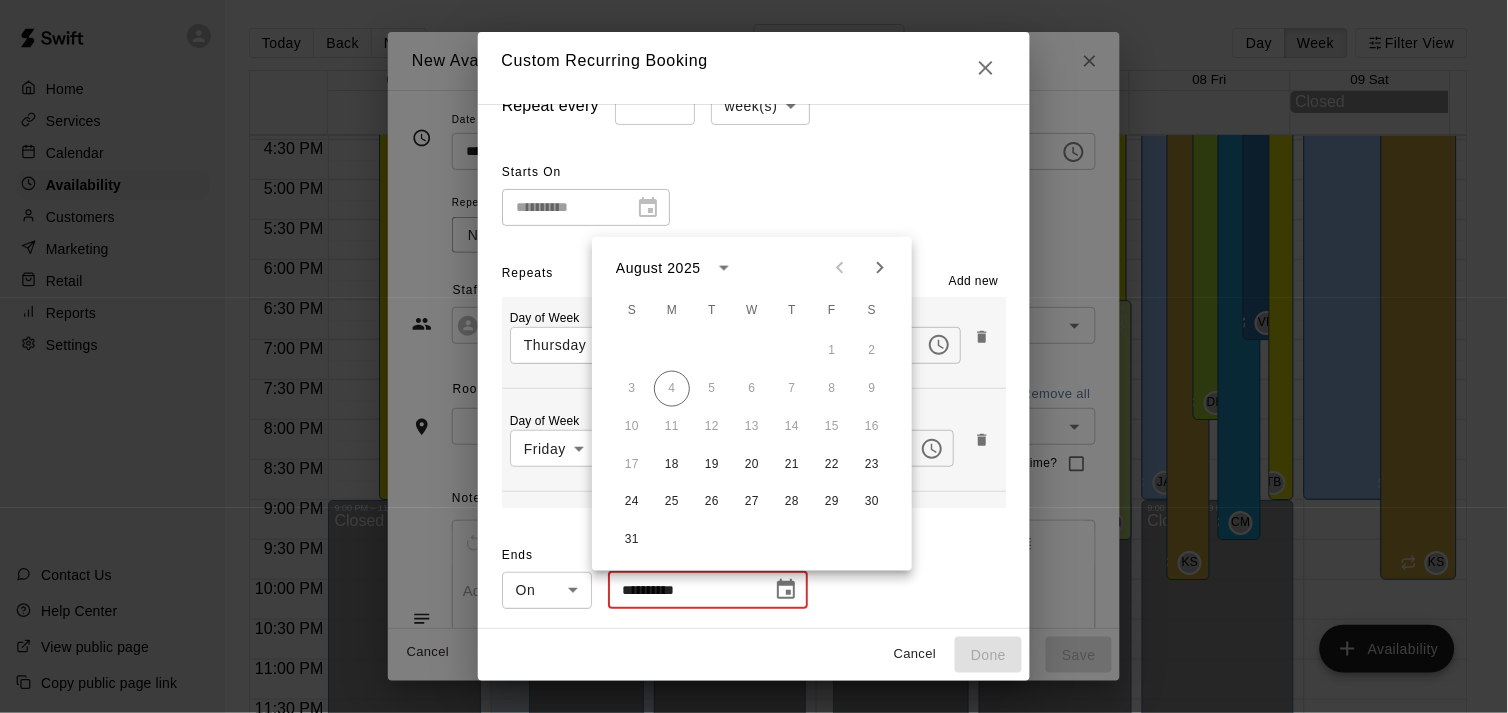 click 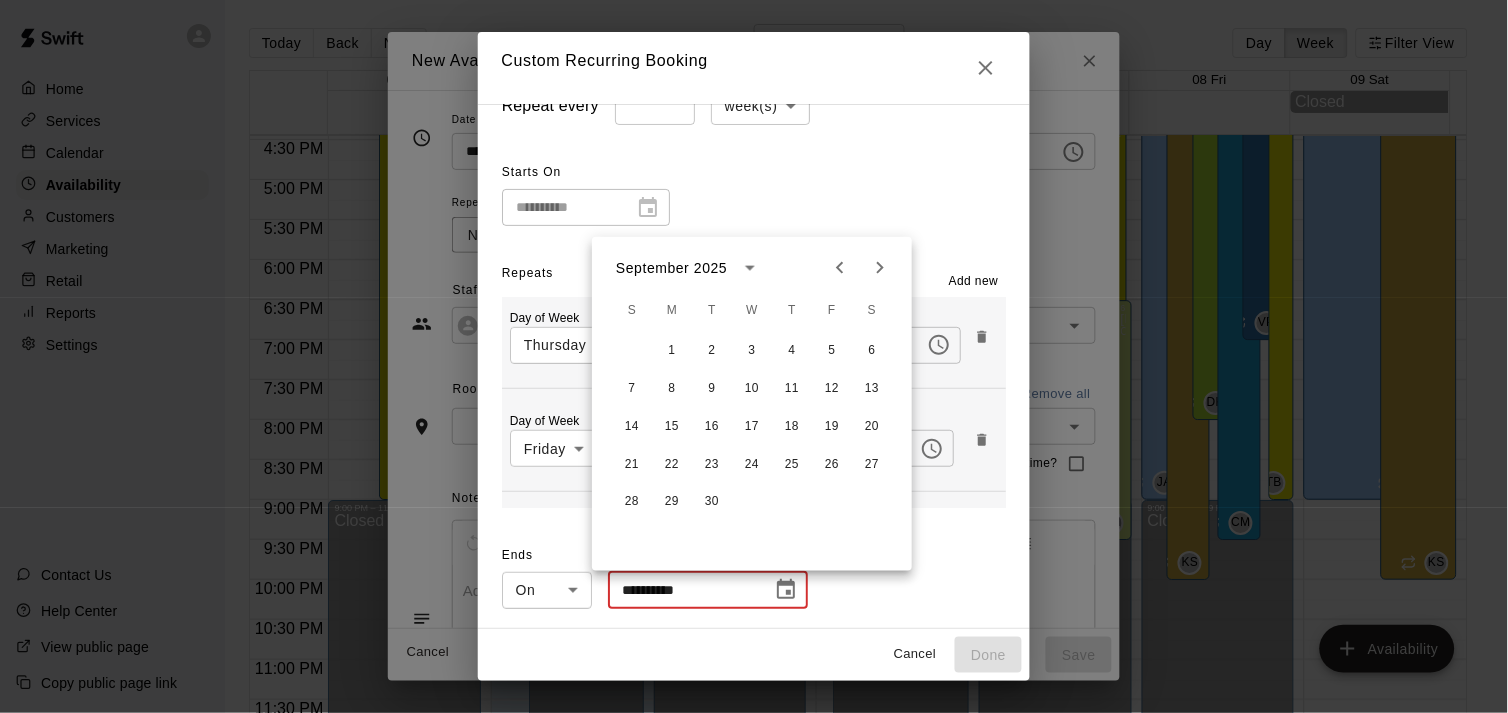 click 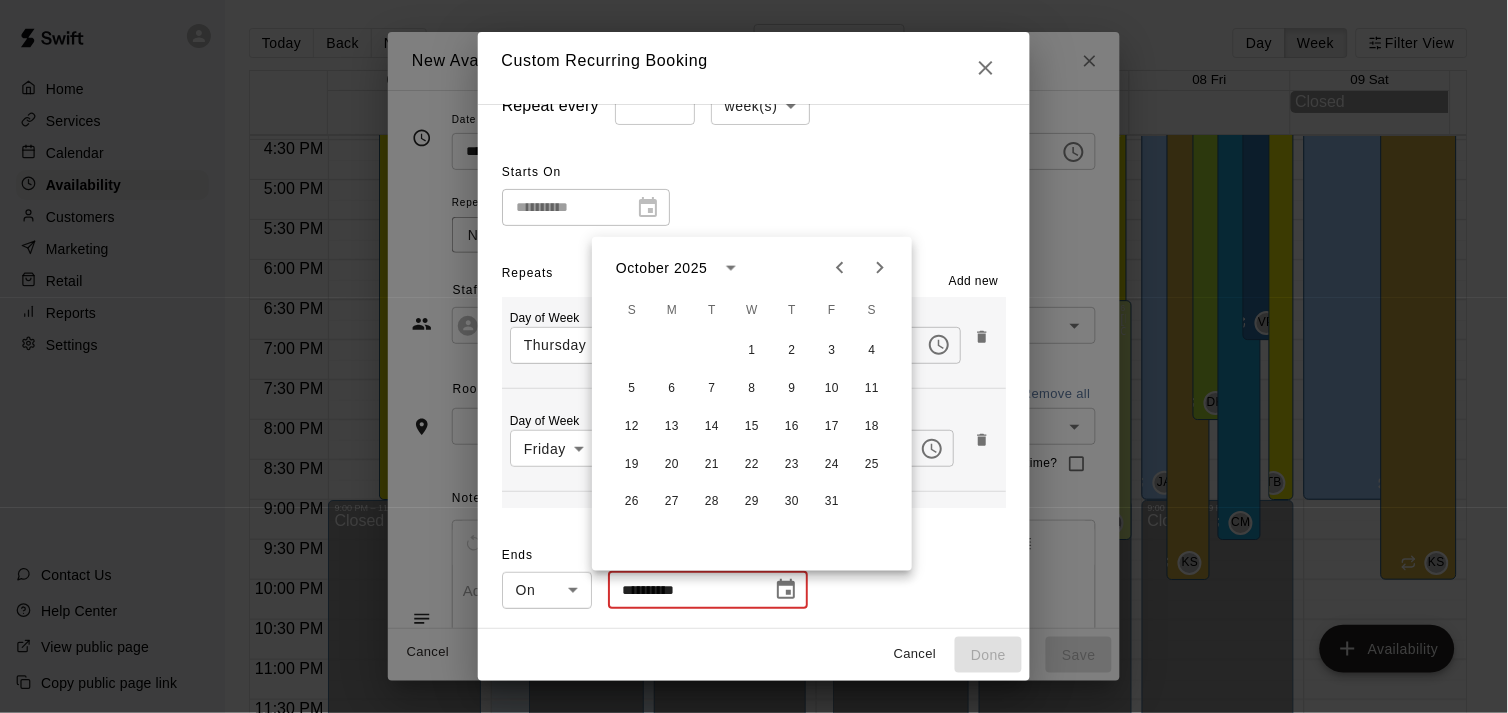 click 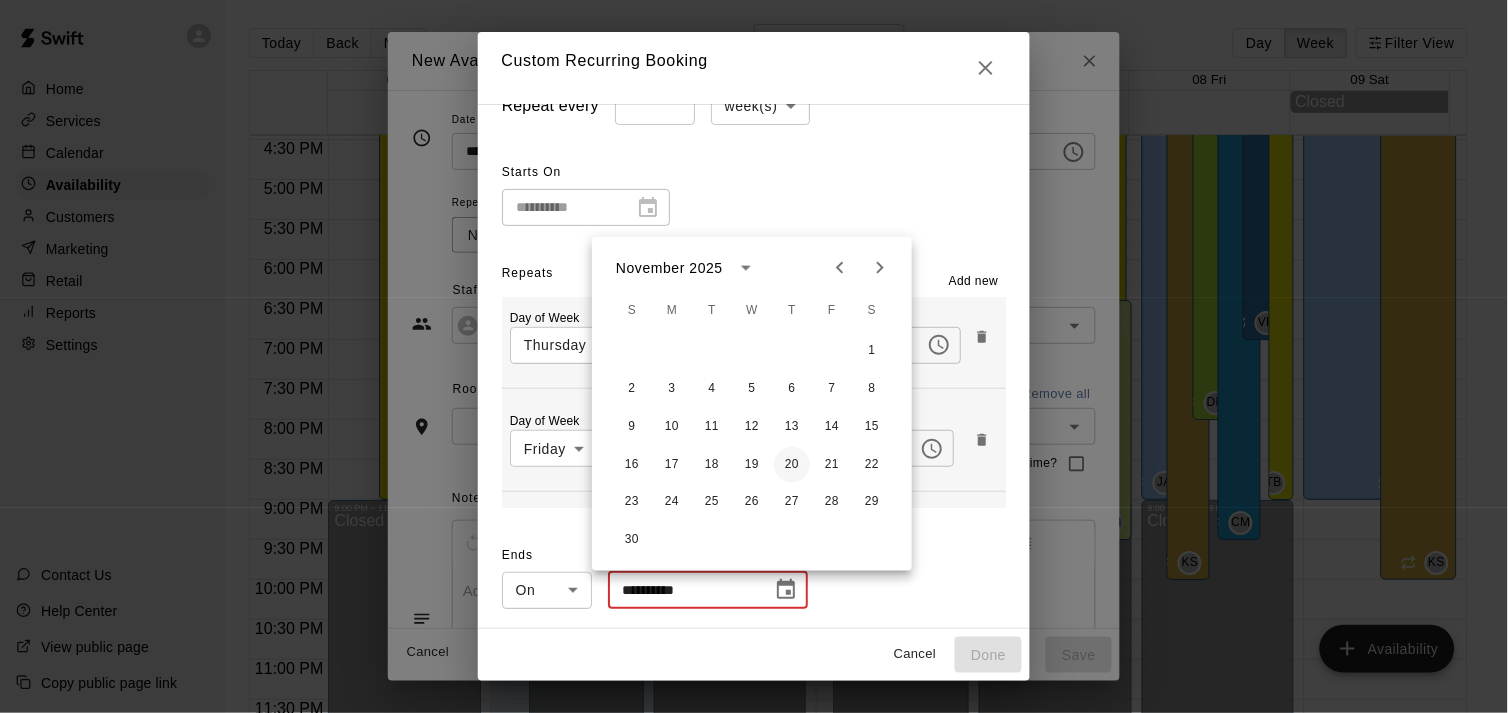click on "20" at bounding box center [792, 465] 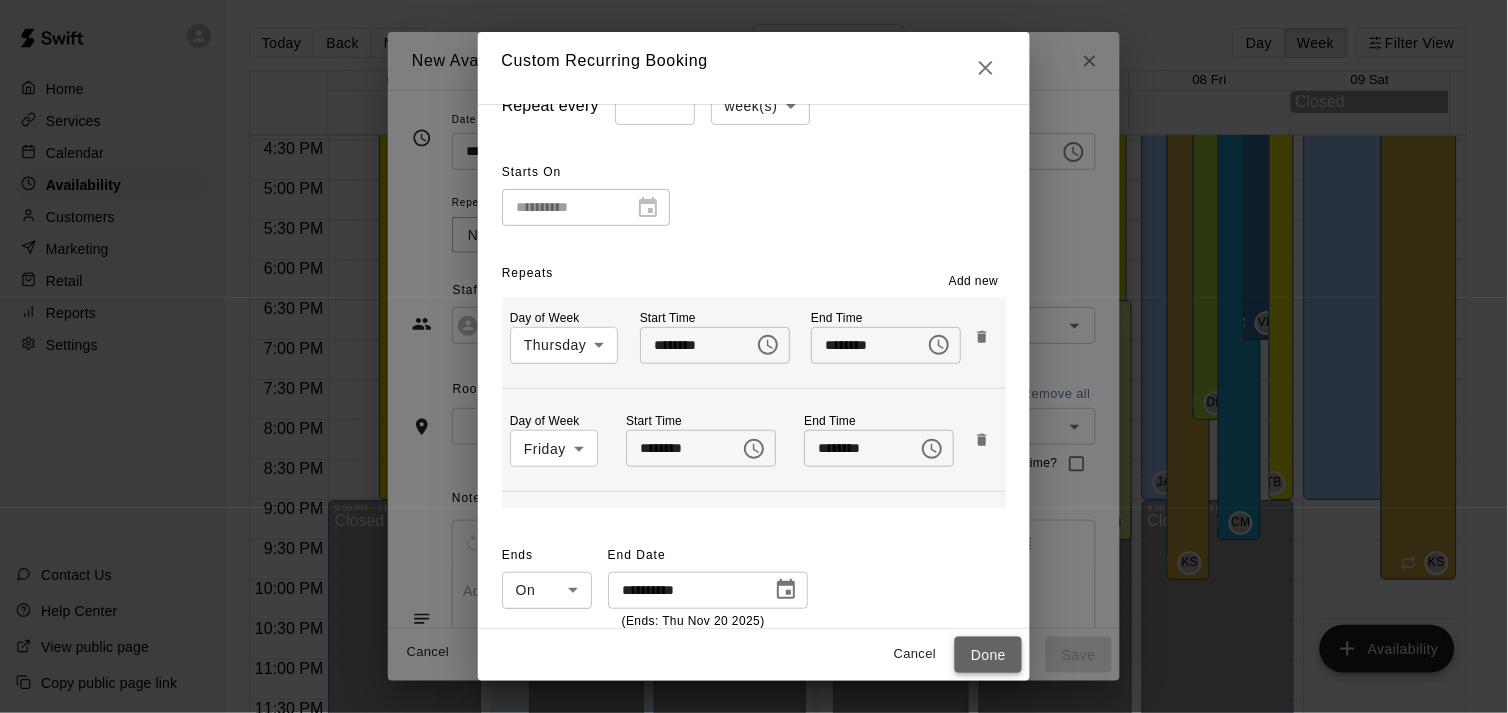 click on "Done" at bounding box center [988, 655] 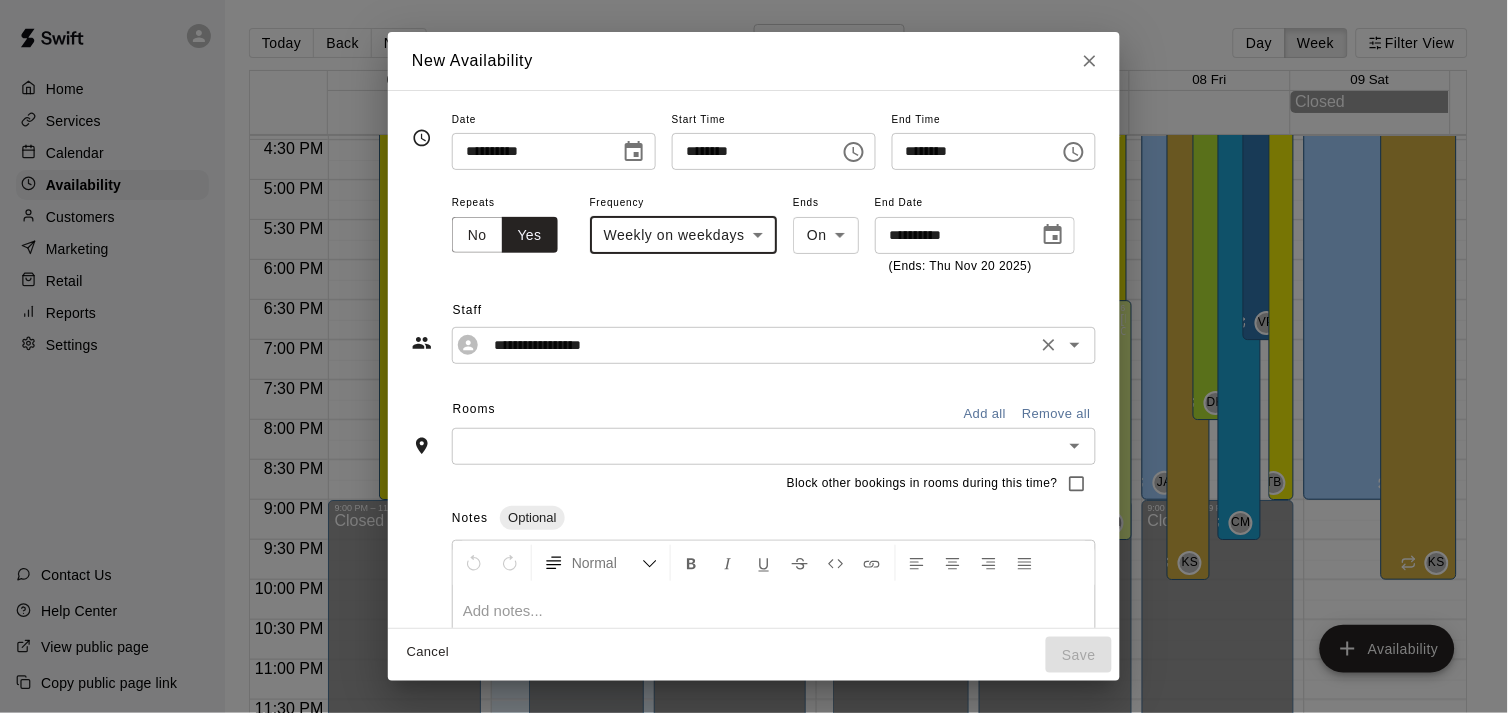 click on "**********" at bounding box center (758, 345) 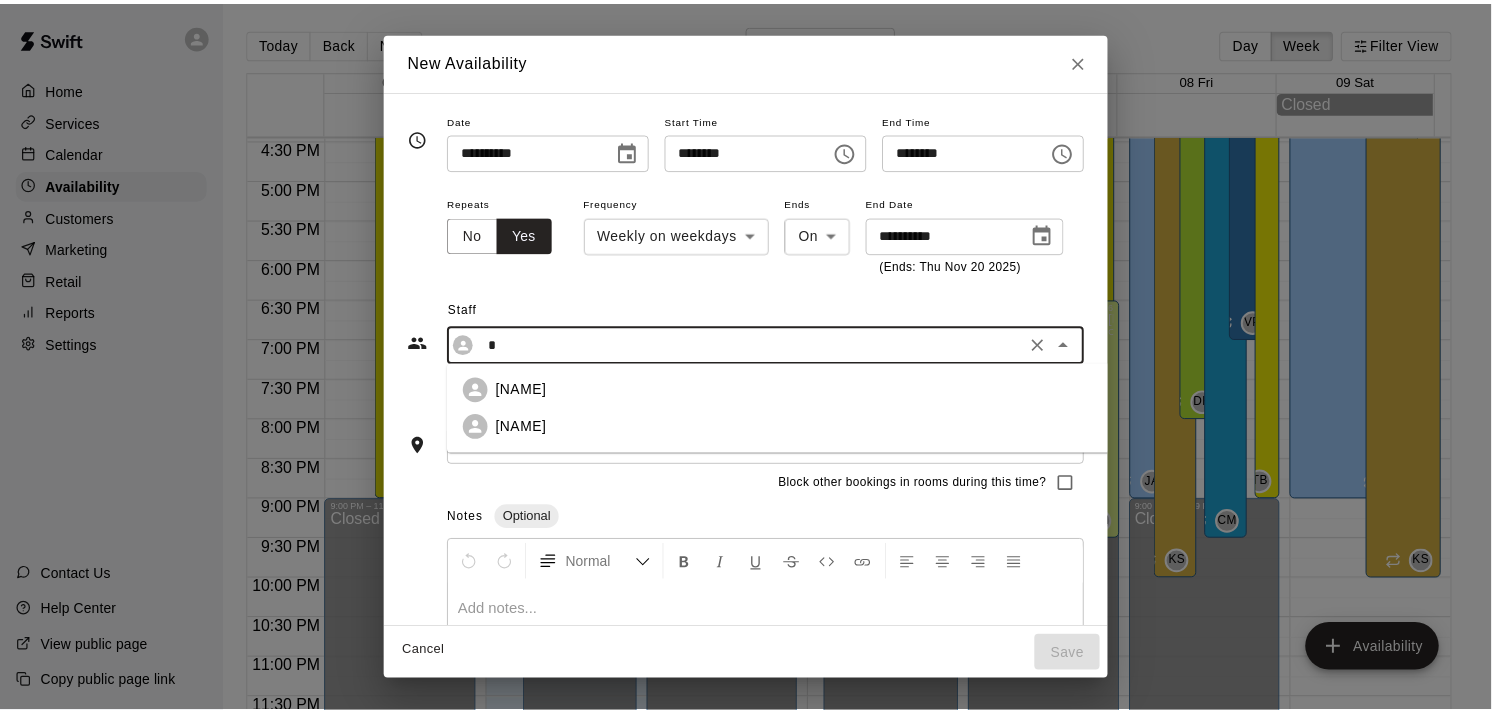 scroll, scrollTop: 0, scrollLeft: 0, axis: both 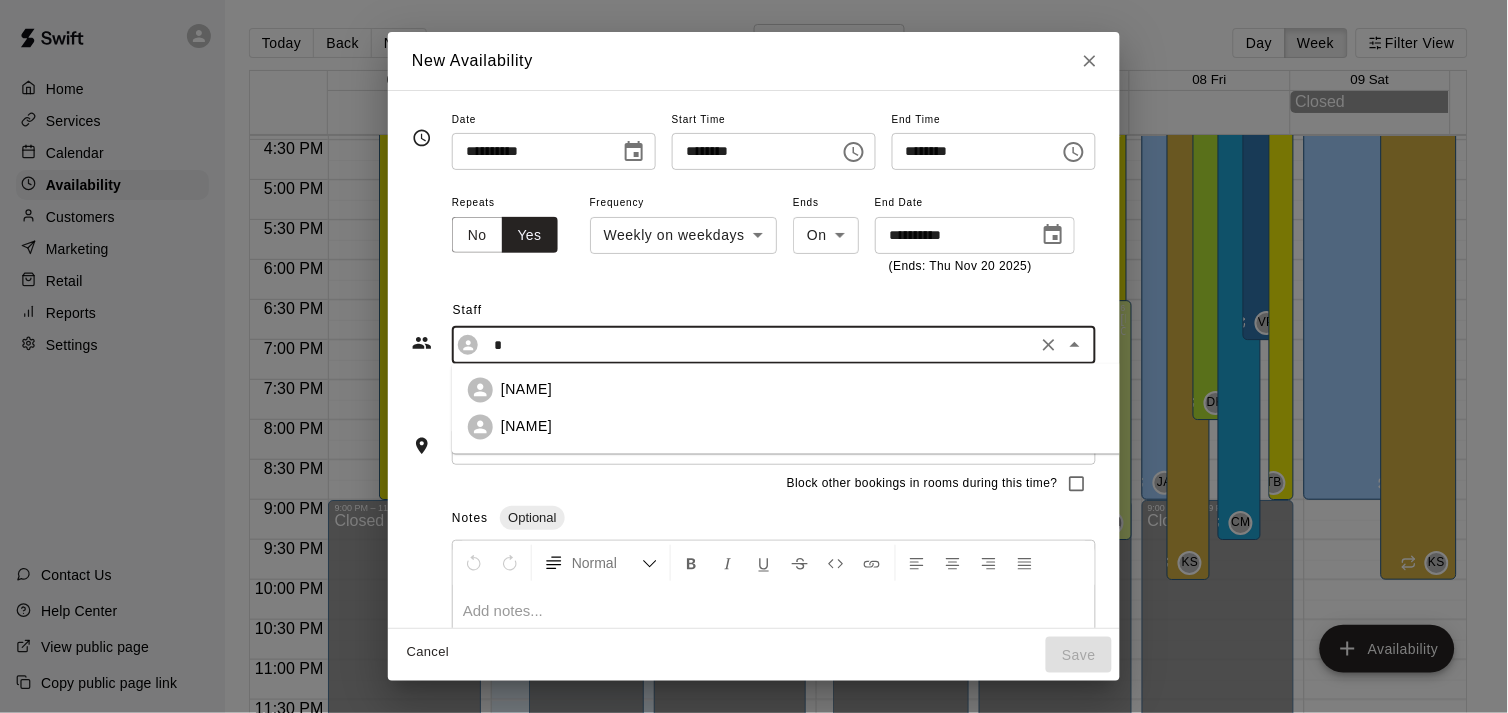 click on "[NAME]" at bounding box center [527, 390] 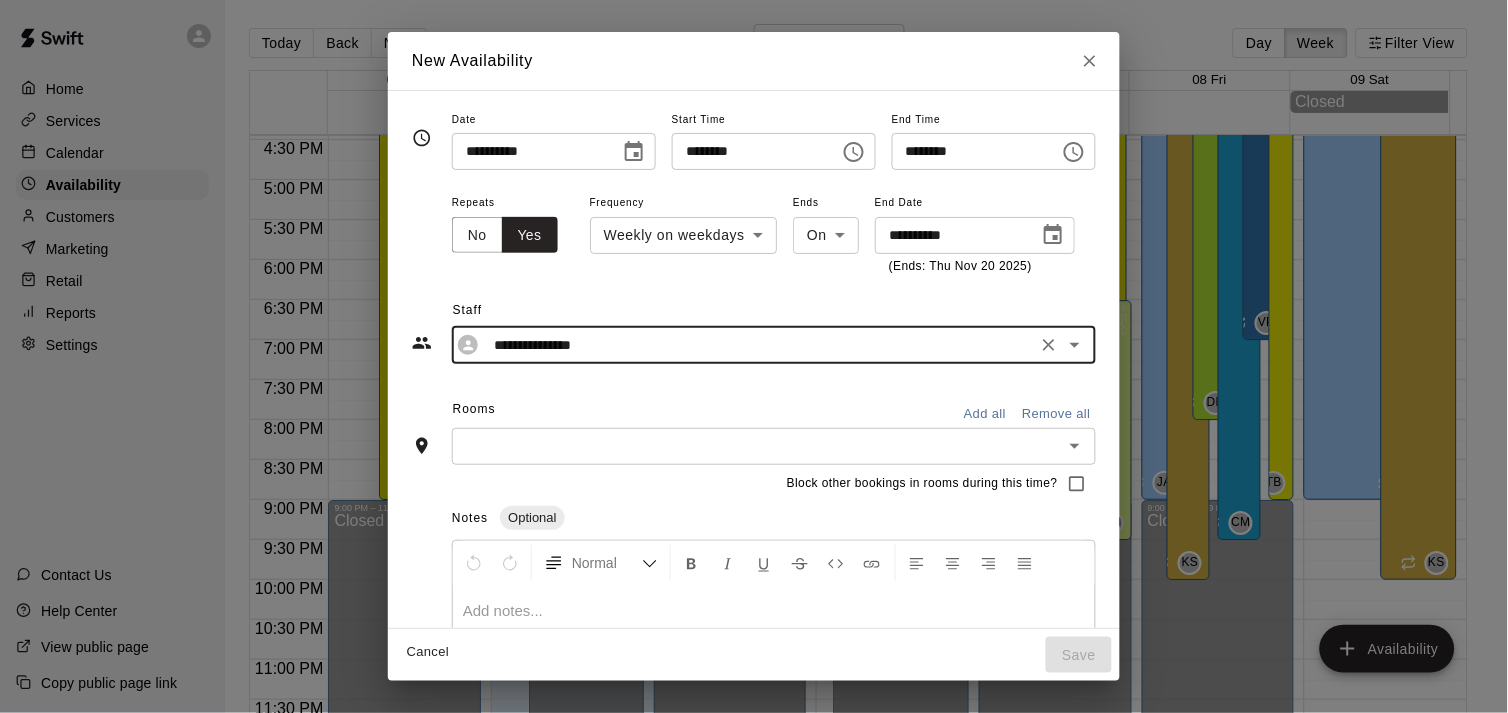 type on "**********" 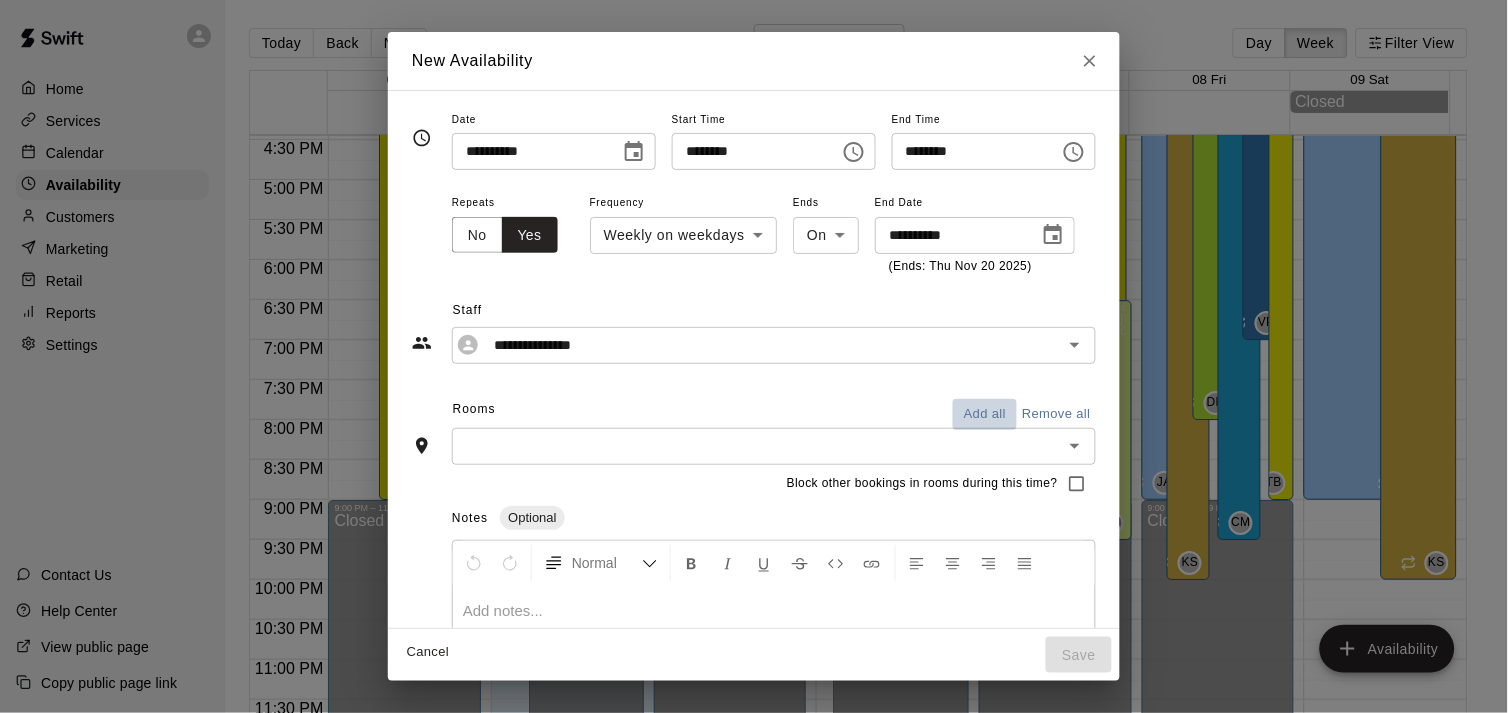 click on "Add all" at bounding box center [985, 414] 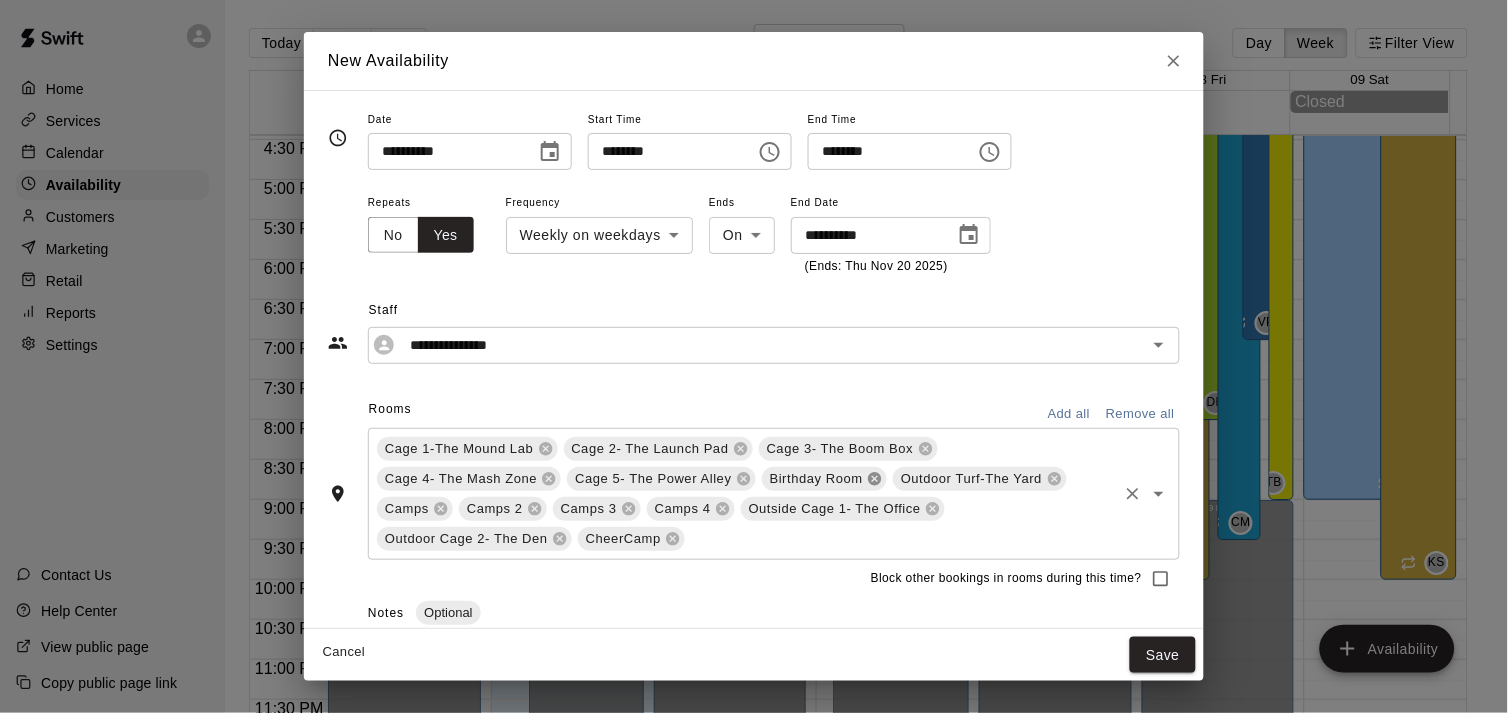 click 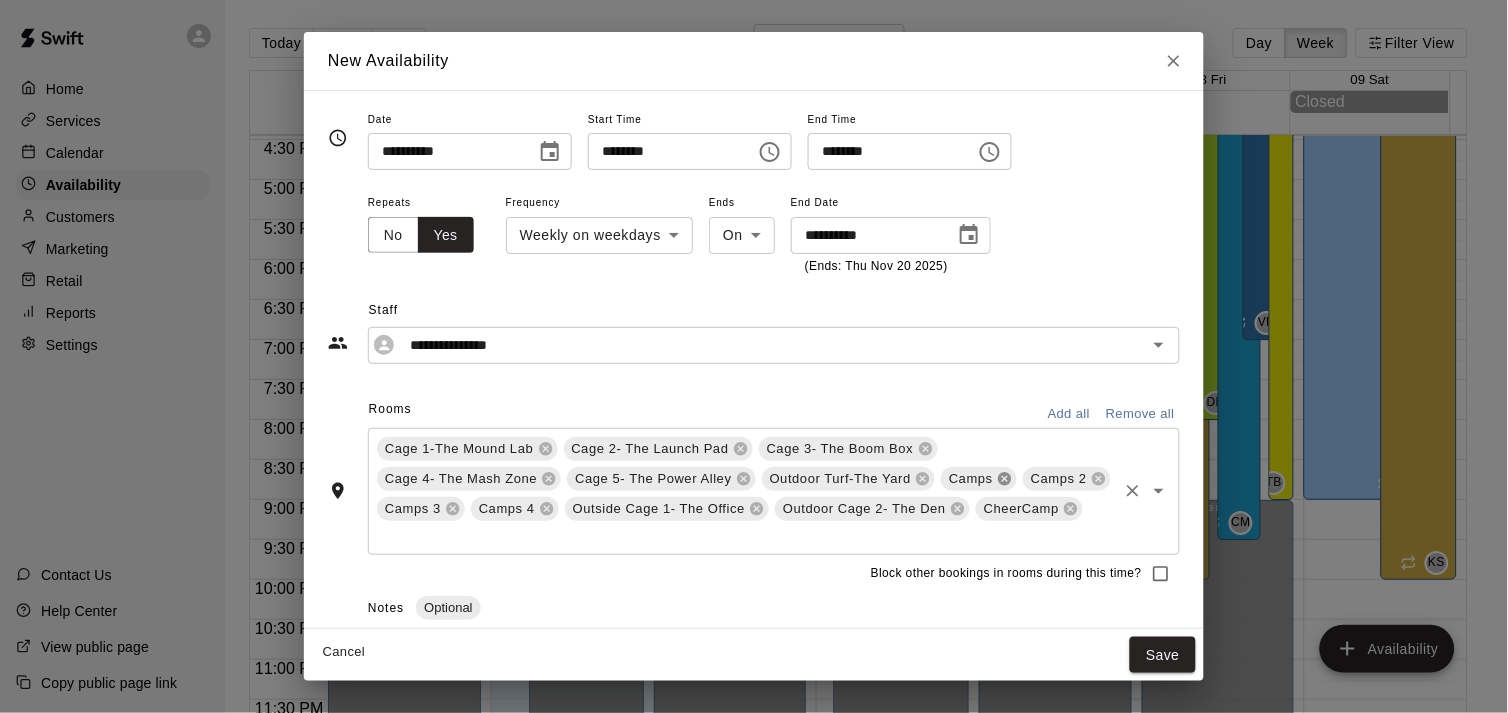 click 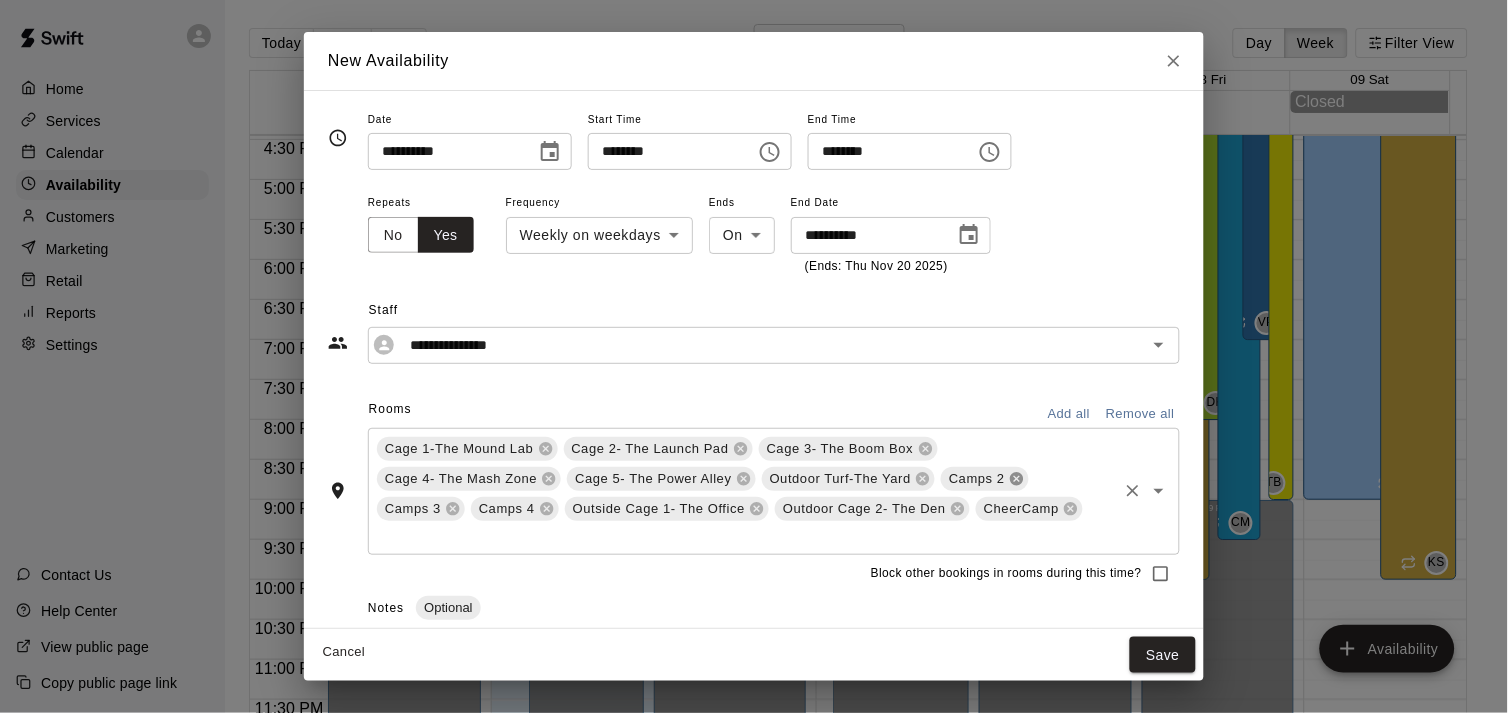 click 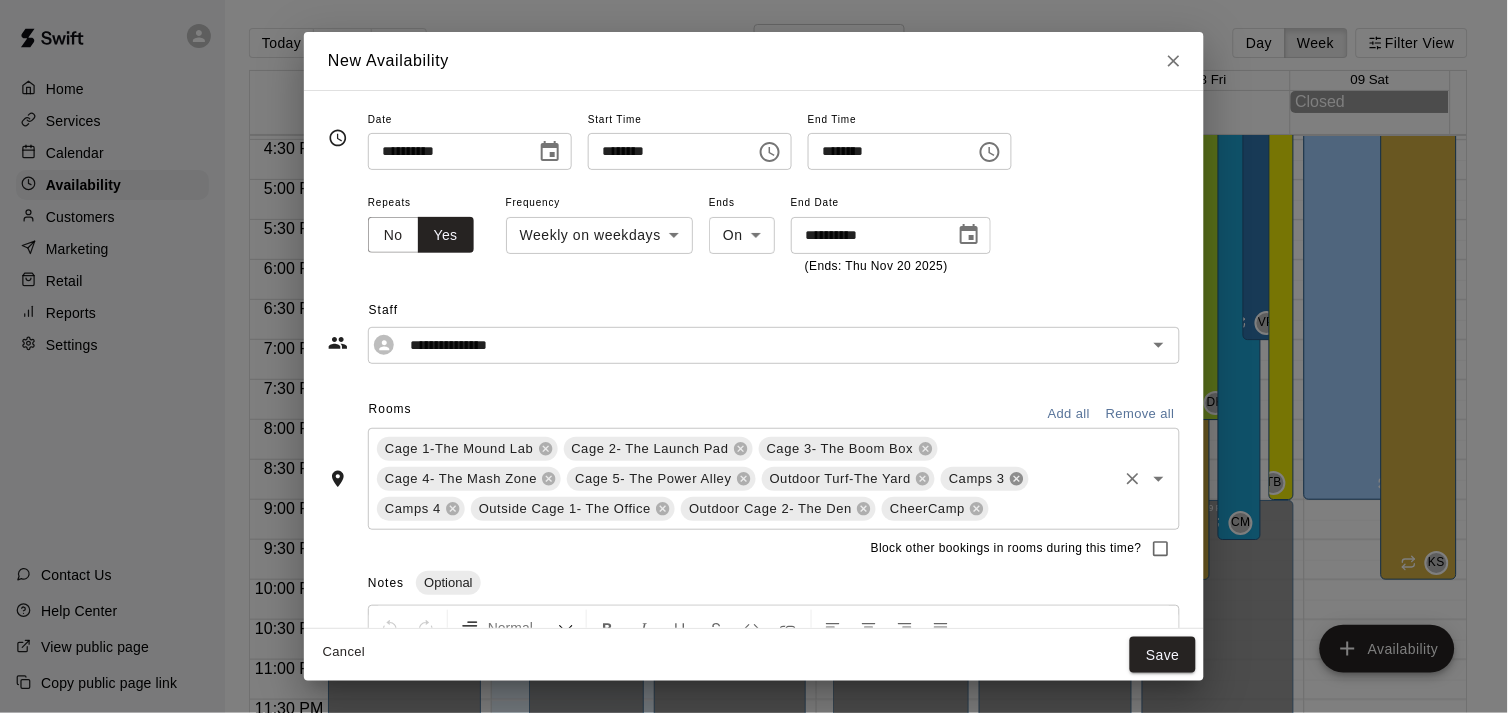 click 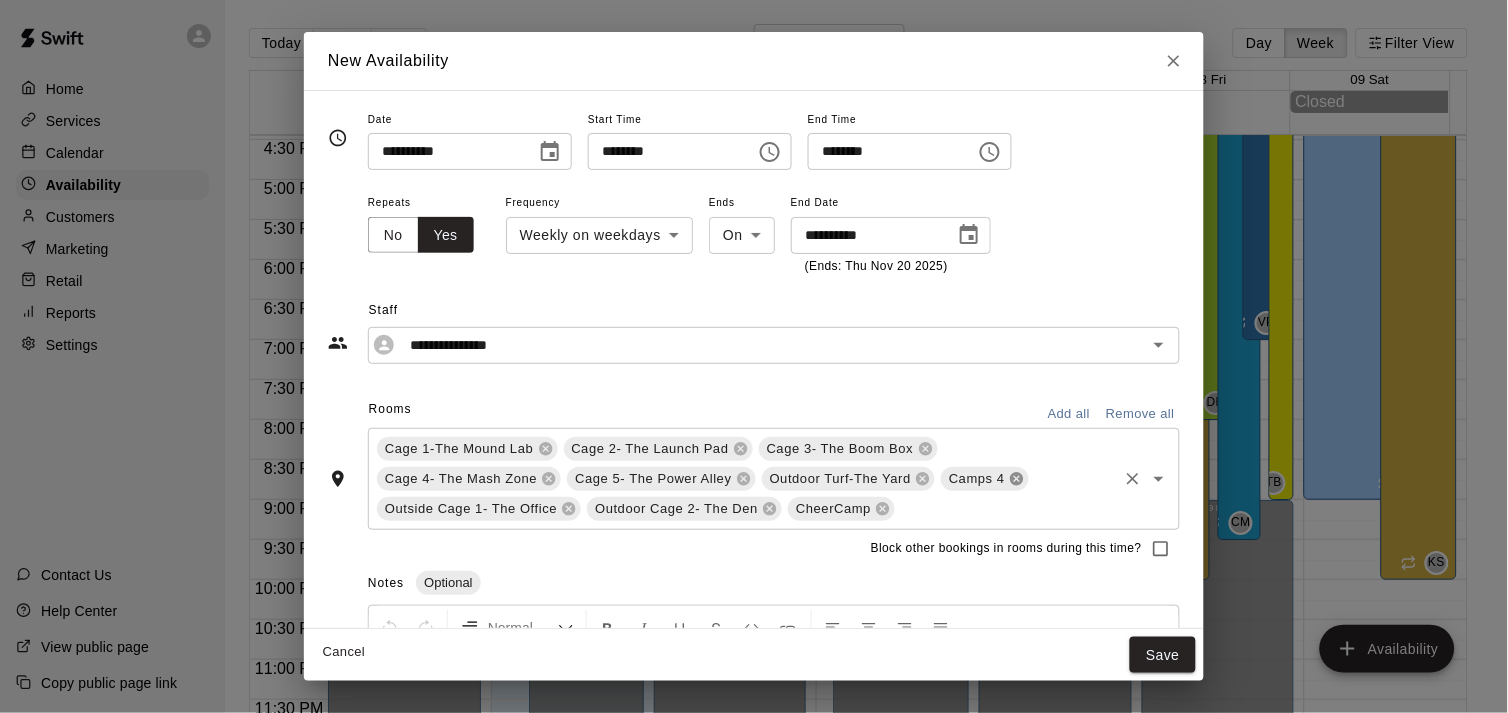 click 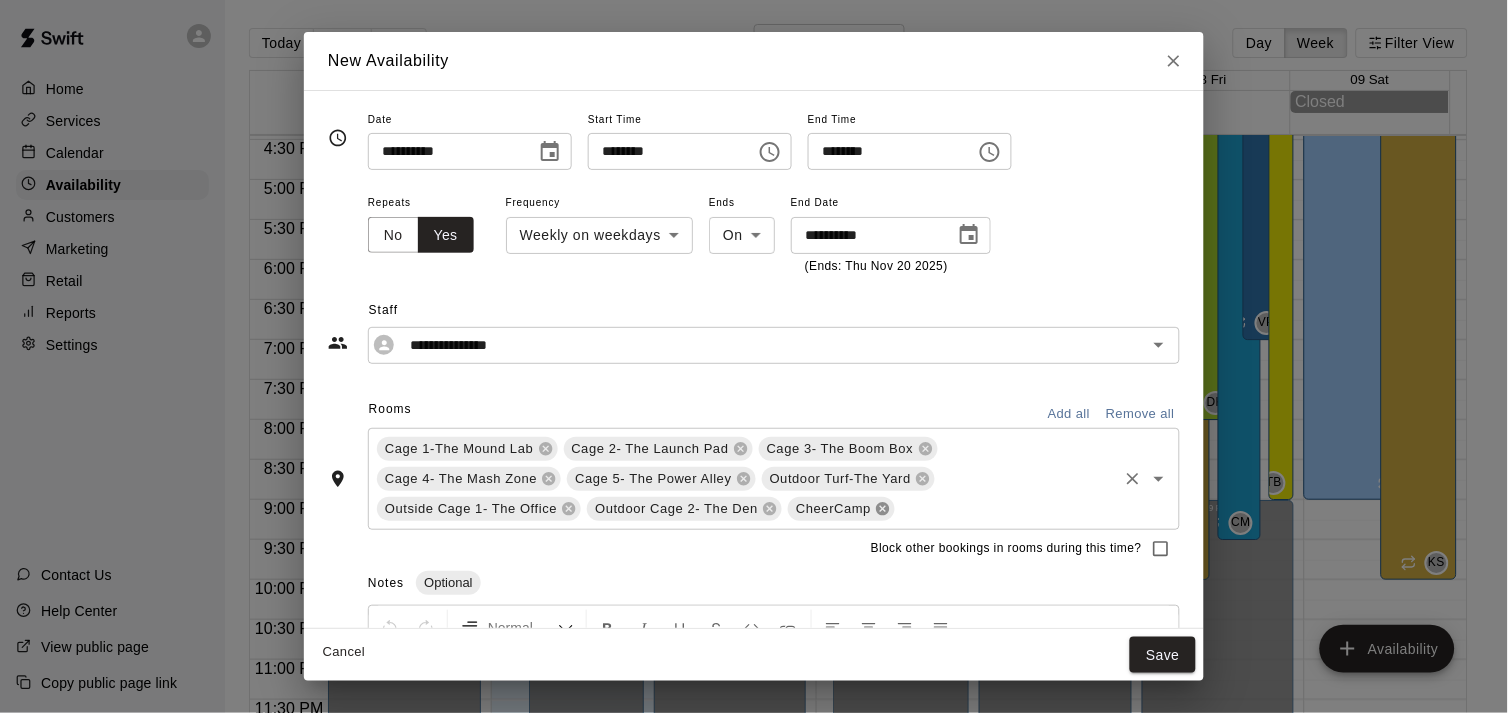 click 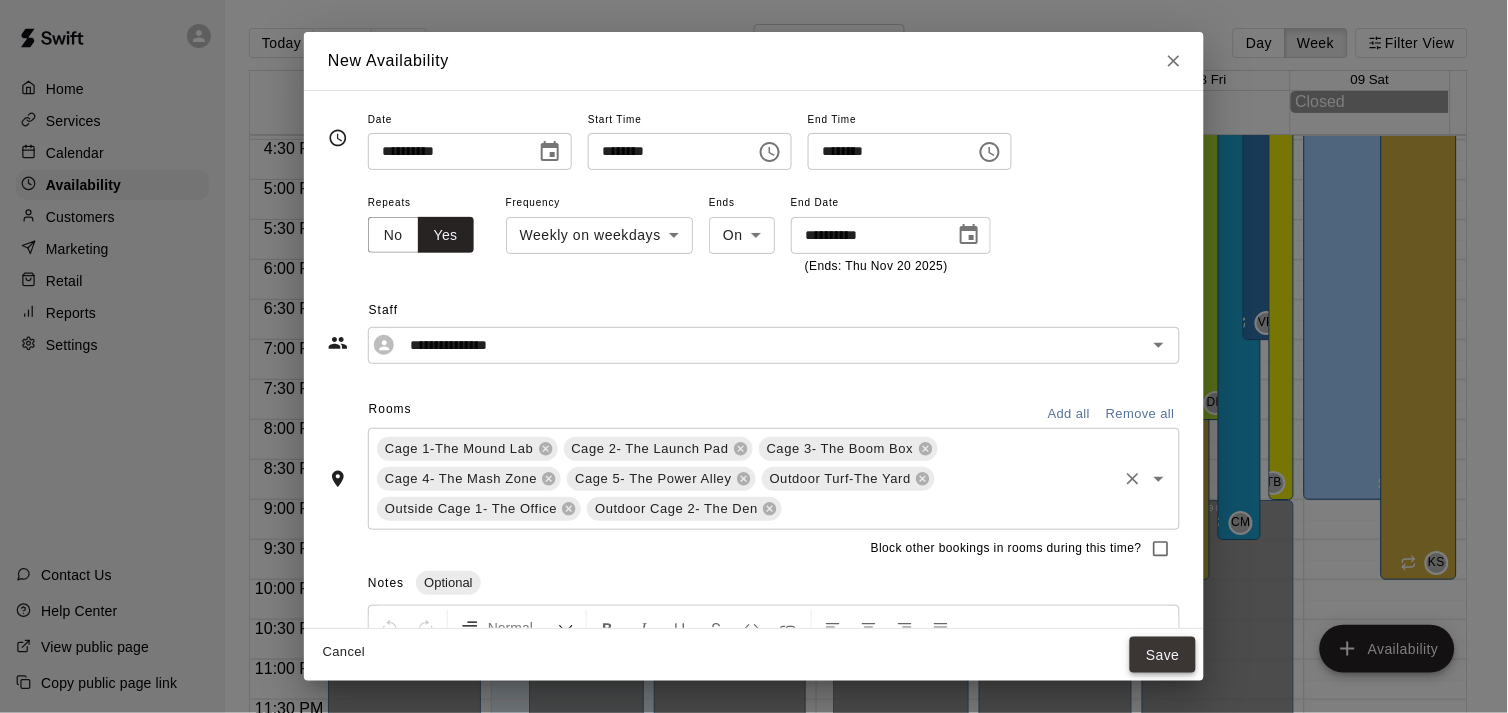 click on "Save" at bounding box center [1163, 655] 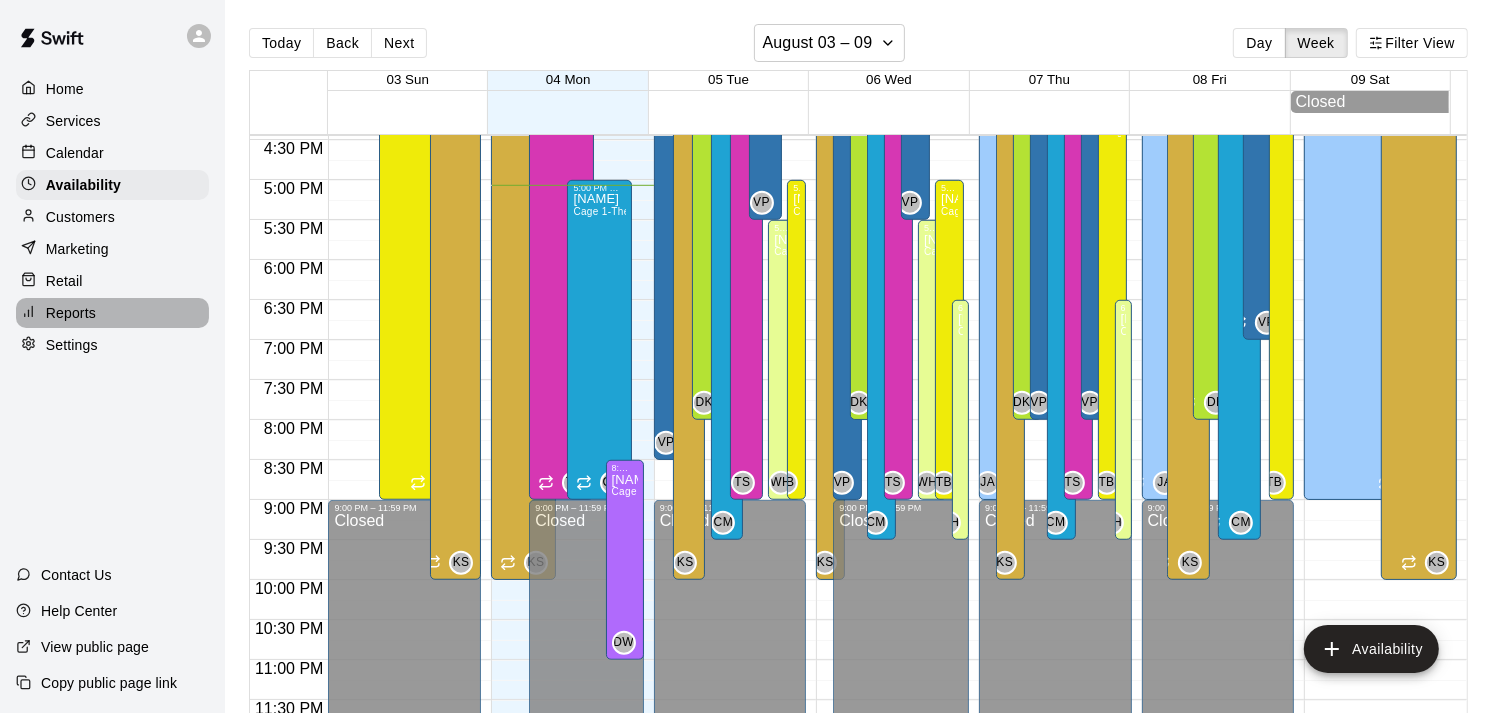 click on "Reports" at bounding box center (71, 313) 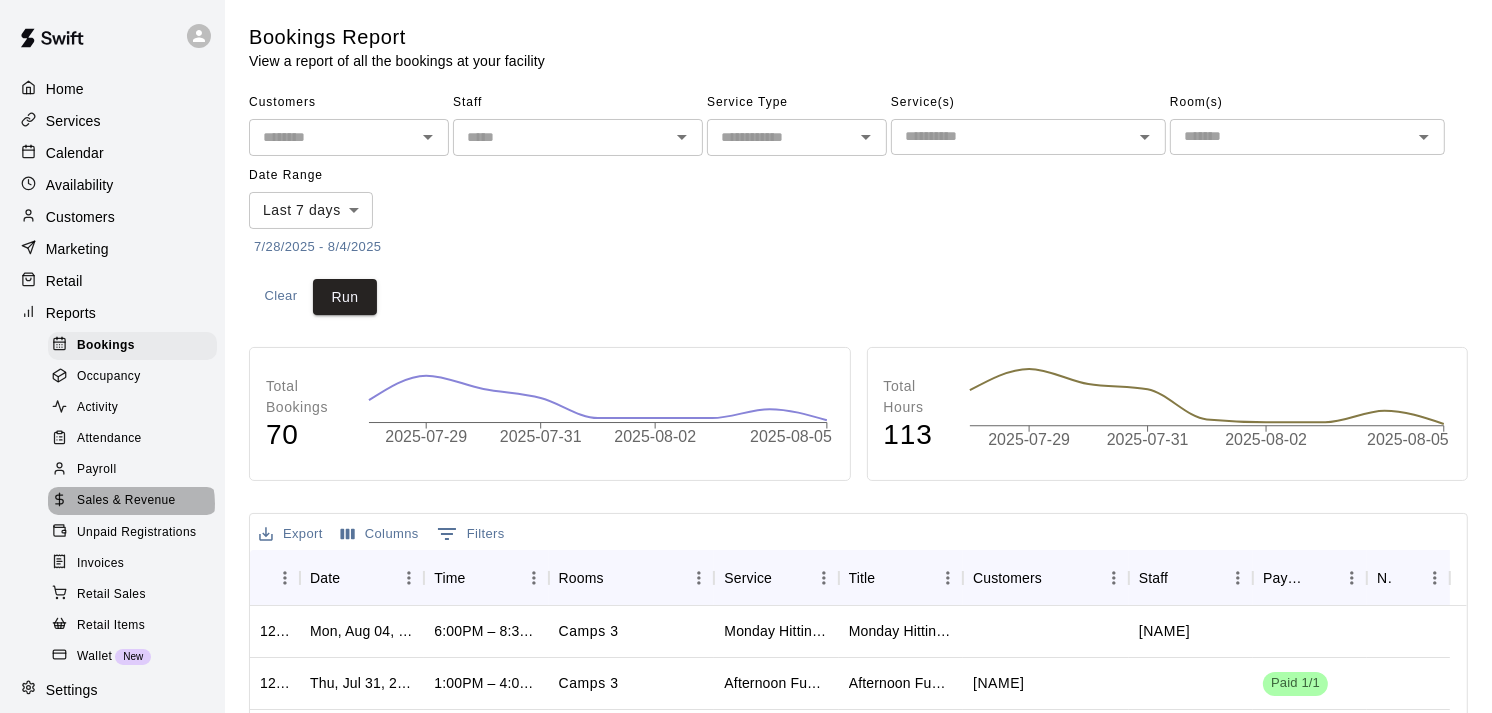 click on "Sales & Revenue" at bounding box center (126, 501) 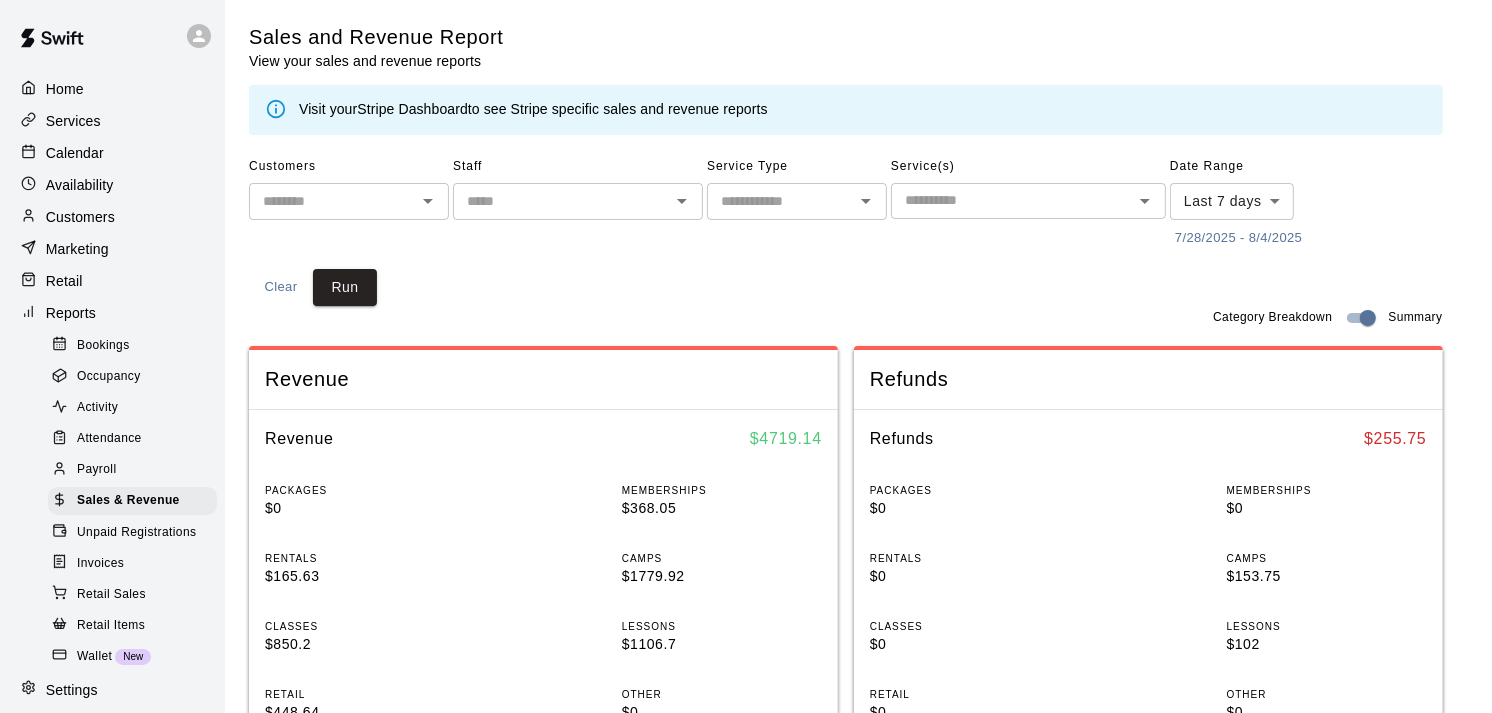 click 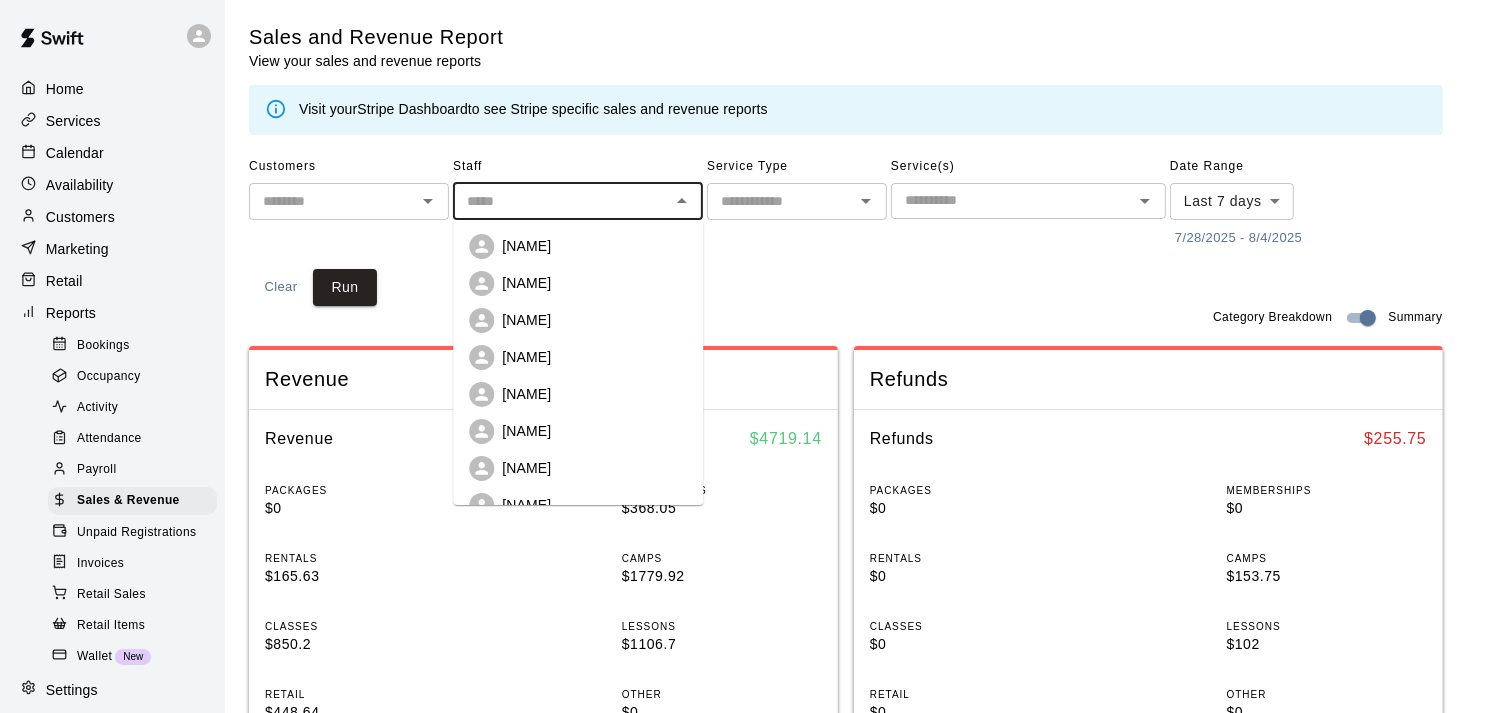 click at bounding box center (780, 201) 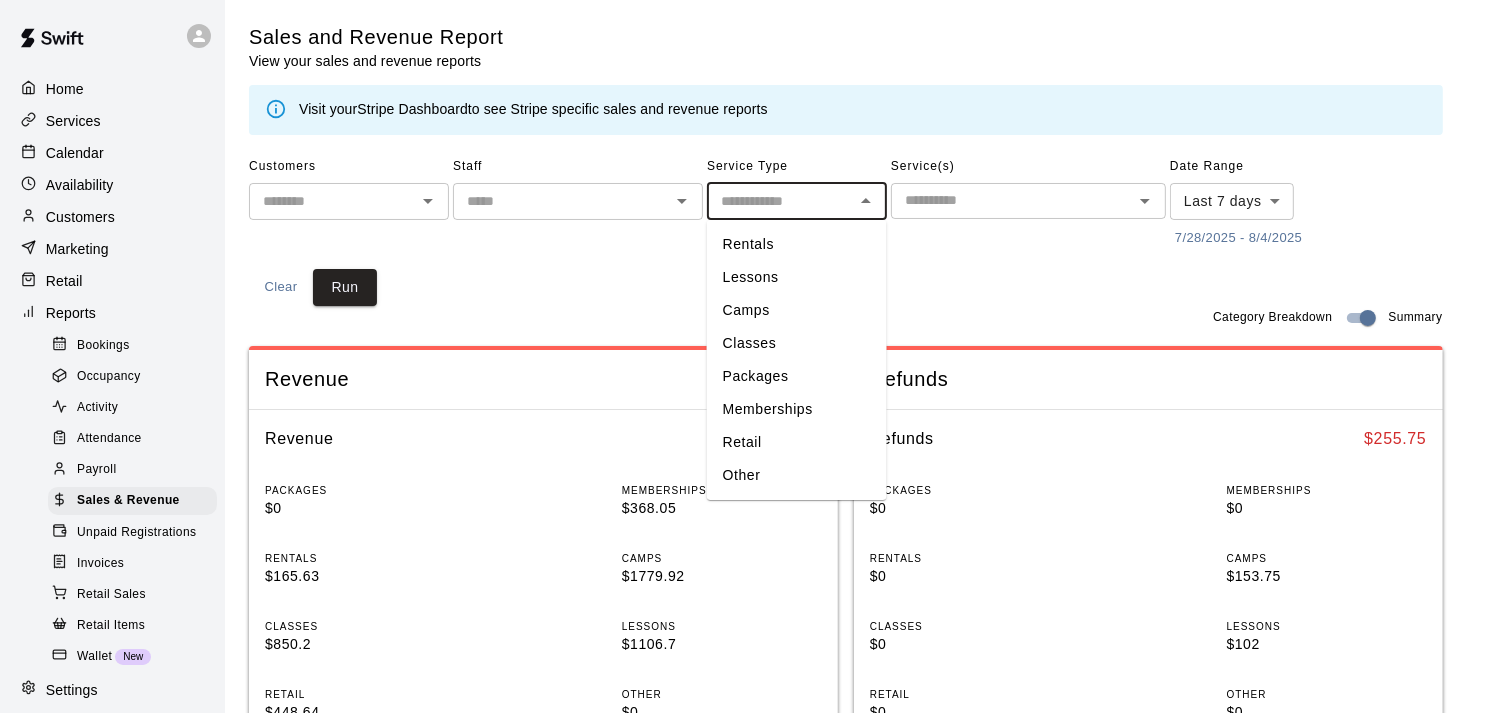 click on "Camps" at bounding box center (797, 310) 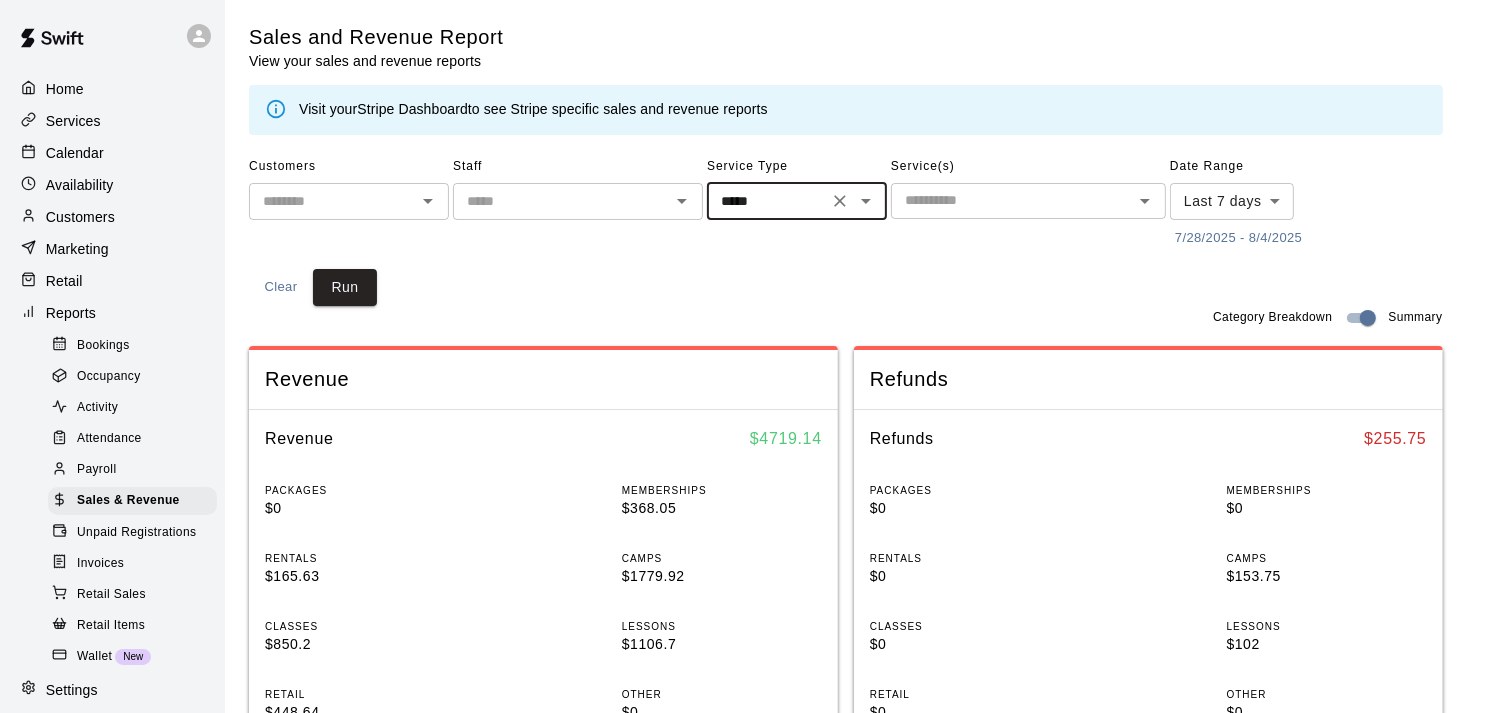 click at bounding box center (1012, 200) 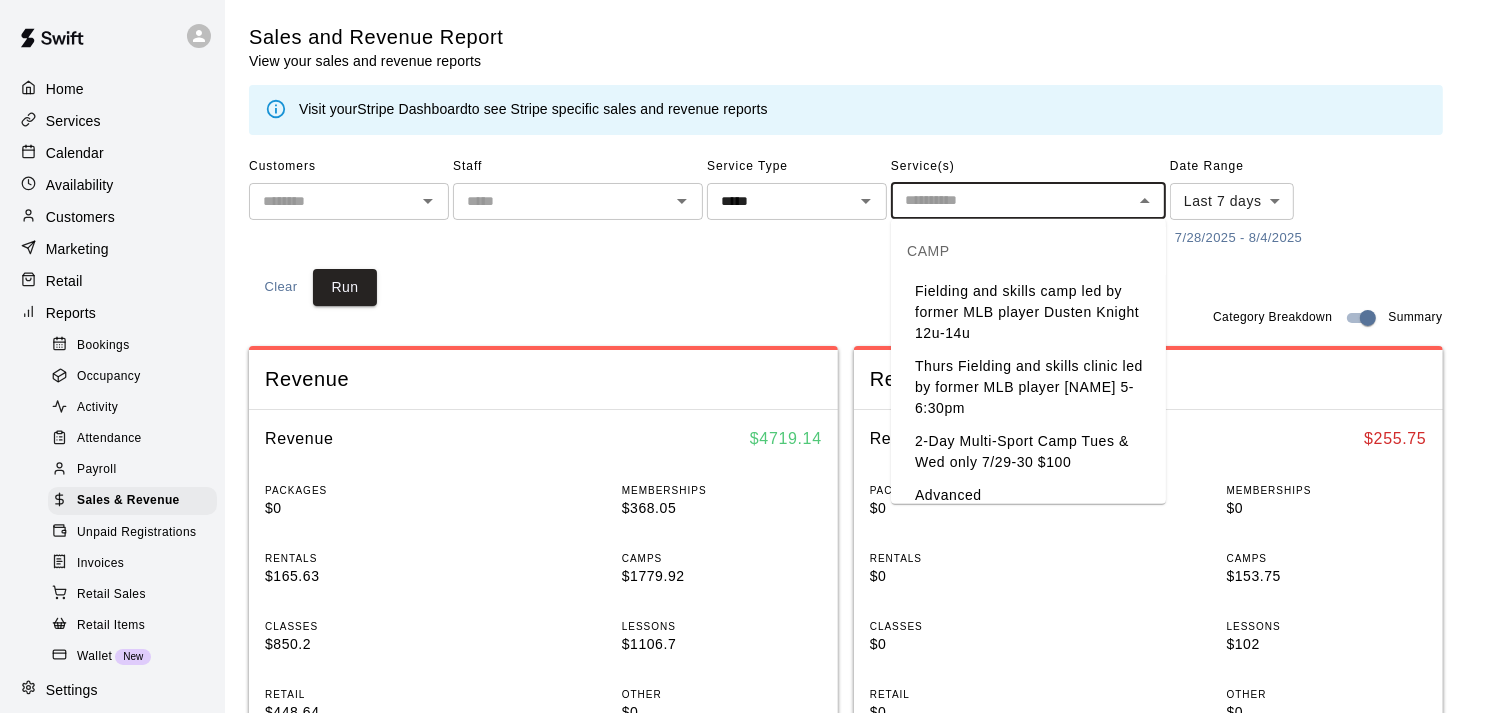 click on "2-Day Multi-Sport Camp Tues & Wed only 7/29-30 $100" at bounding box center (1028, 452) 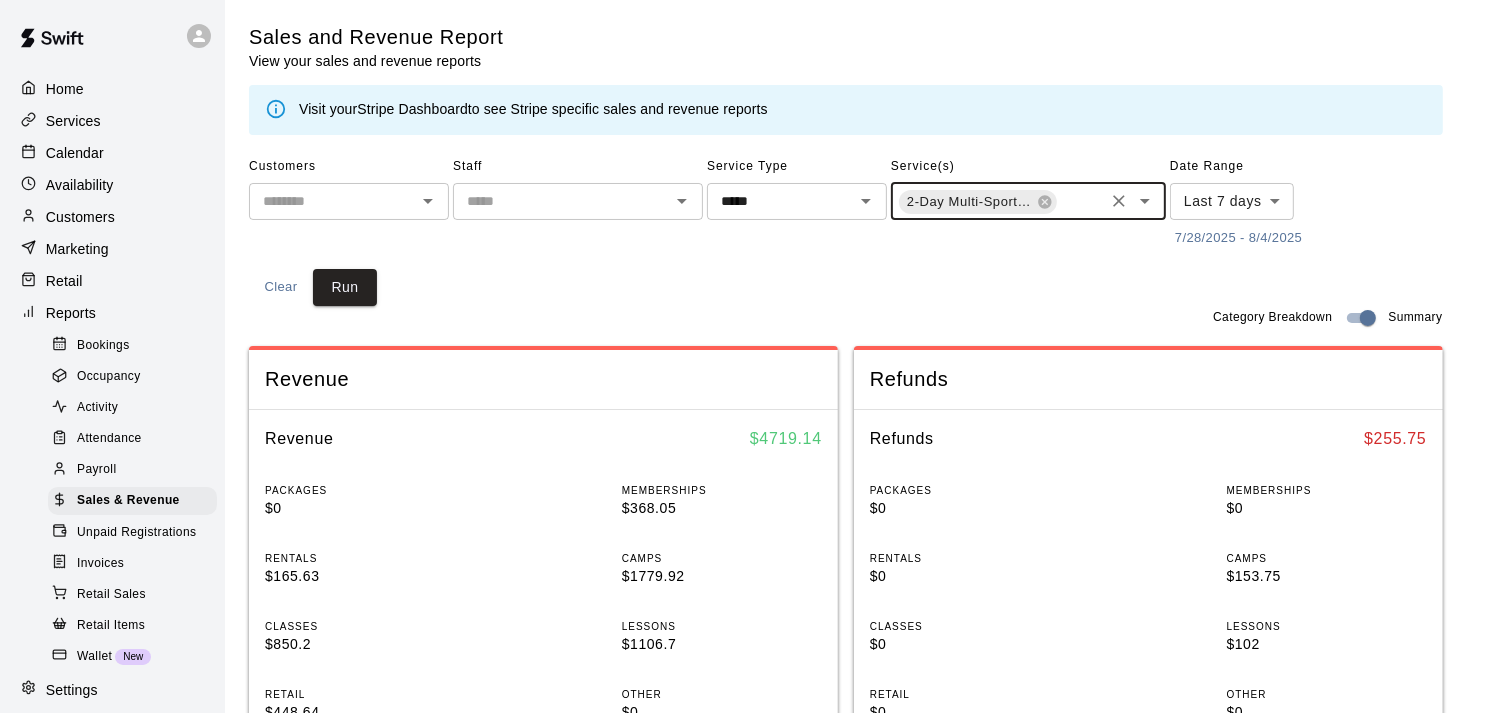click at bounding box center (1080, 203) 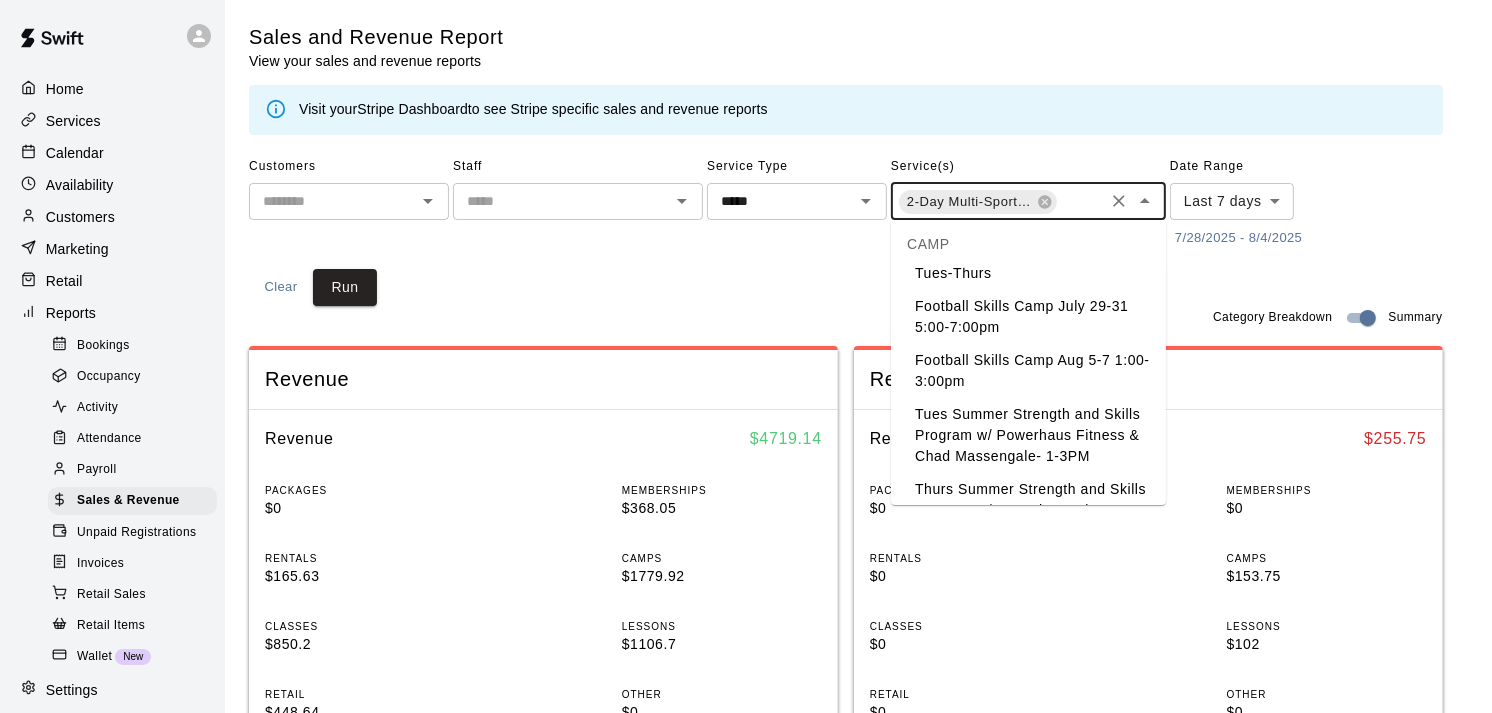 scroll, scrollTop: 1460, scrollLeft: 0, axis: vertical 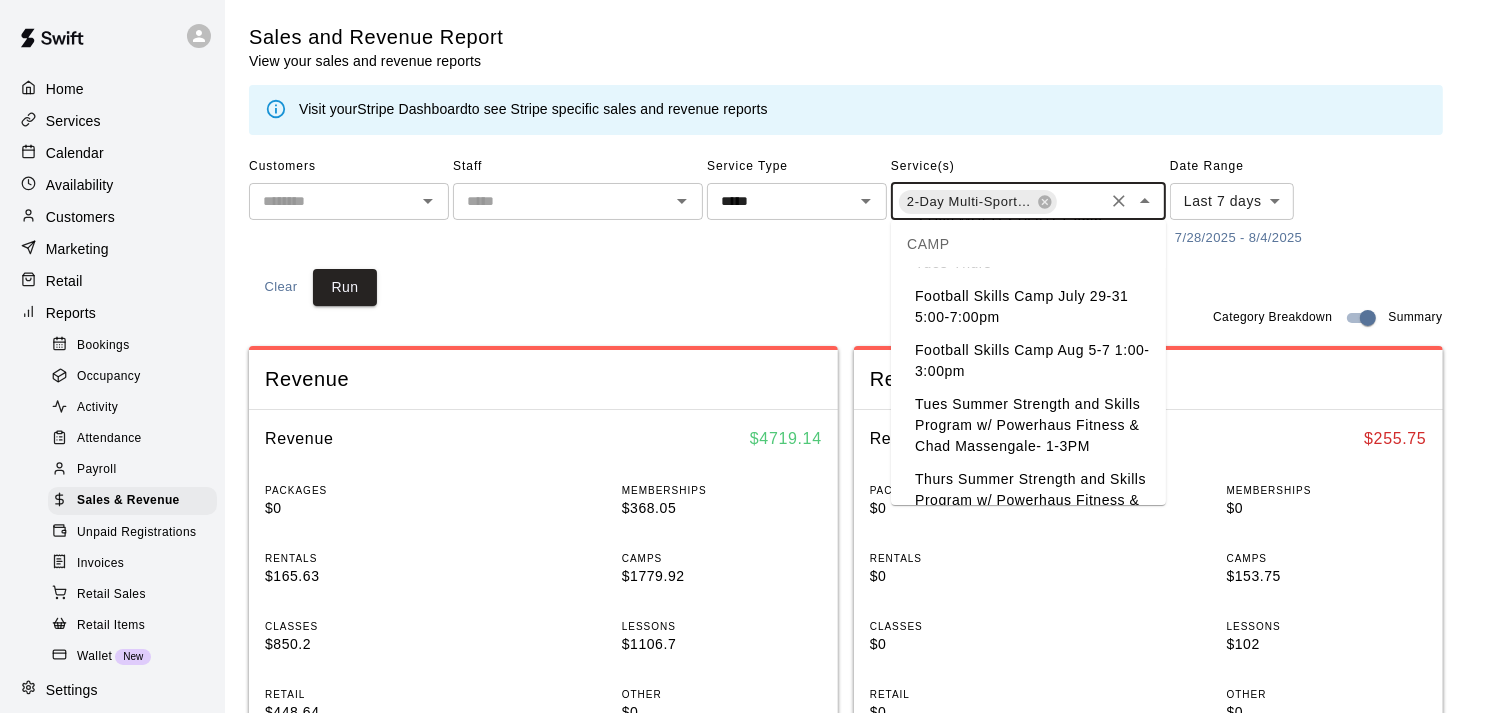 click on "3 Day MULTI-SPORT Camp - Week 7 - July 29-31 - 1pm-4pm Tues-Thurs" at bounding box center (1028, 242) 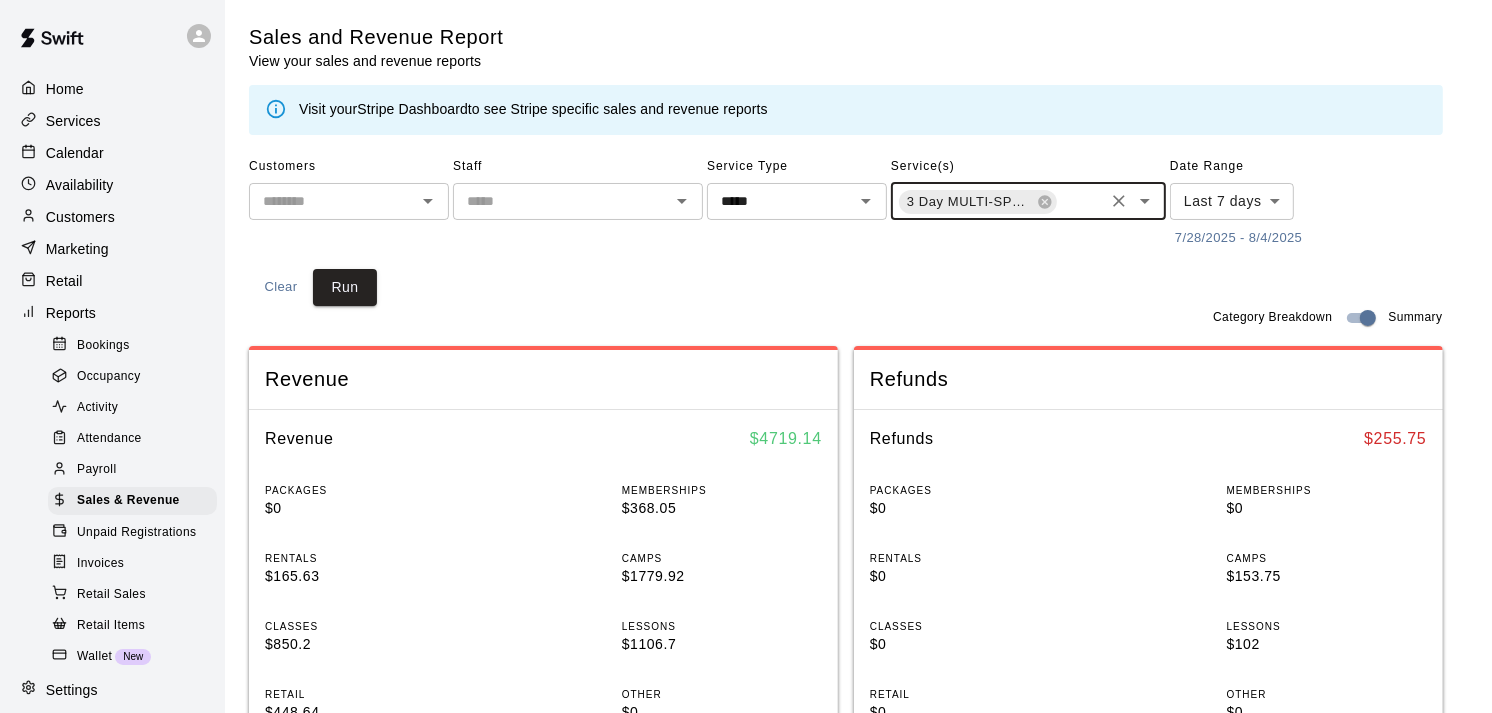 click at bounding box center [1080, 203] 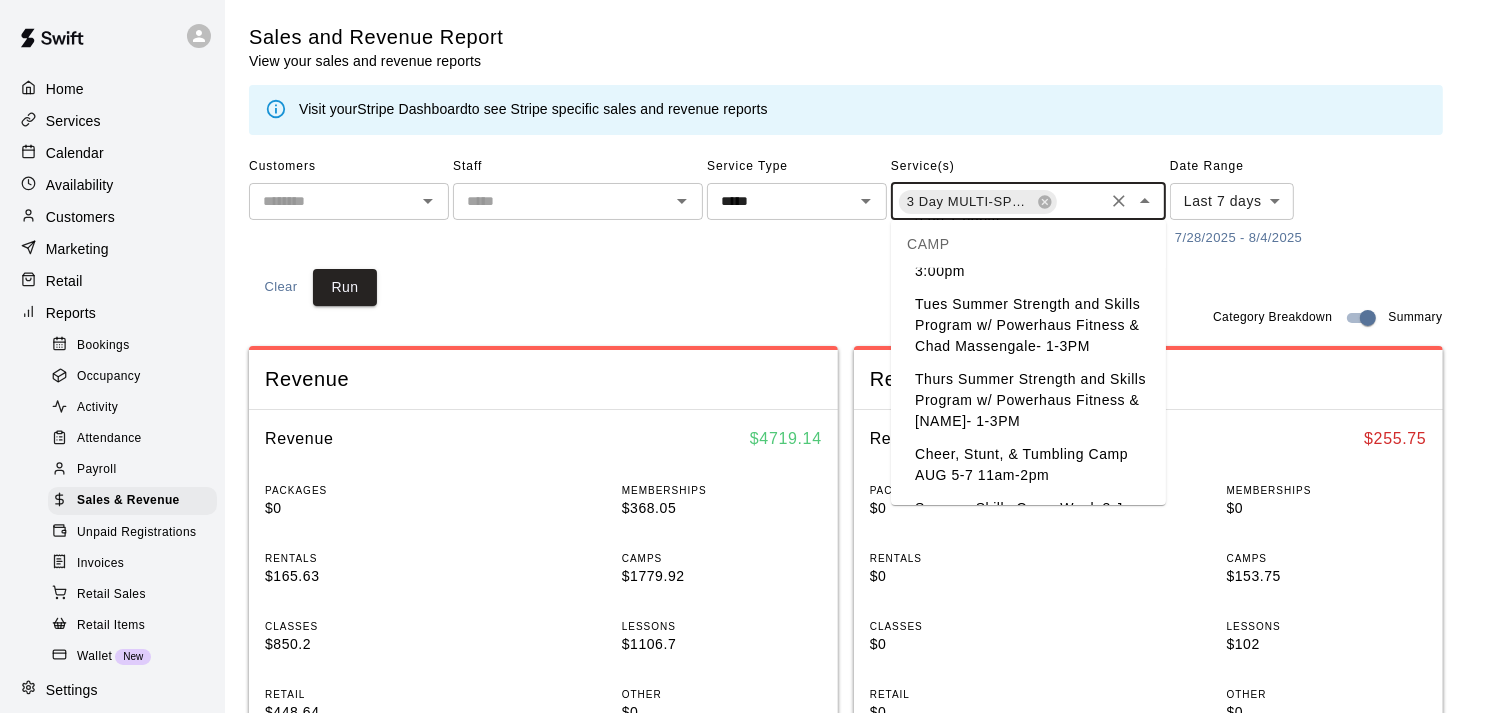 scroll, scrollTop: 1807, scrollLeft: 0, axis: vertical 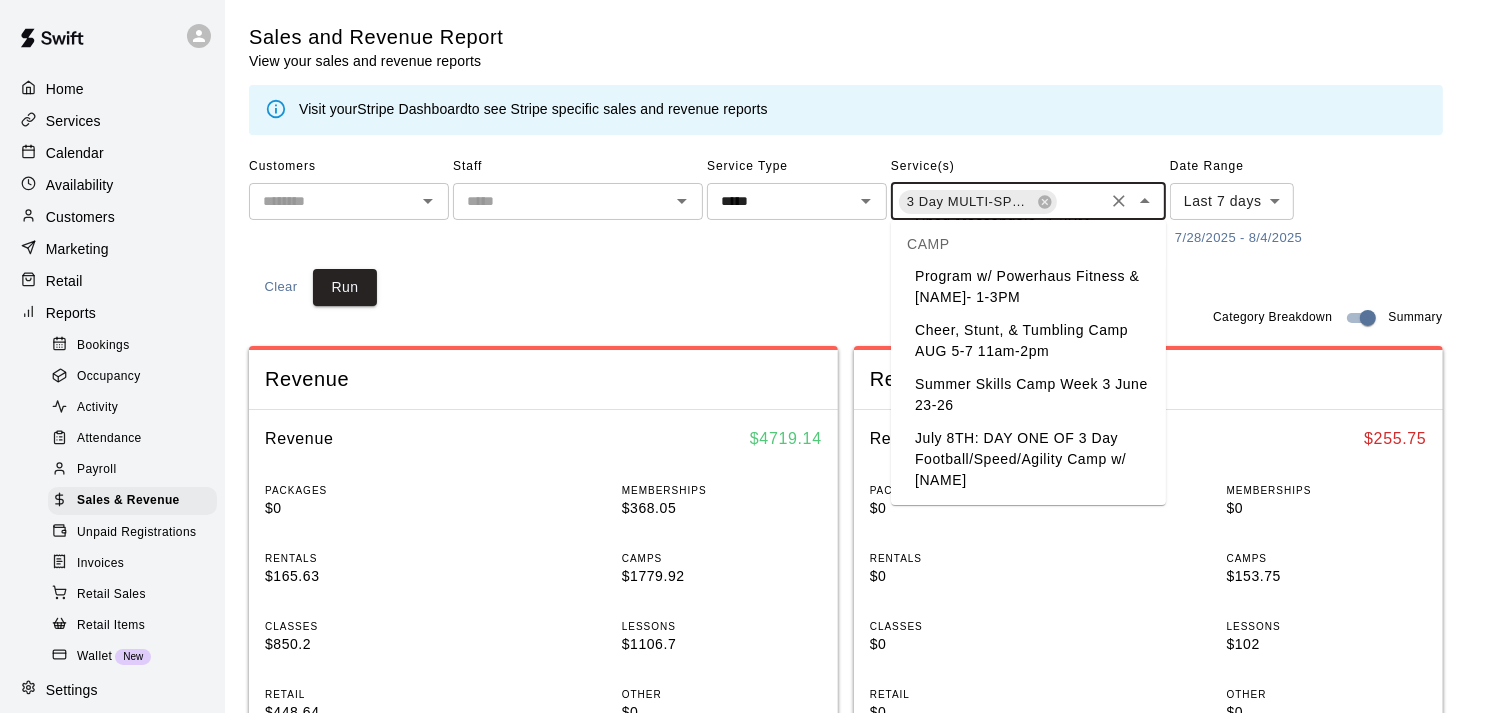 click on "Category Breakdown Summary" at bounding box center [846, 318] 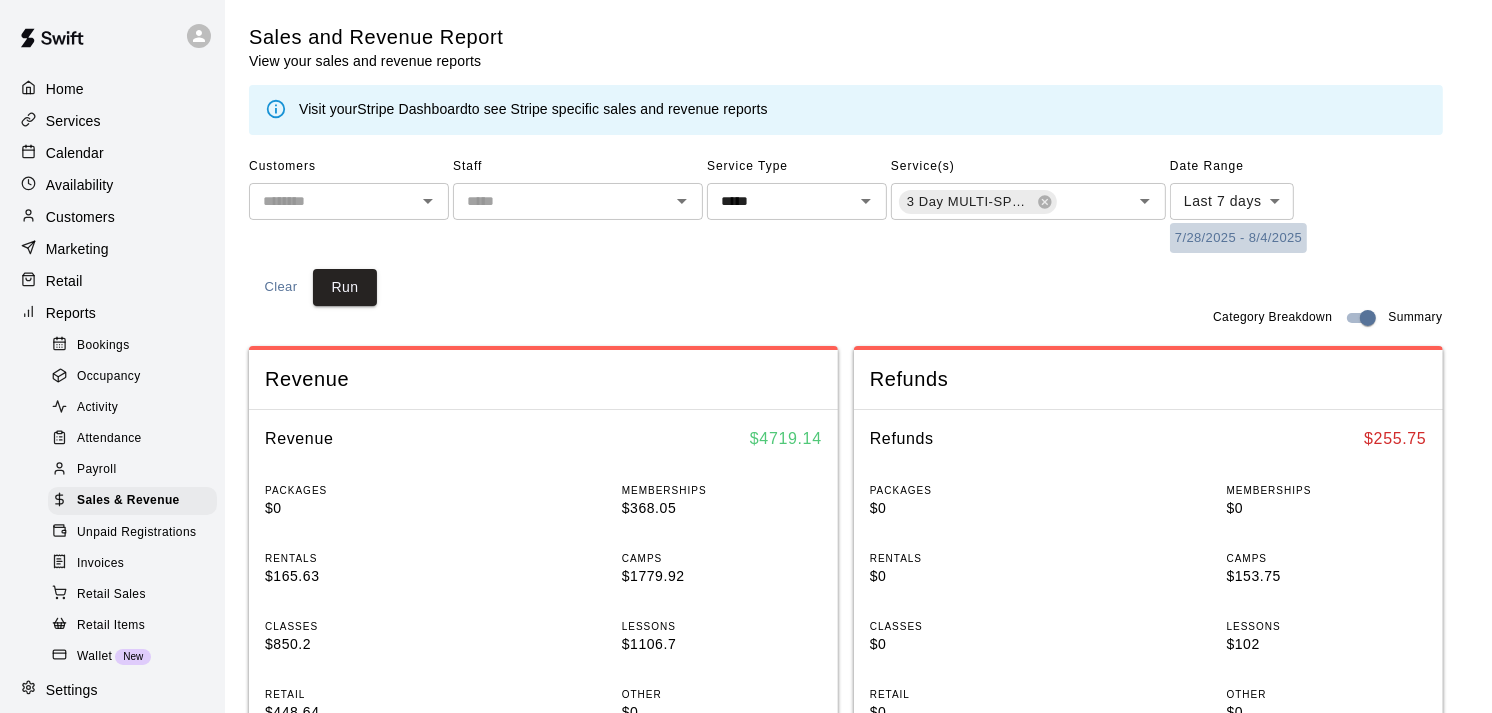 click on "7/28/2025 - 8/4/2025" at bounding box center (1238, 238) 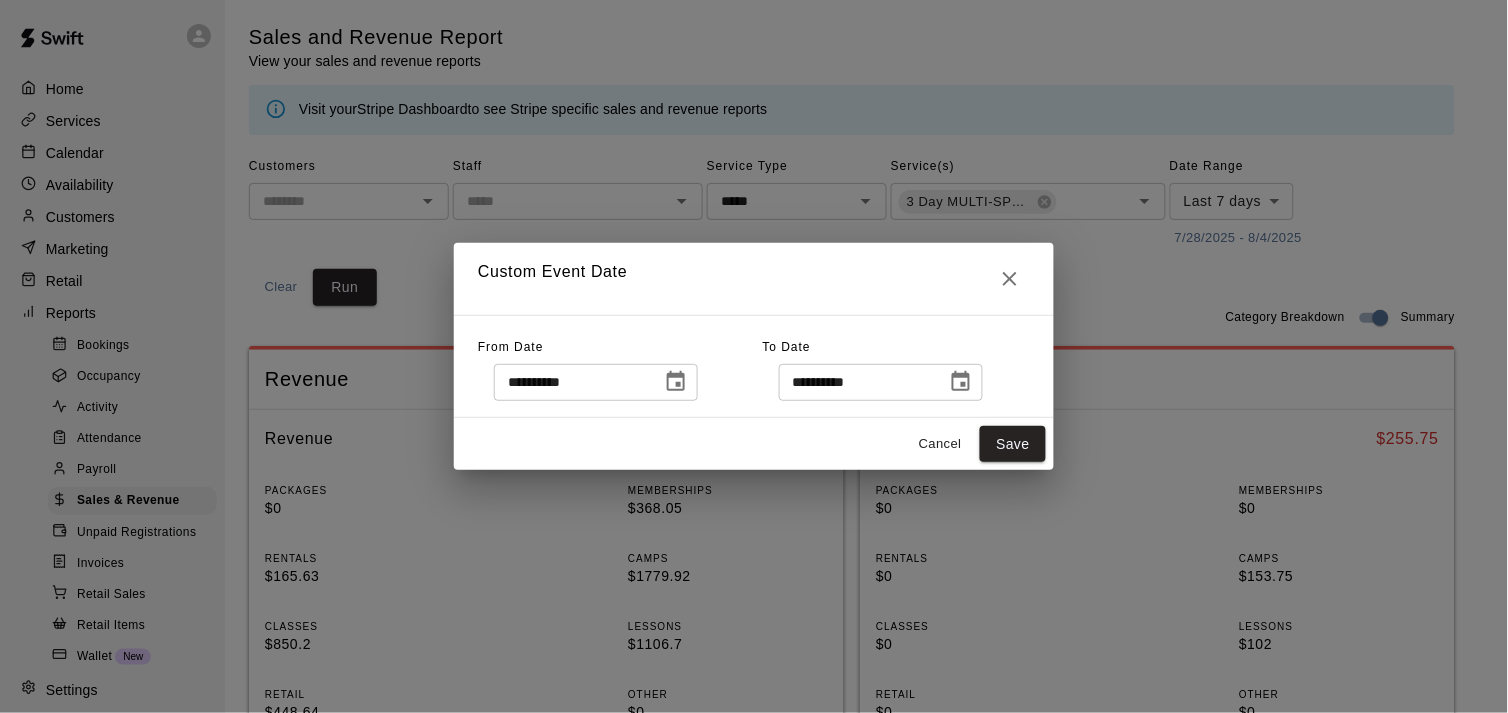 click 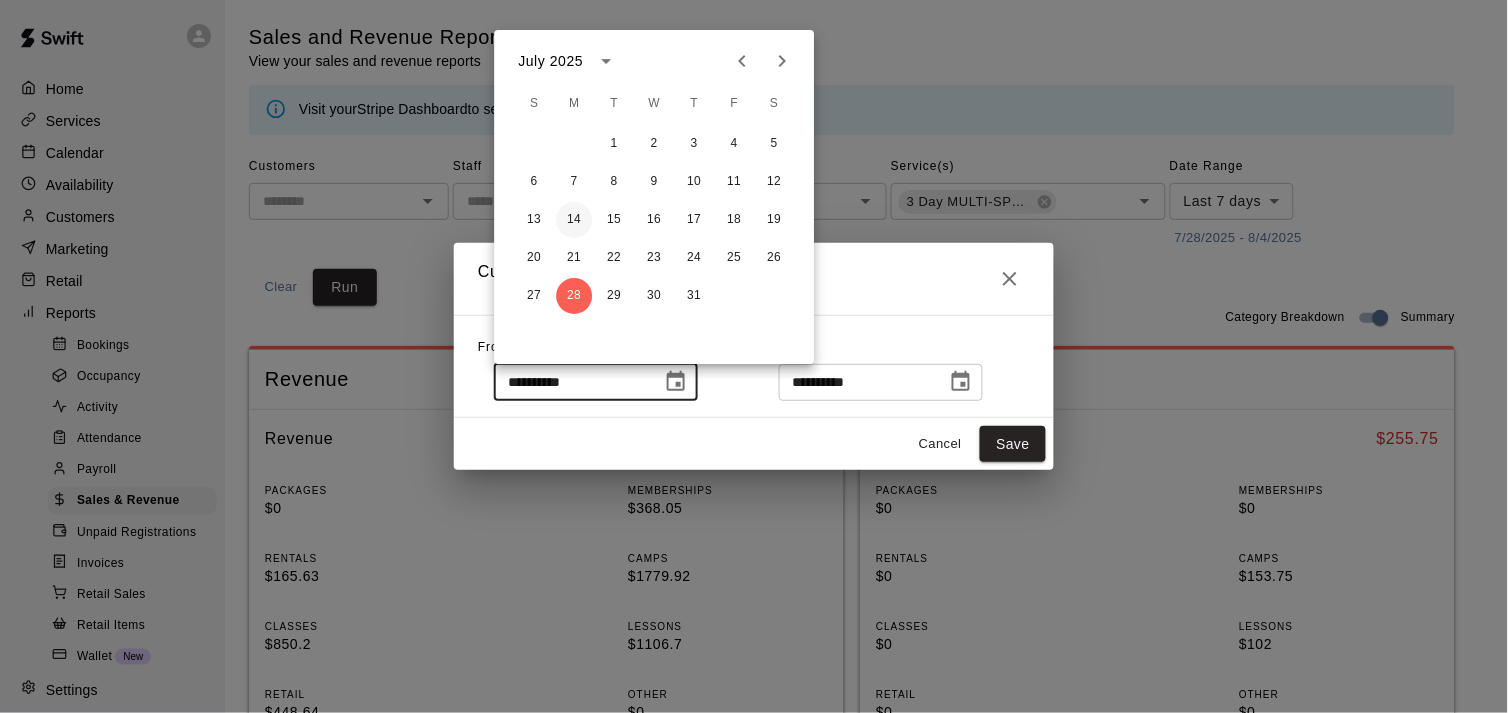 click on "14" at bounding box center [574, 220] 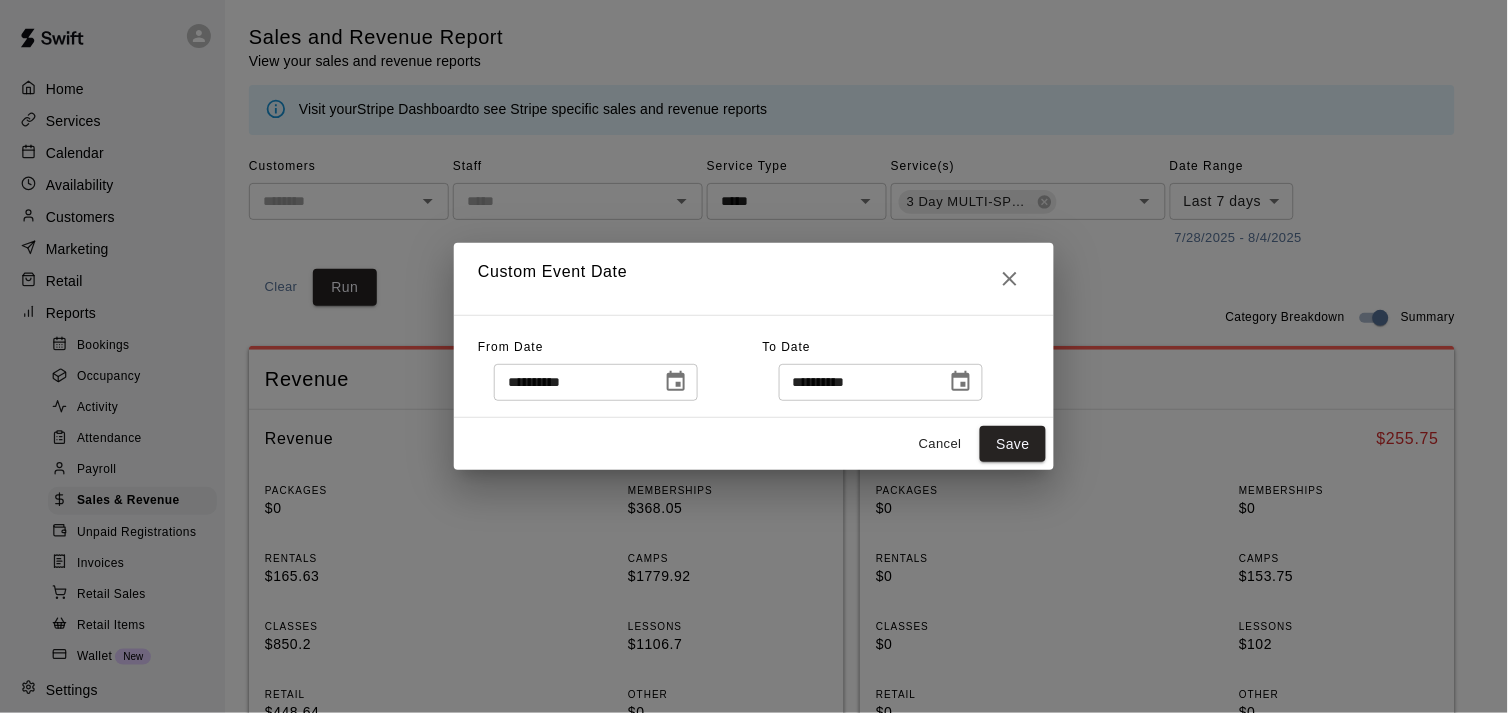 type on "**********" 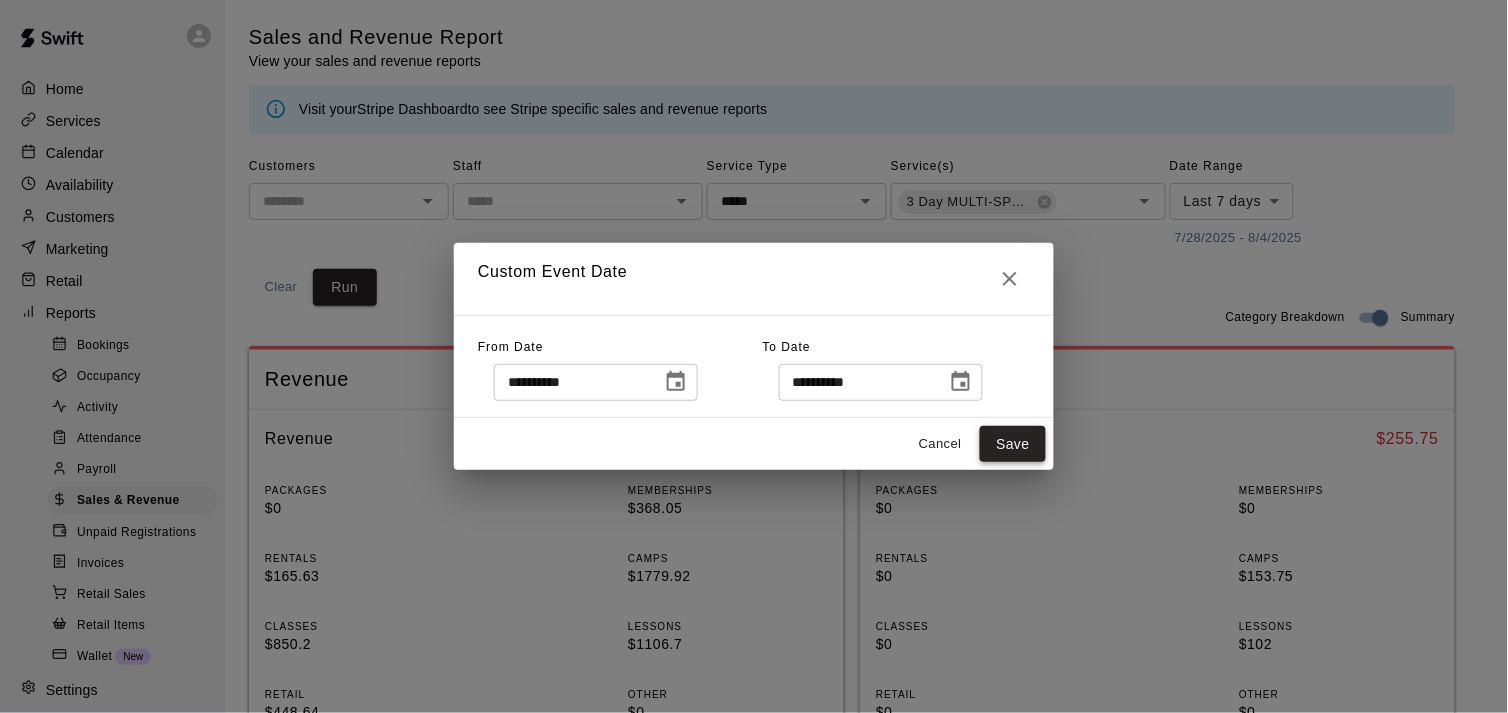 click on "Save" at bounding box center (1013, 444) 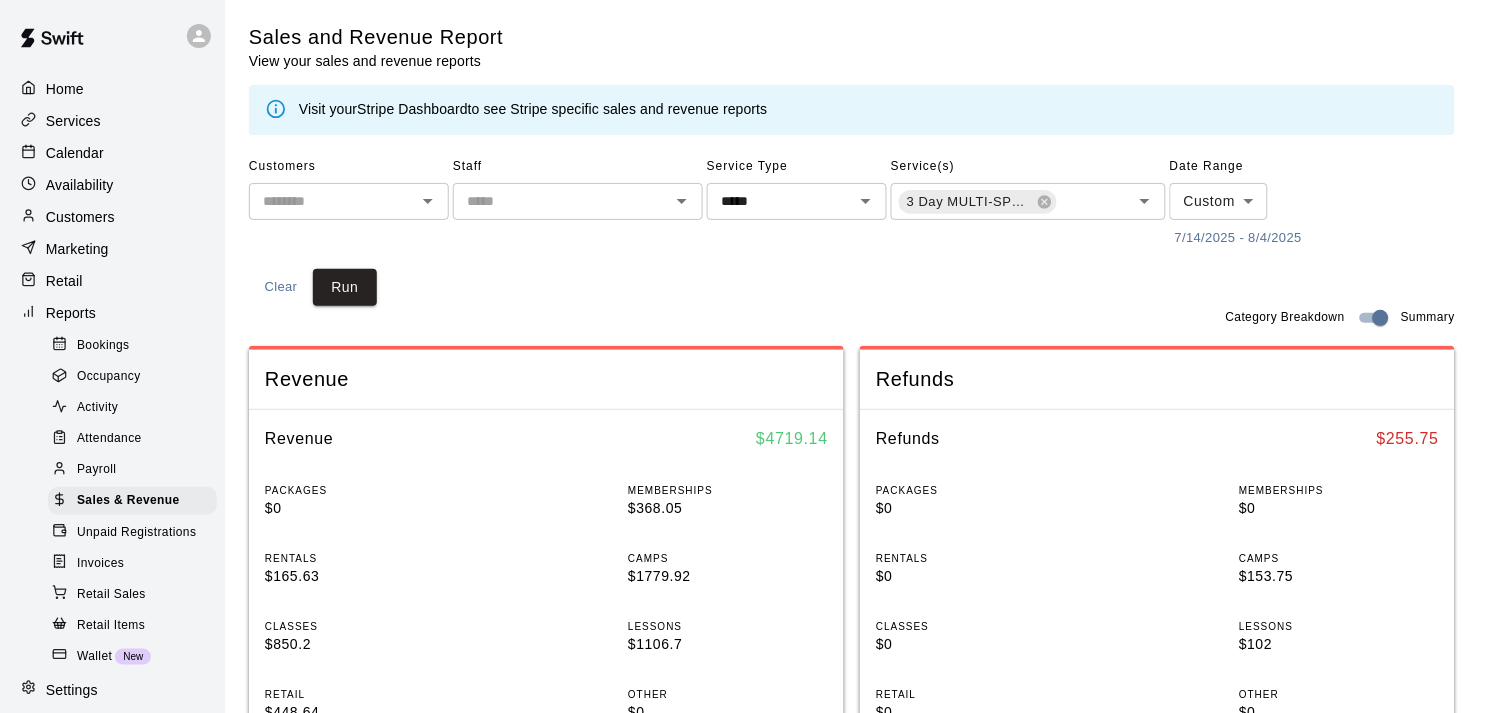 type on "******" 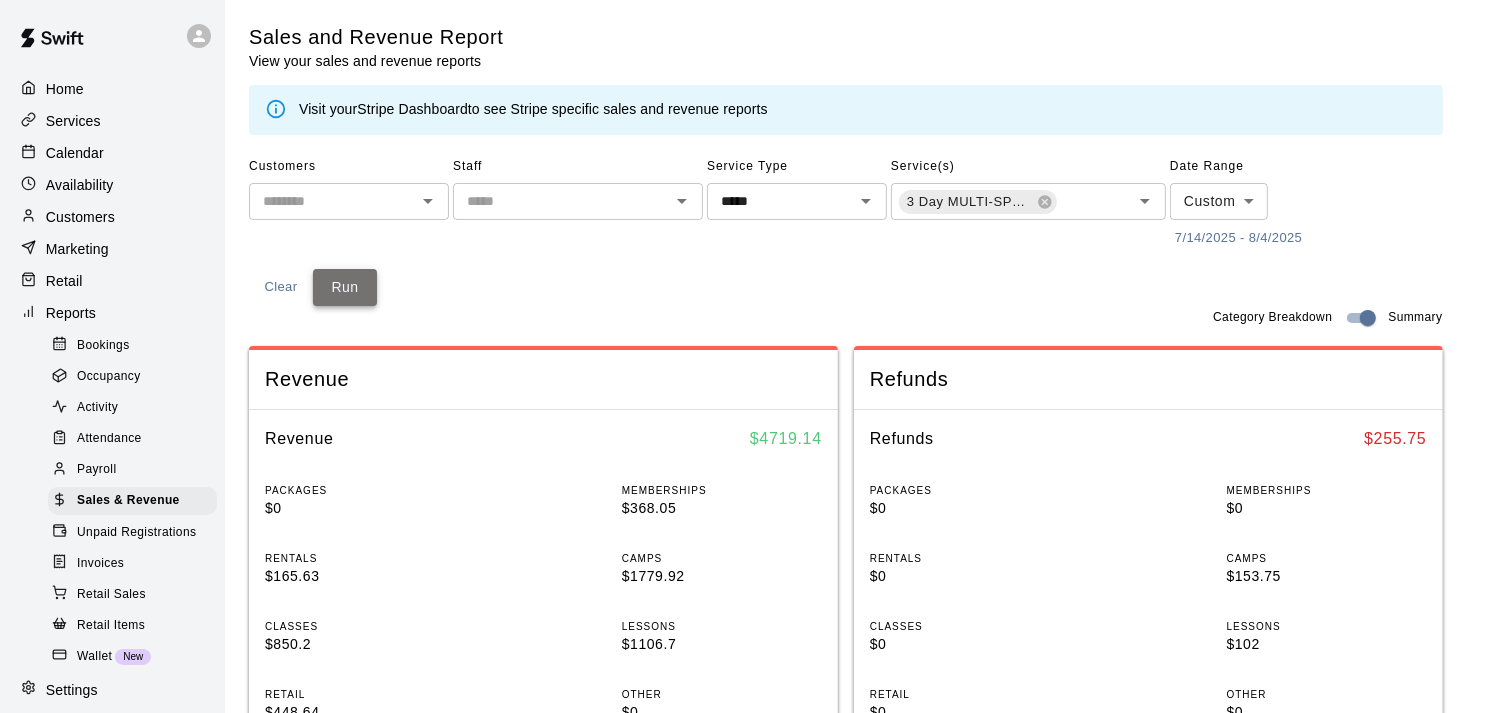 click on "Run" at bounding box center (345, 287) 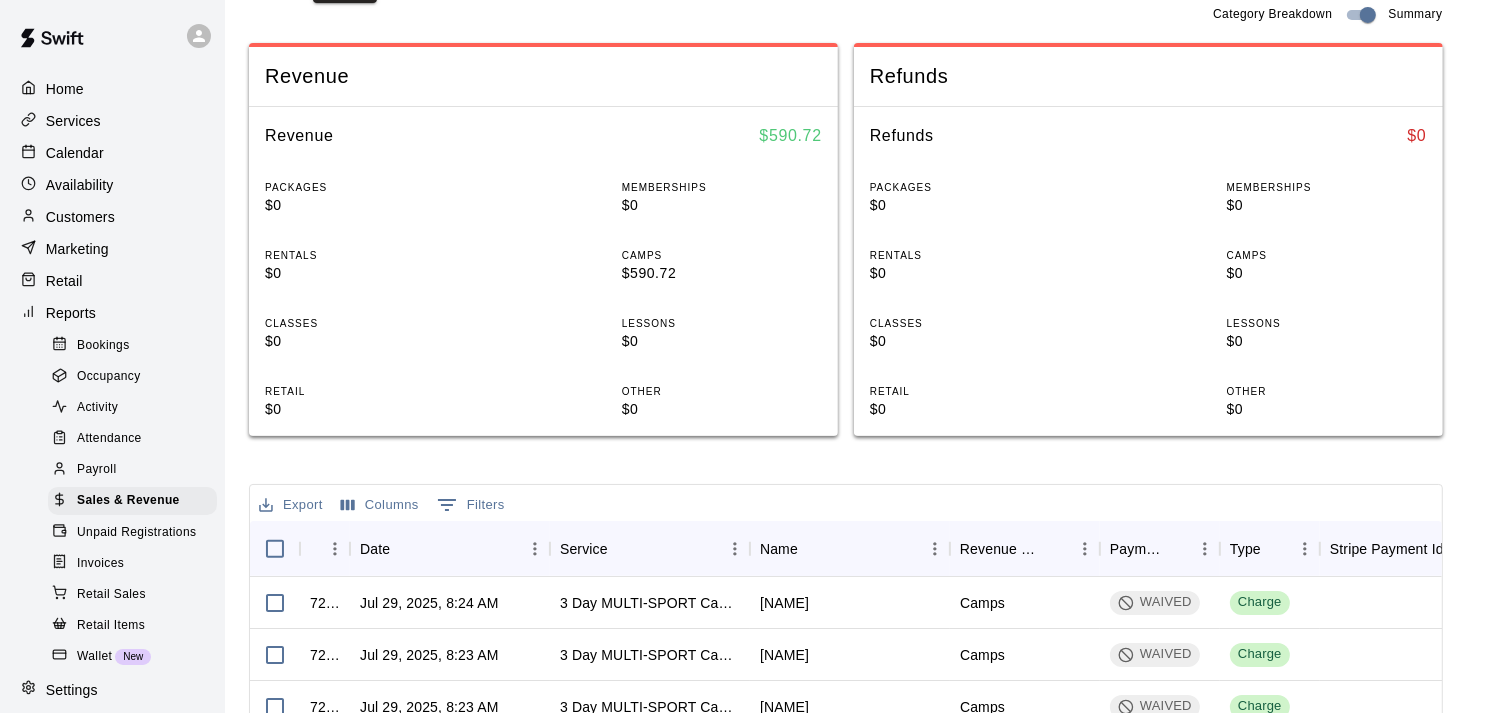 scroll, scrollTop: 305, scrollLeft: 0, axis: vertical 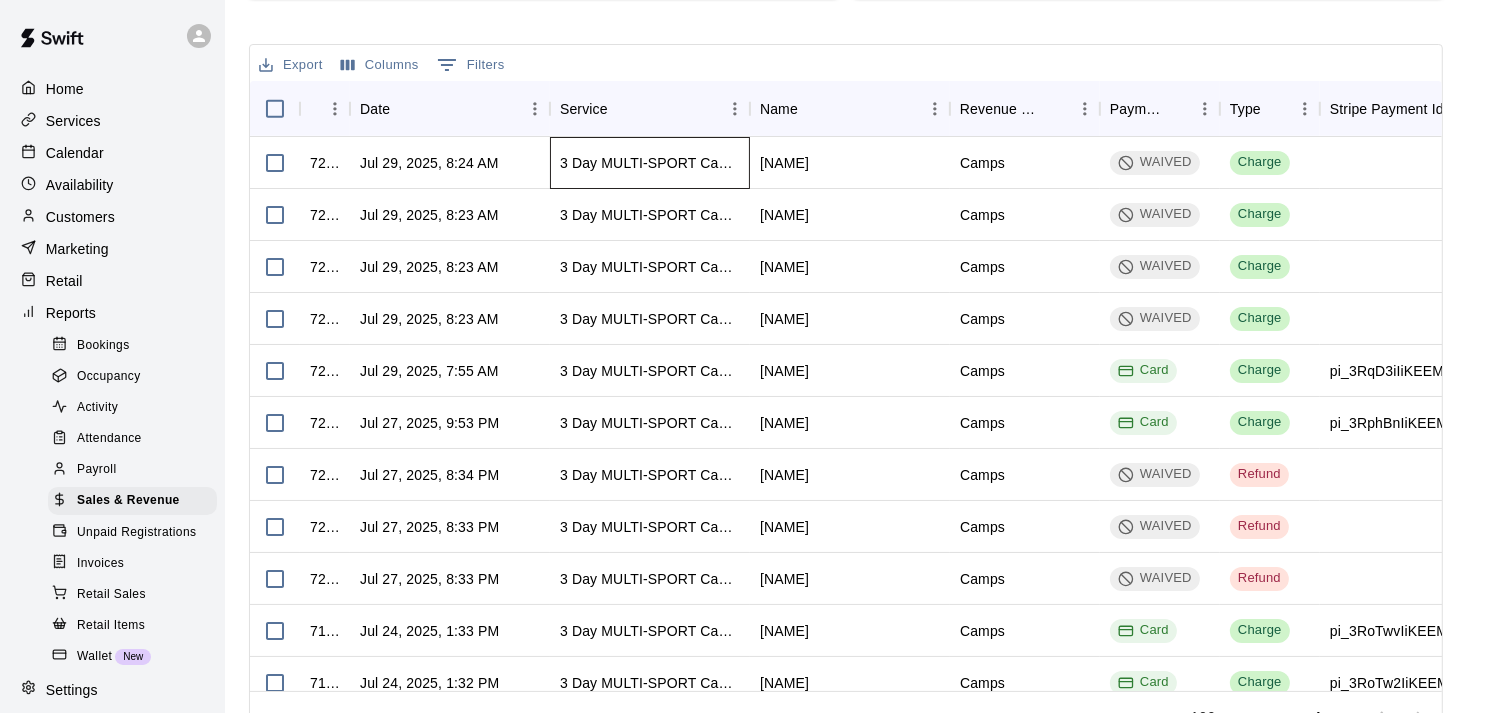 click on "3 Day MULTI-SPORT Camp - Week 7 - July 29-31 - 1pm-4pm Tues-Thurs" at bounding box center [650, 163] 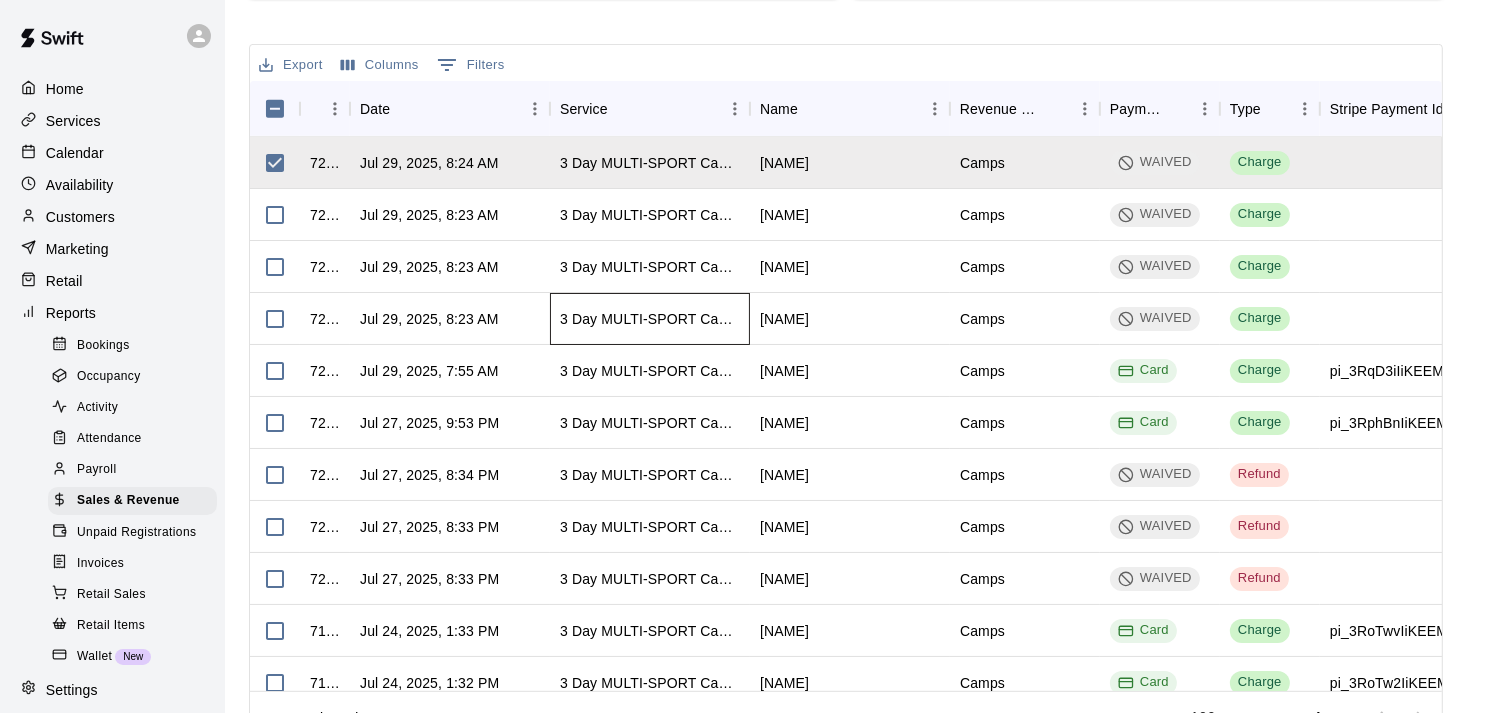 click on "3 Day MULTI-SPORT Camp - Week 7 - July 29-31 - 1pm-4pm Tues-Thurs" at bounding box center [650, 319] 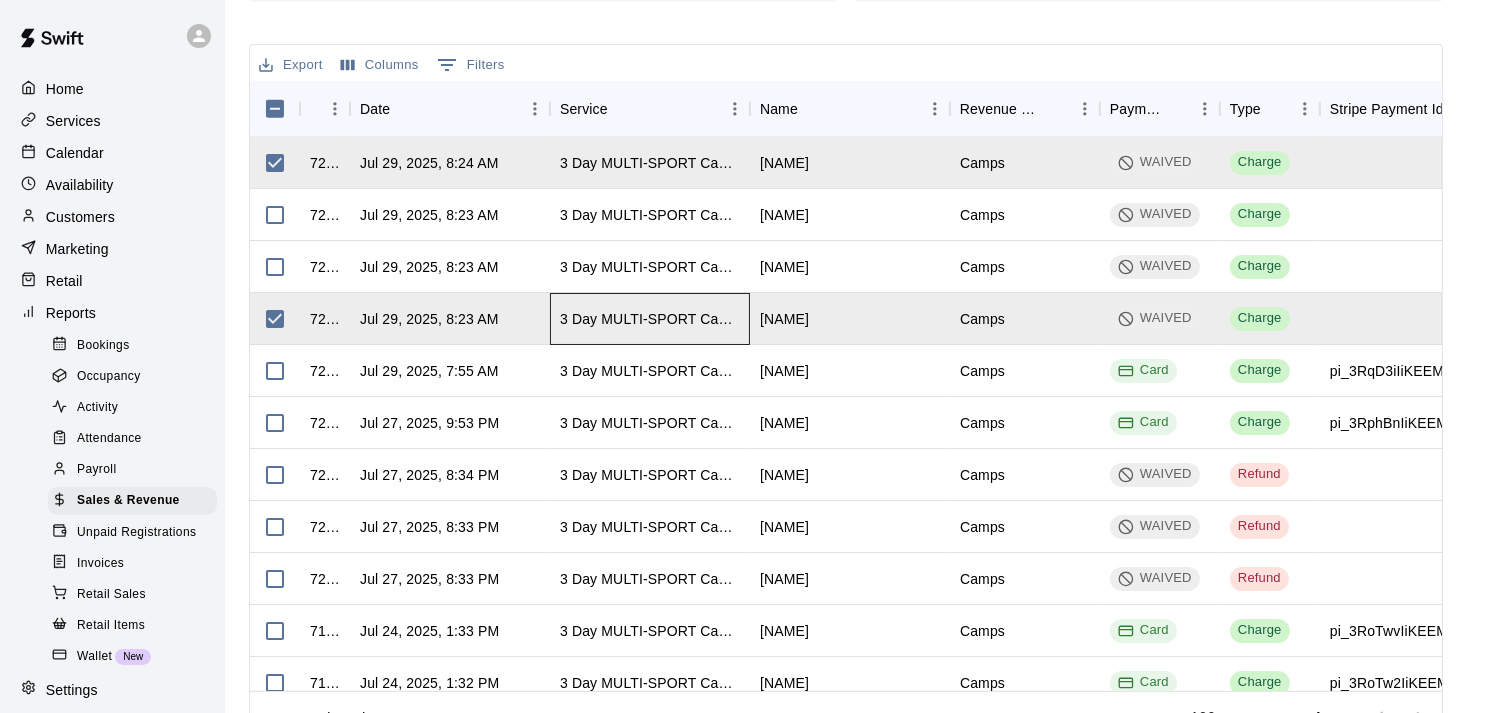 click on "3 Day MULTI-SPORT Camp - Week 7 - July 29-31 - 1pm-4pm Tues-Thurs" at bounding box center [650, 319] 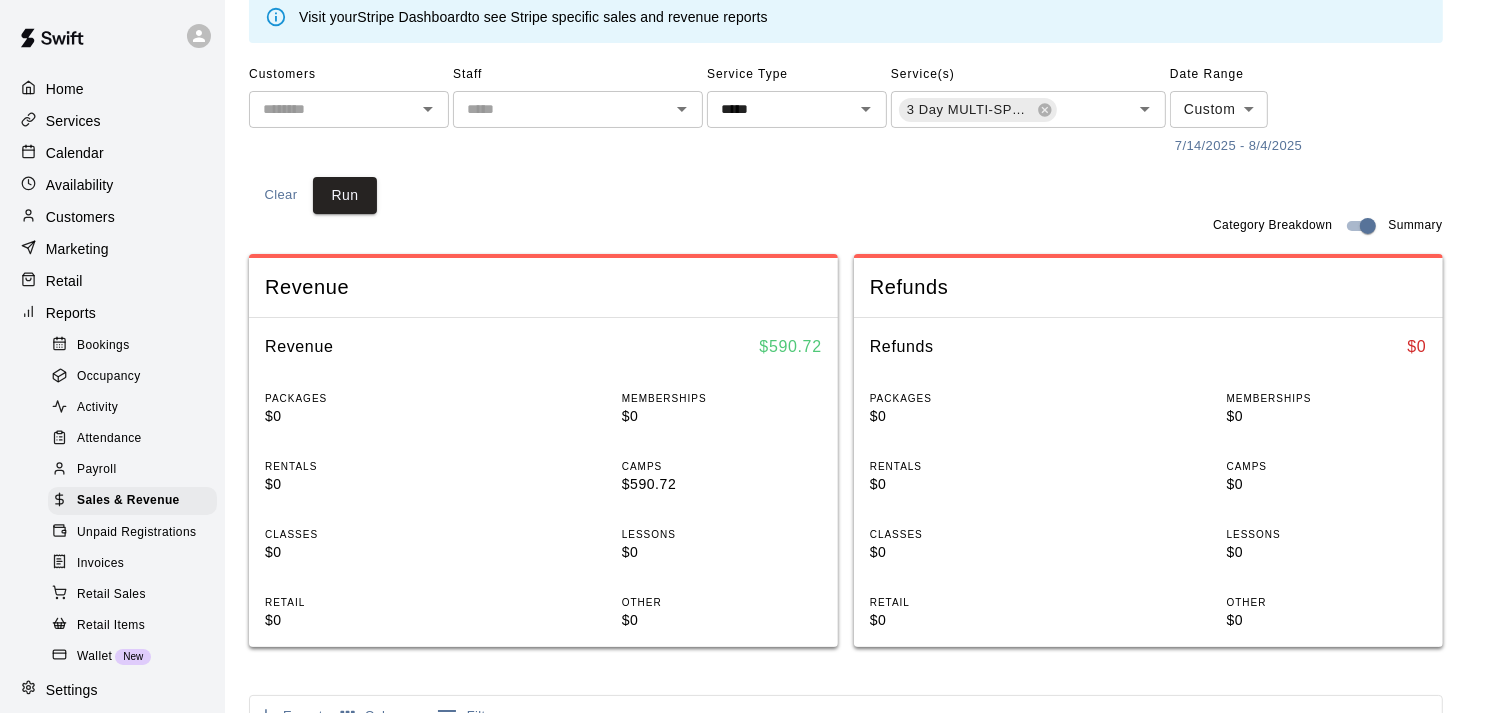 scroll, scrollTop: 97, scrollLeft: 0, axis: vertical 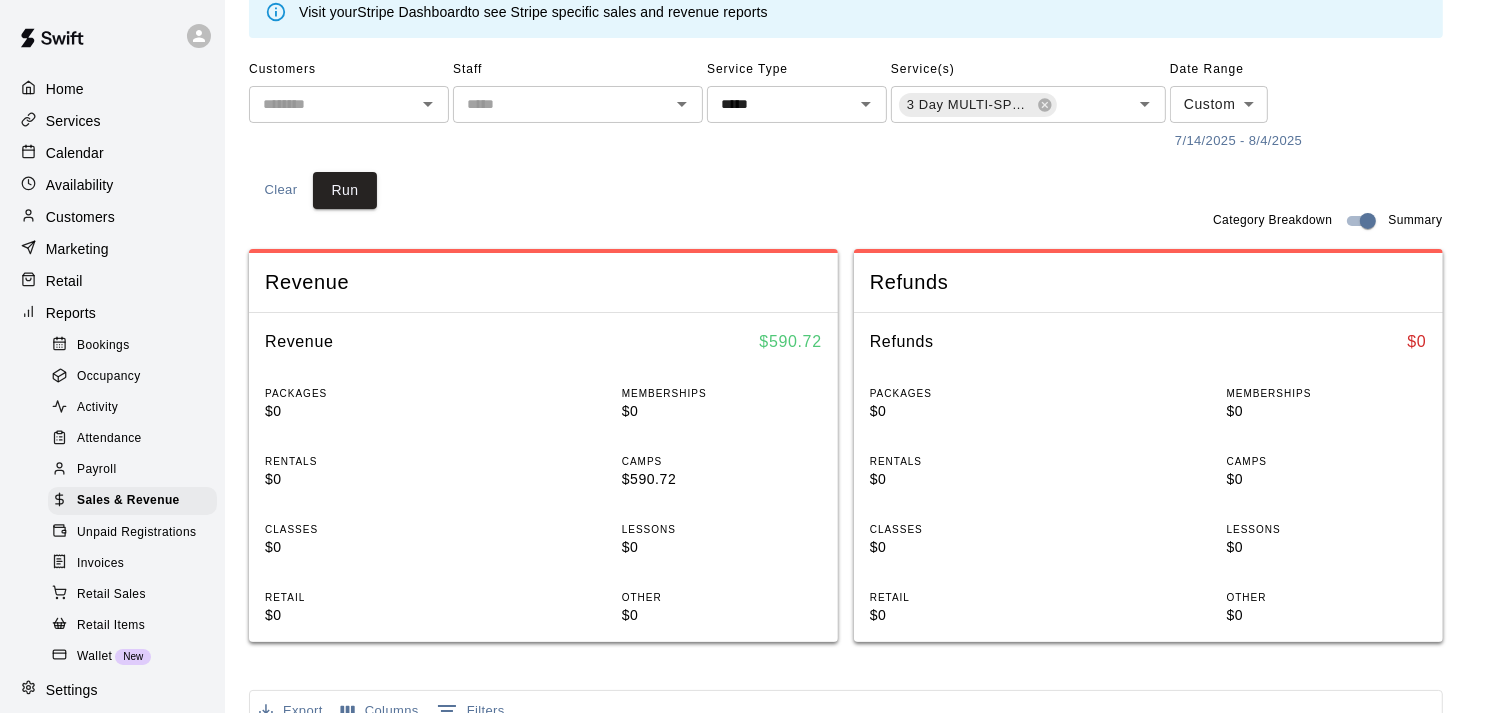 click on "Services" at bounding box center [73, 121] 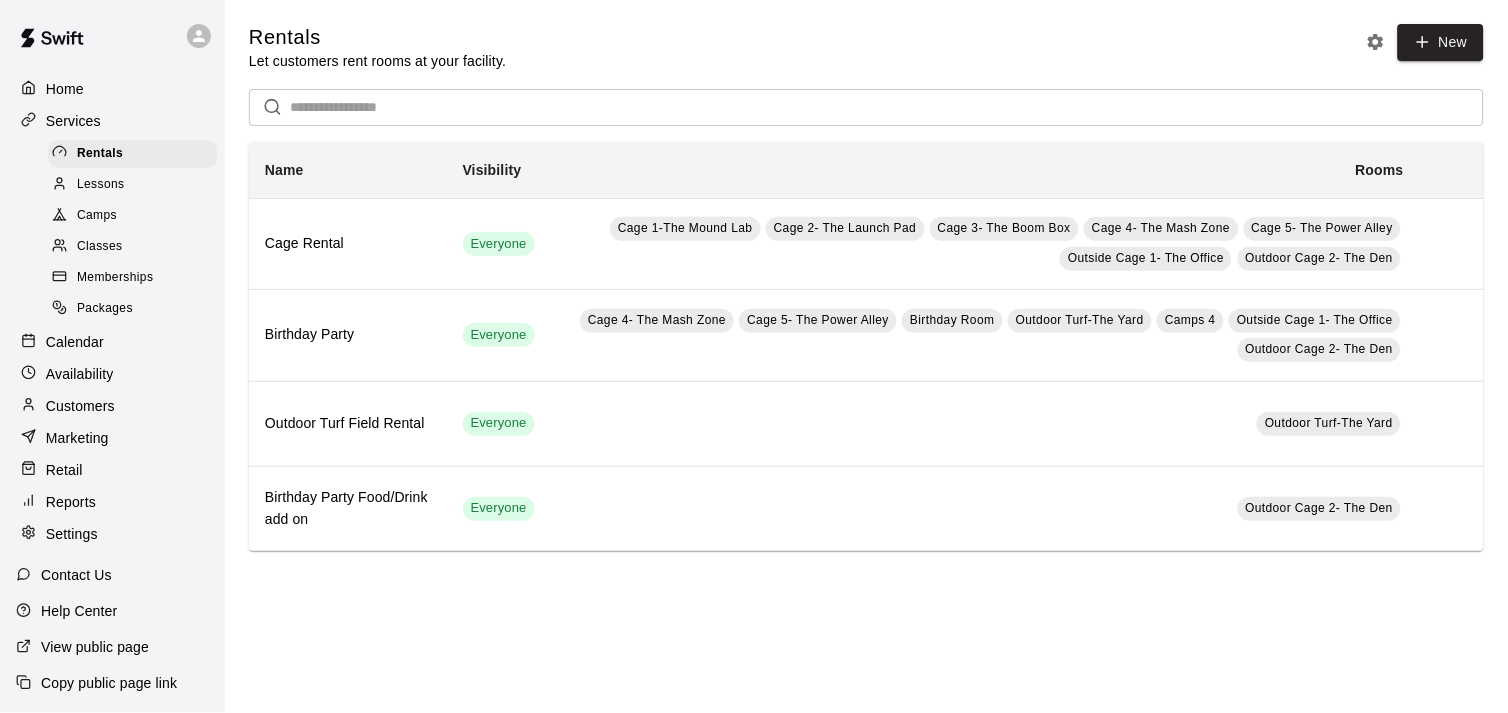 click on "Classes" at bounding box center (99, 247) 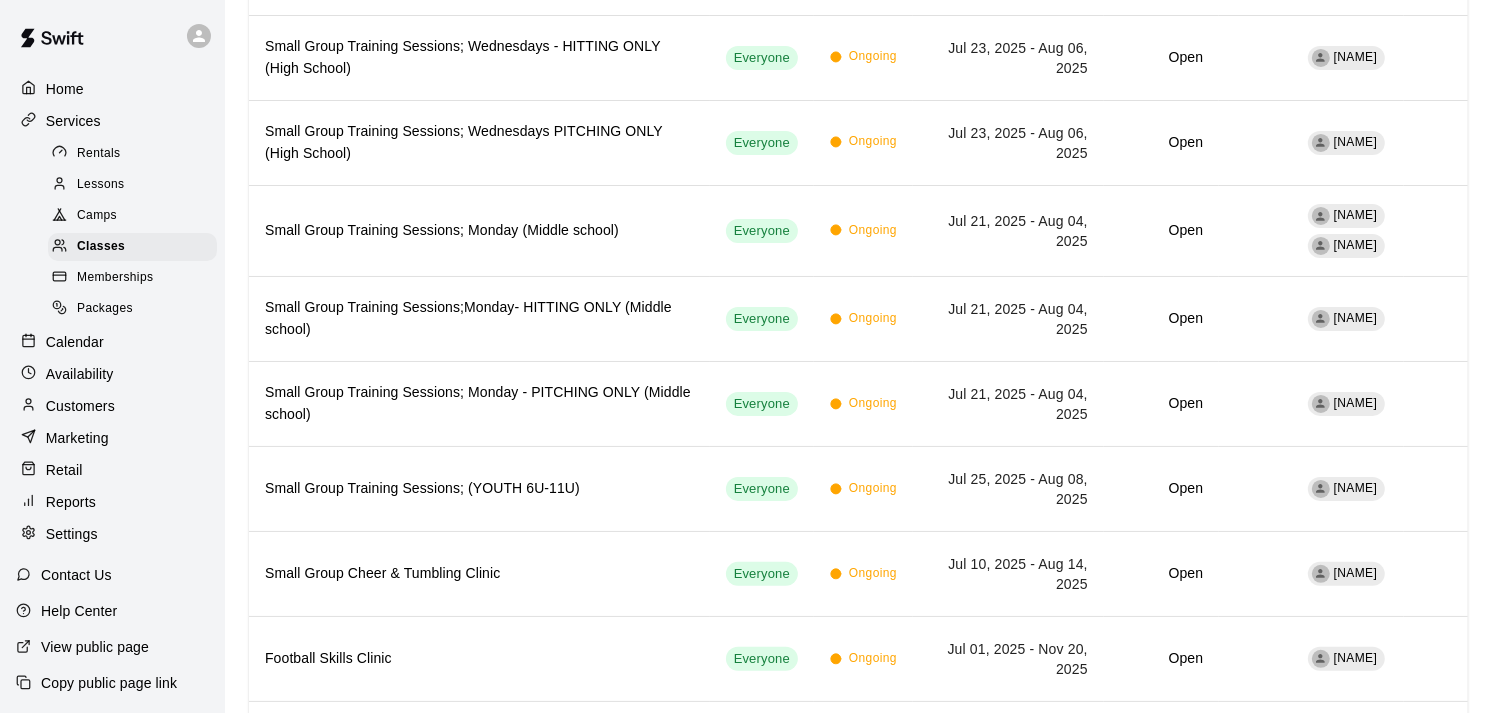 scroll, scrollTop: 634, scrollLeft: 0, axis: vertical 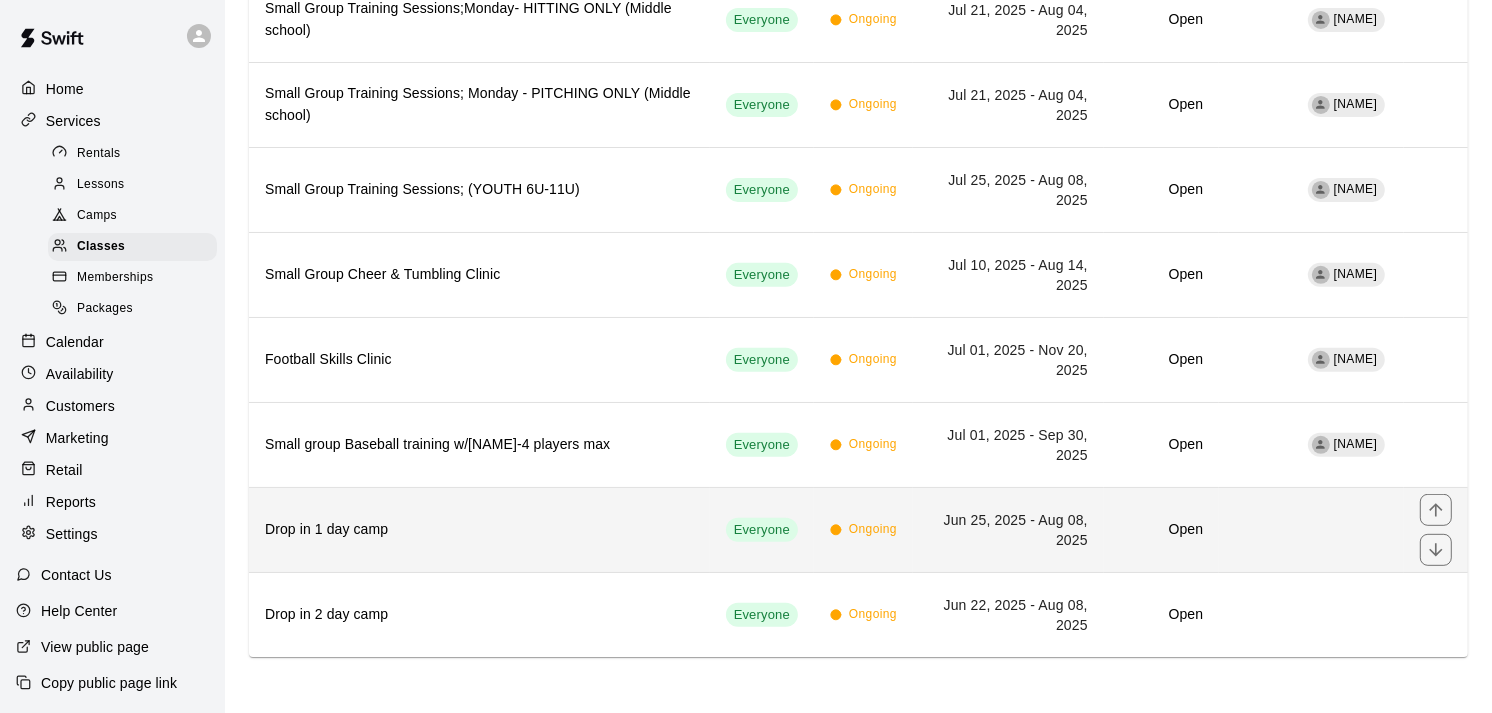 click on "Ongoing" at bounding box center [873, 530] 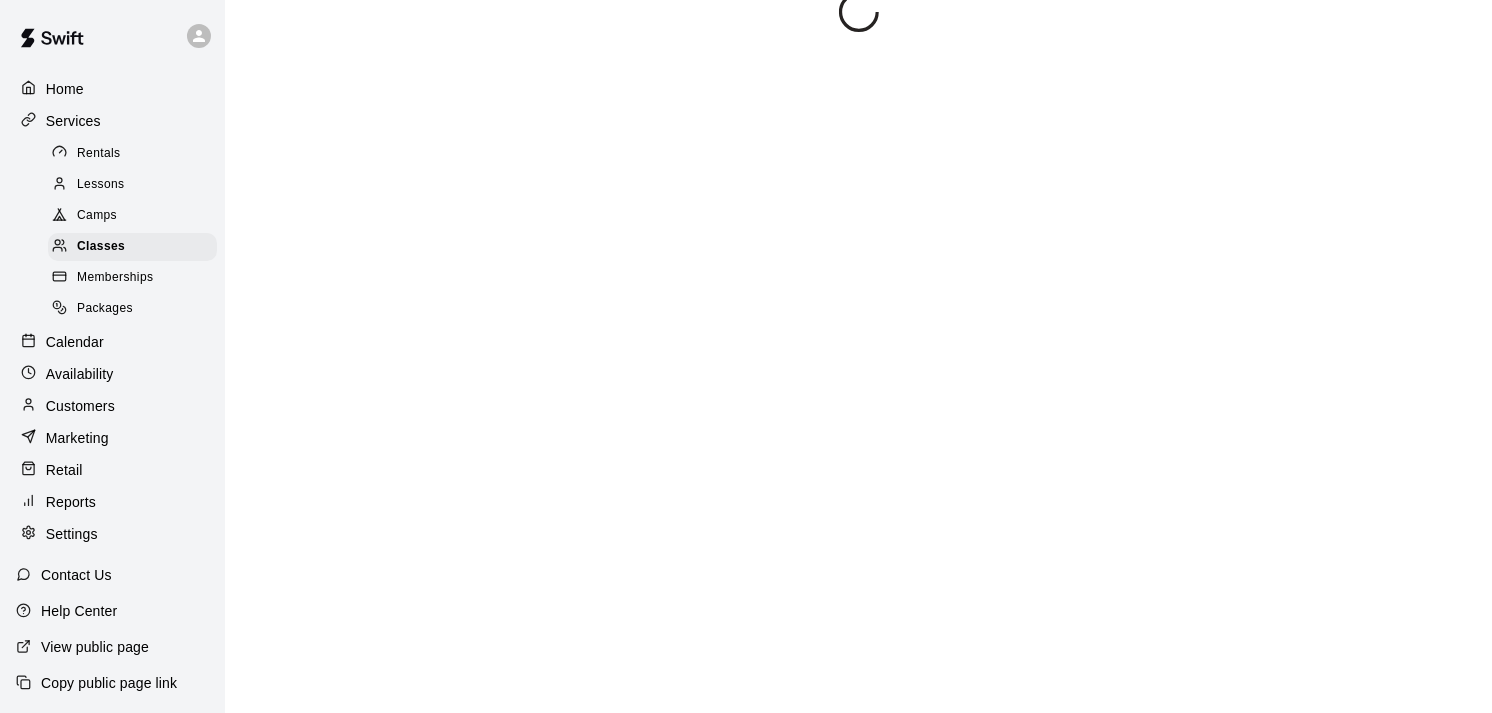 scroll, scrollTop: 0, scrollLeft: 0, axis: both 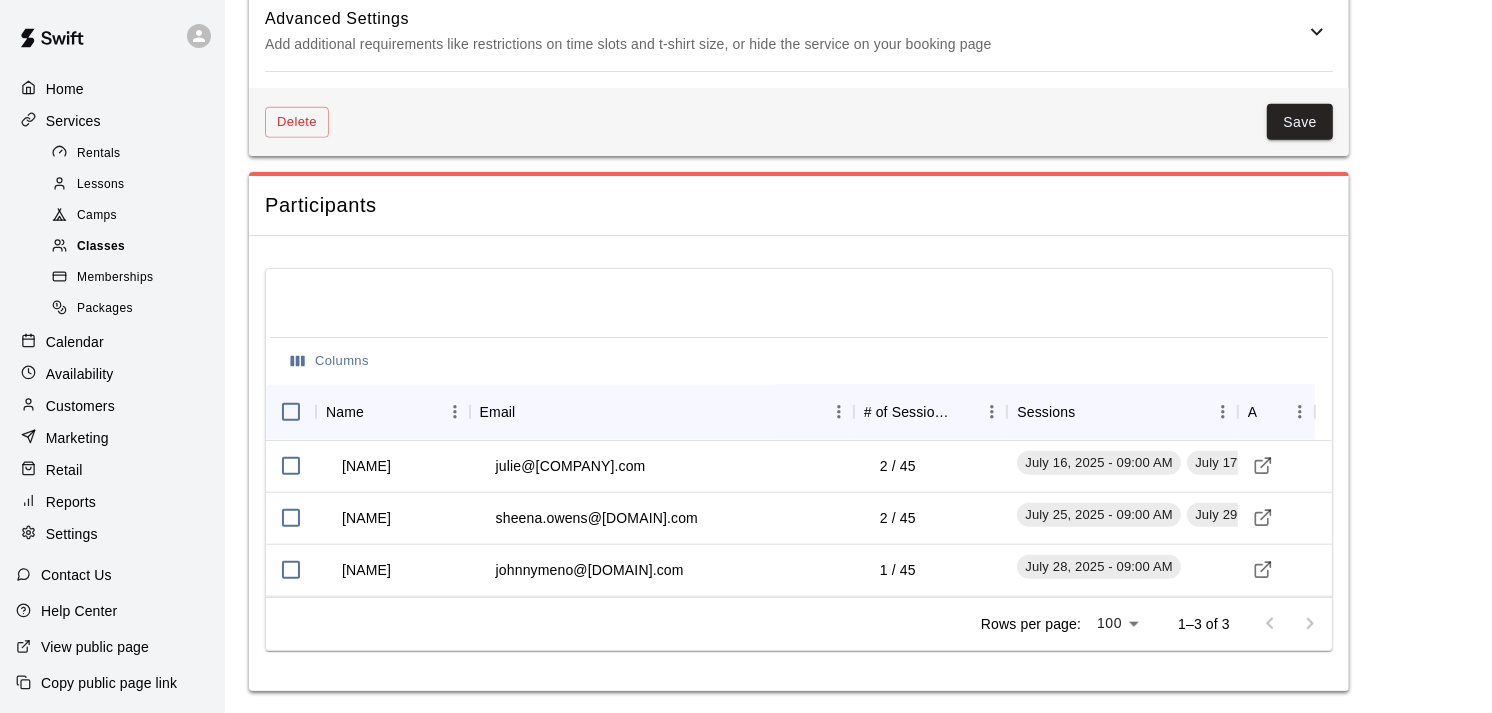 click on "Classes" at bounding box center [132, 247] 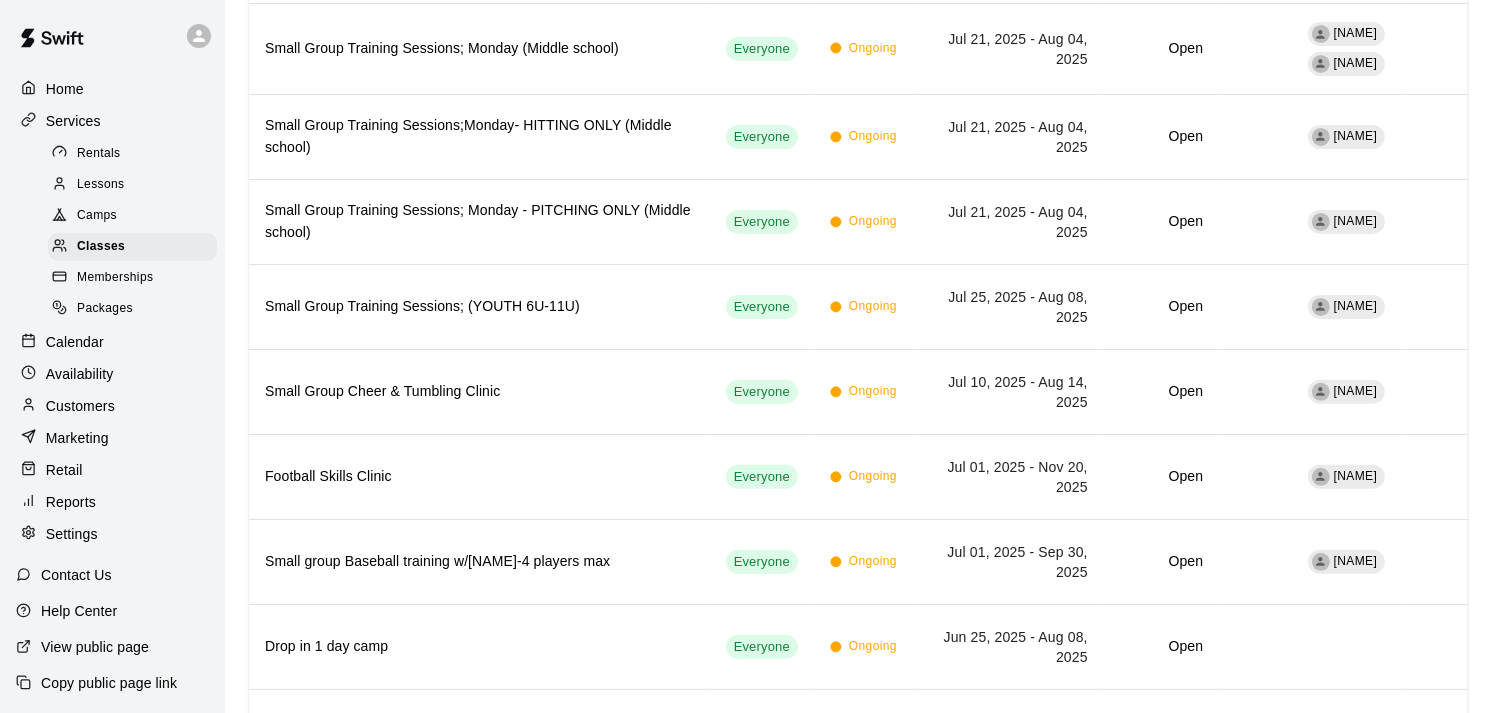scroll, scrollTop: 634, scrollLeft: 0, axis: vertical 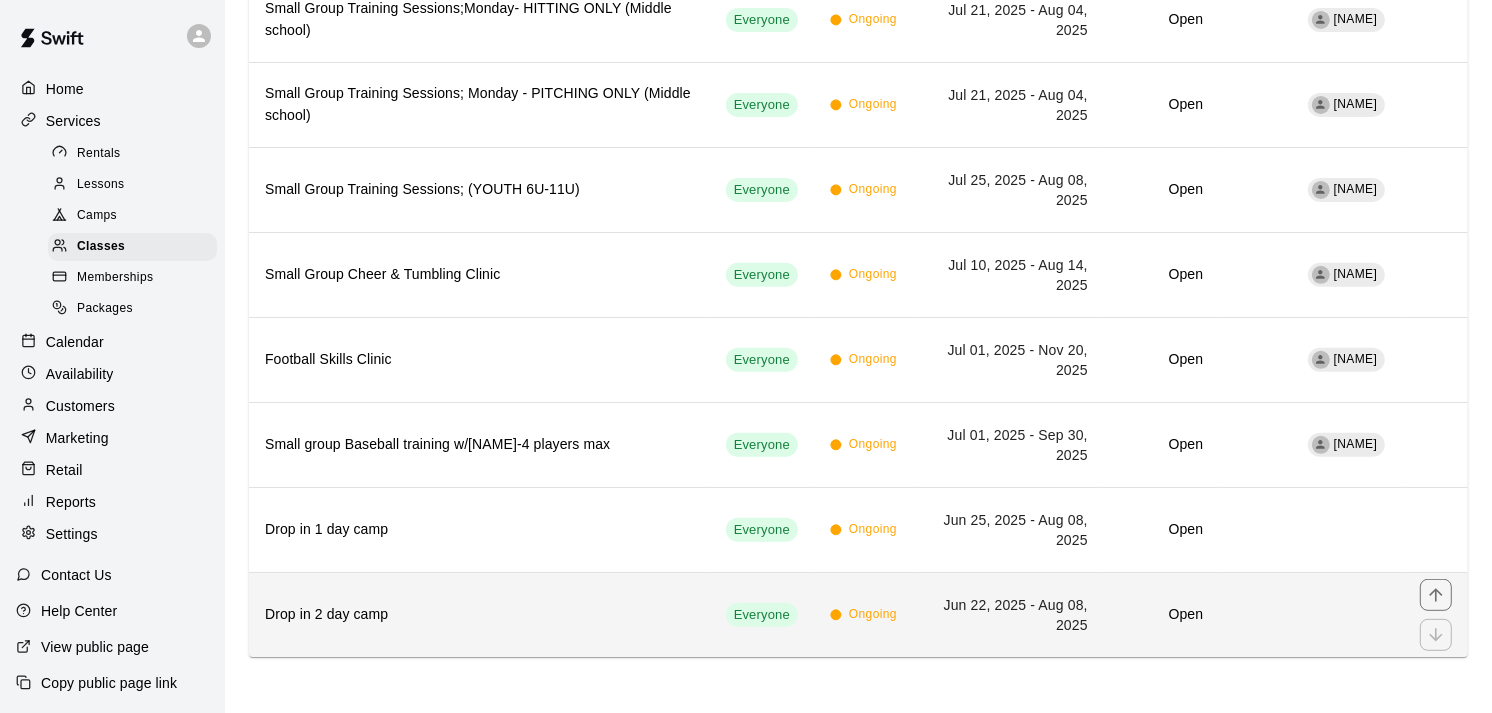 click on "Ongoing" at bounding box center (873, 615) 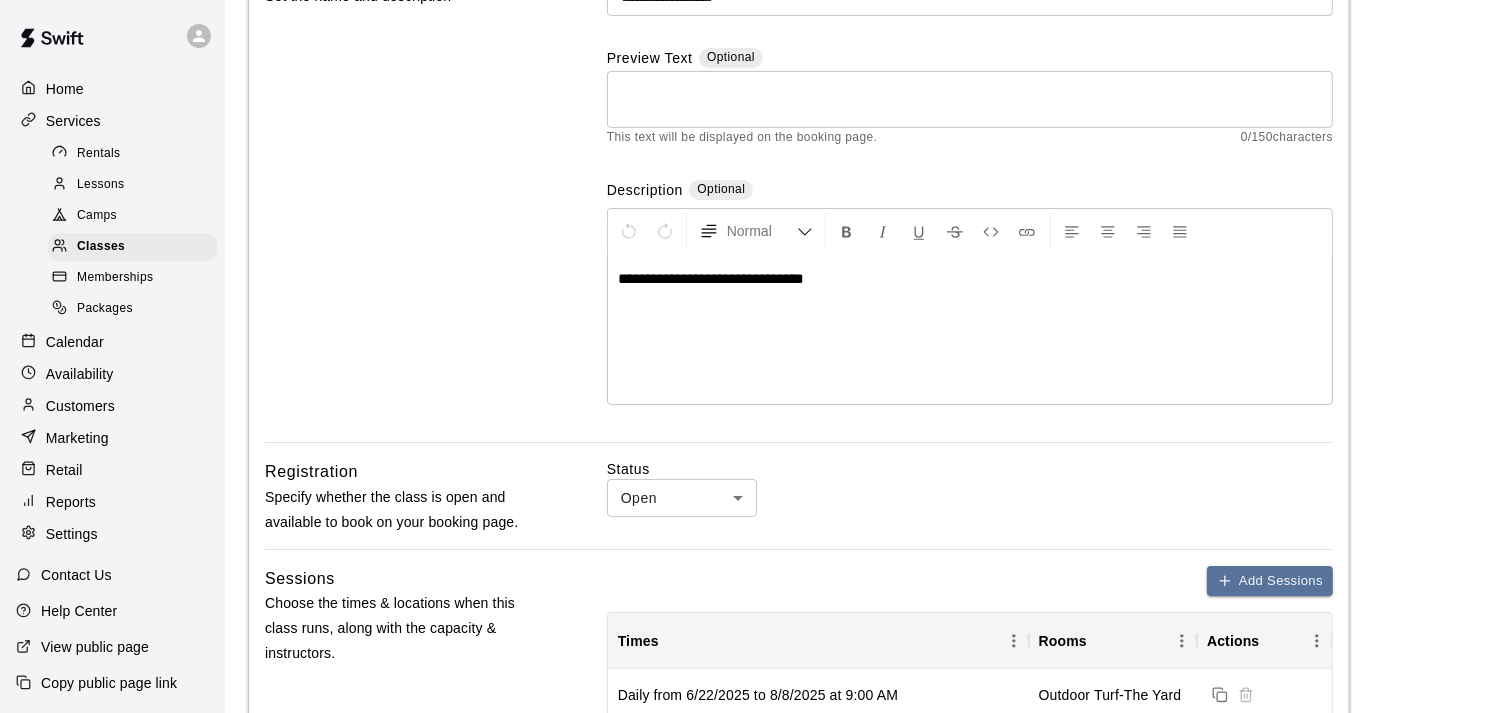 scroll, scrollTop: 0, scrollLeft: 0, axis: both 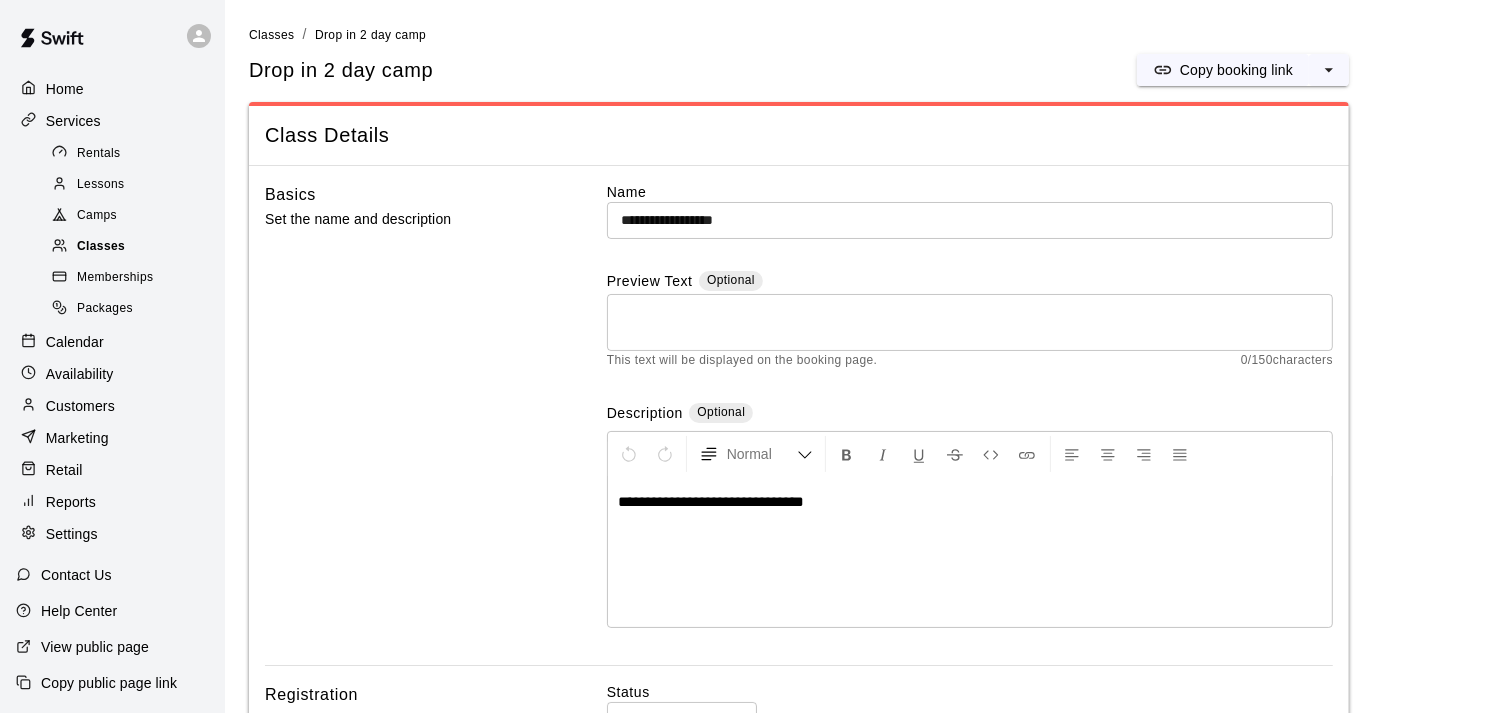 click on "Classes" at bounding box center (101, 247) 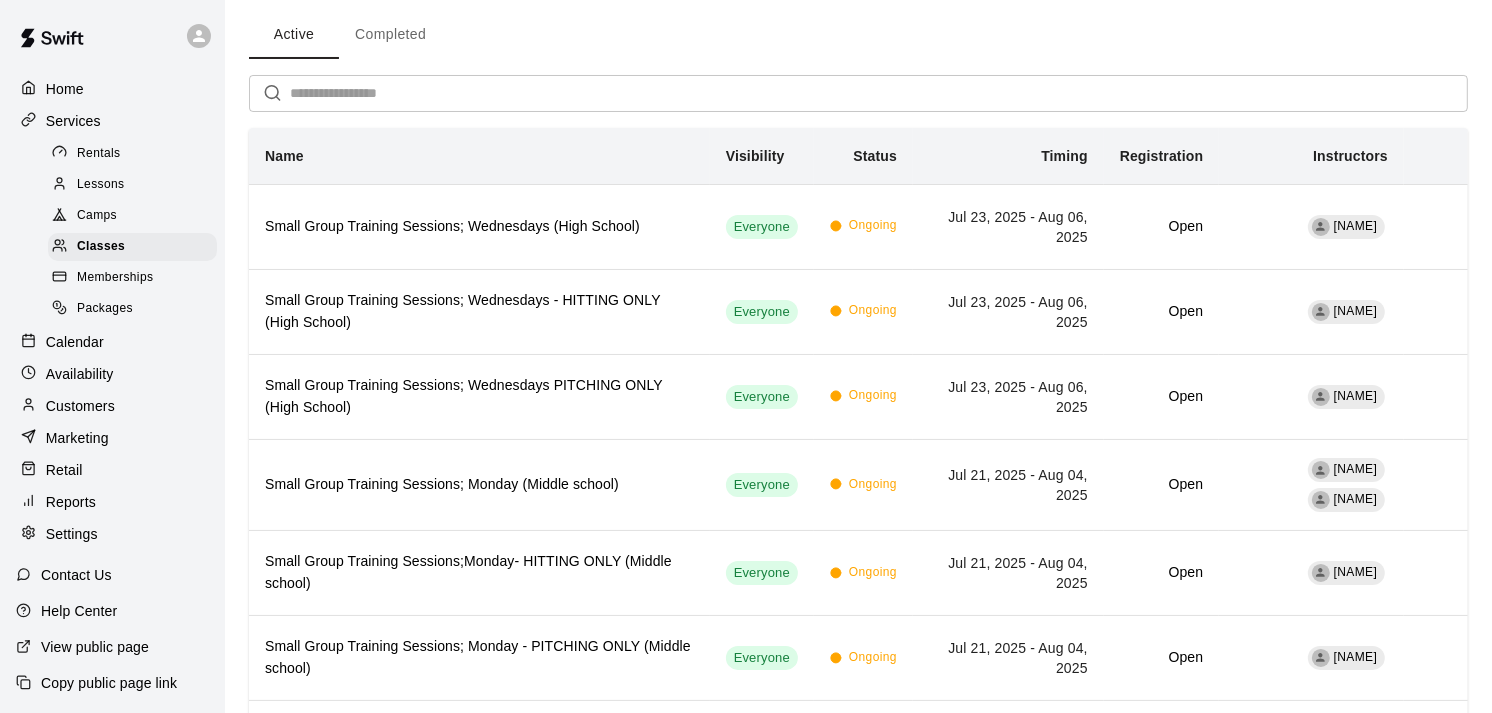 scroll, scrollTop: 0, scrollLeft: 0, axis: both 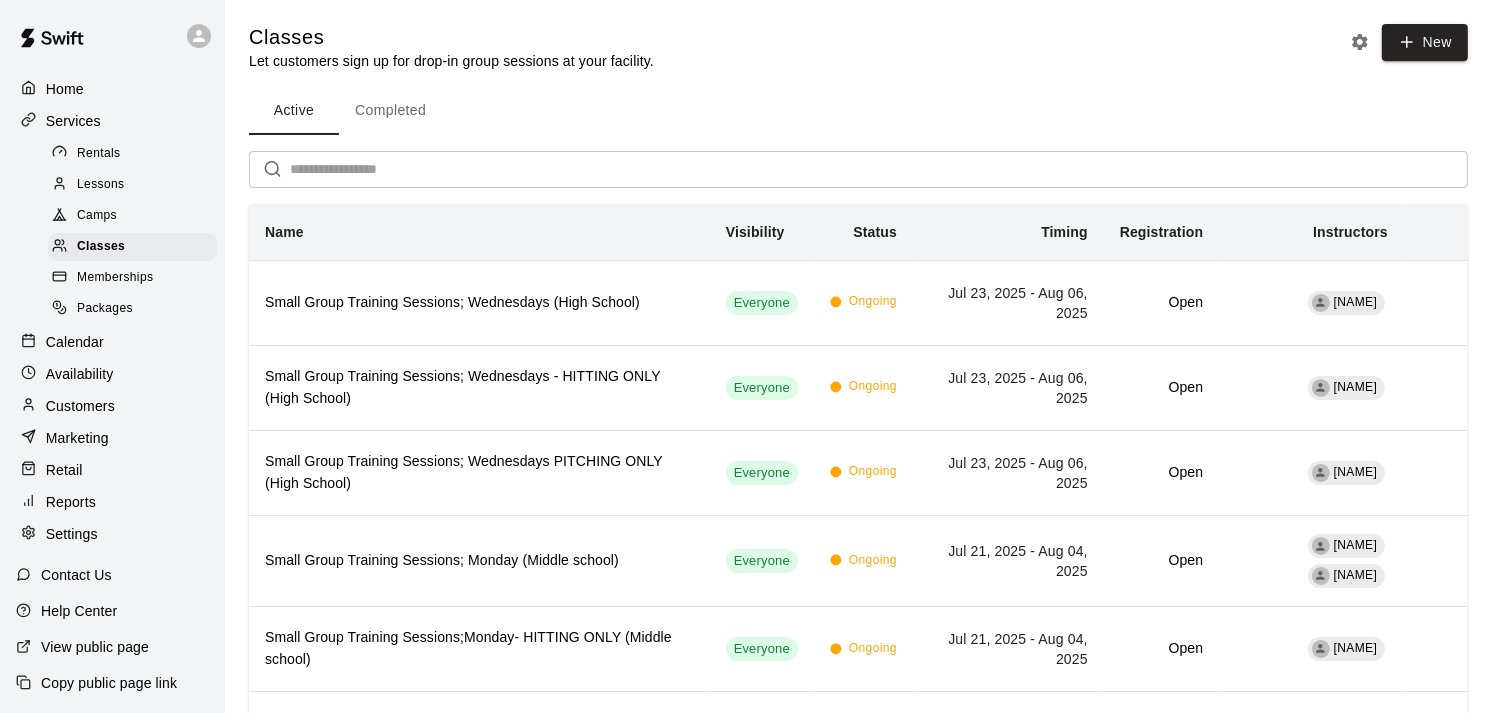 click on "Camps" at bounding box center (132, 216) 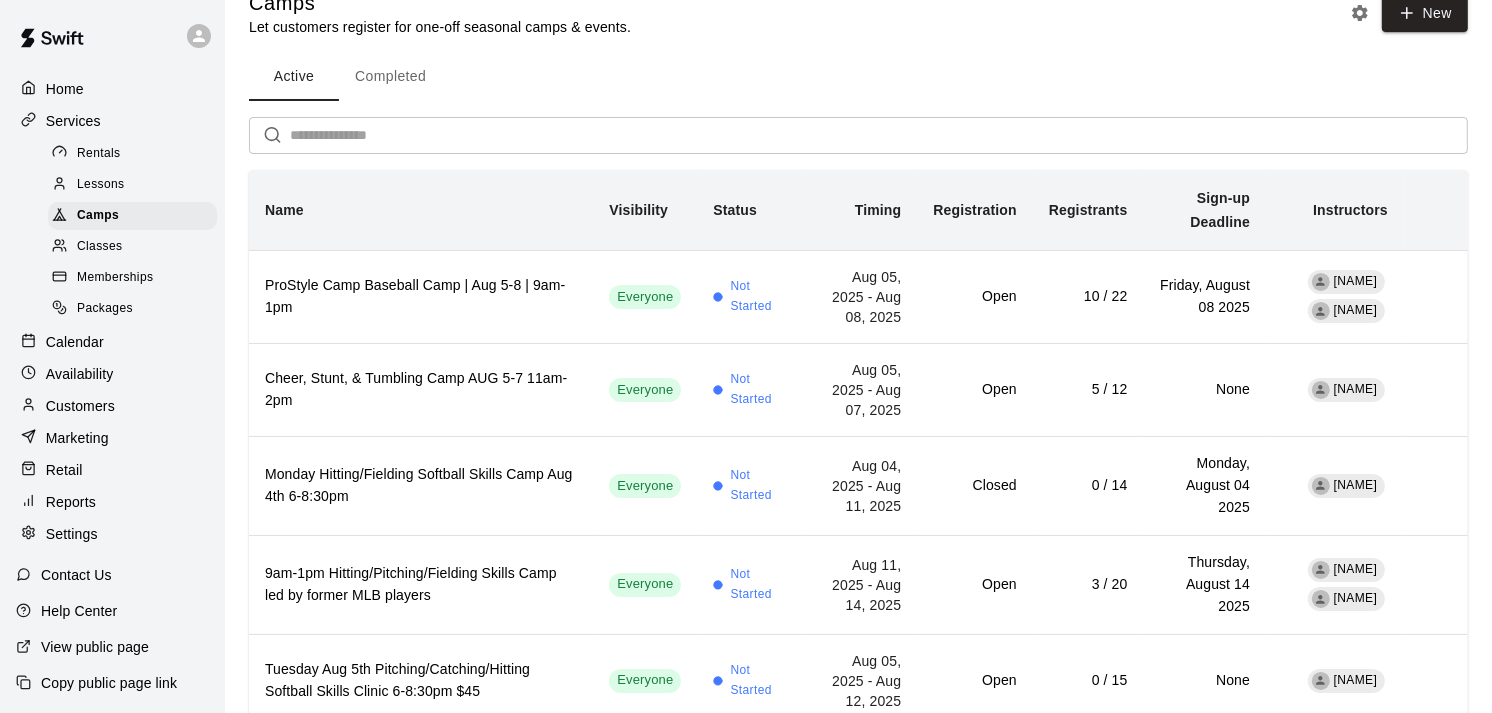 scroll, scrollTop: 0, scrollLeft: 0, axis: both 